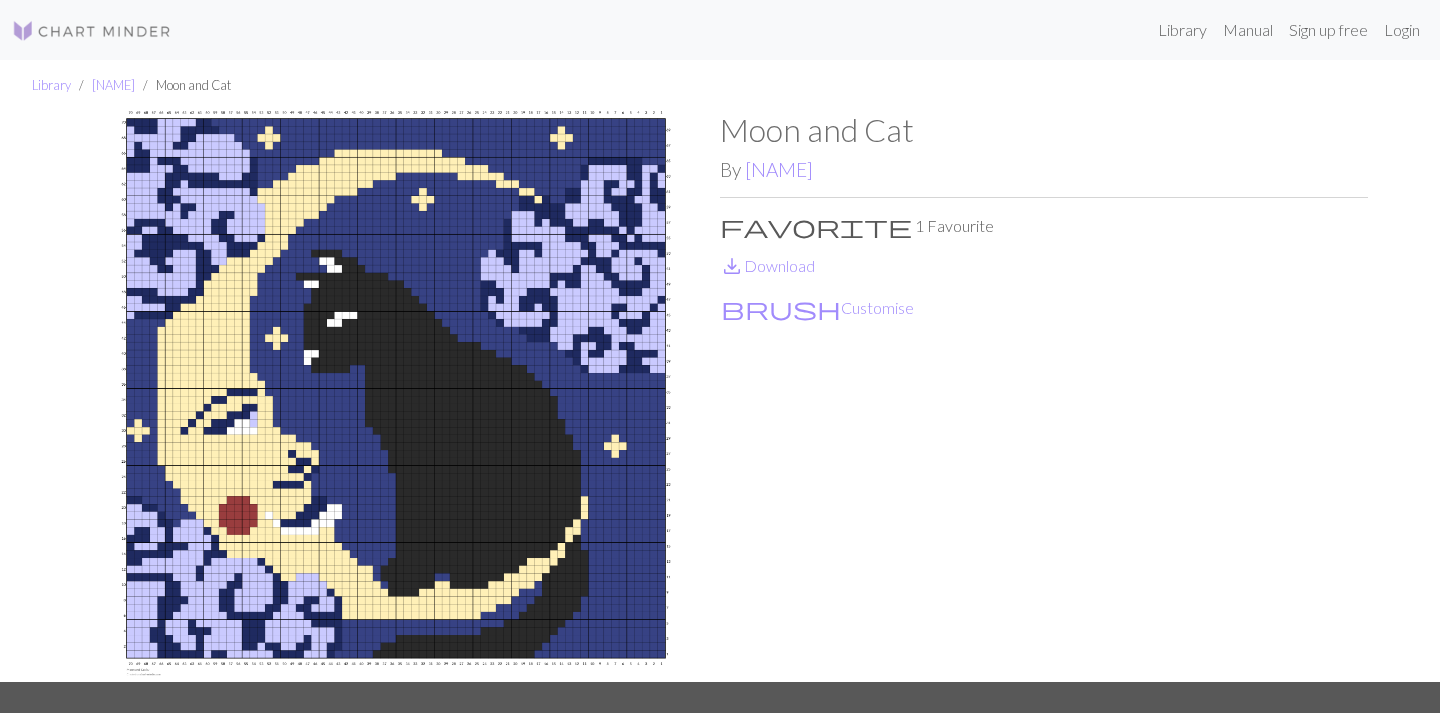 scroll, scrollTop: 0, scrollLeft: 0, axis: both 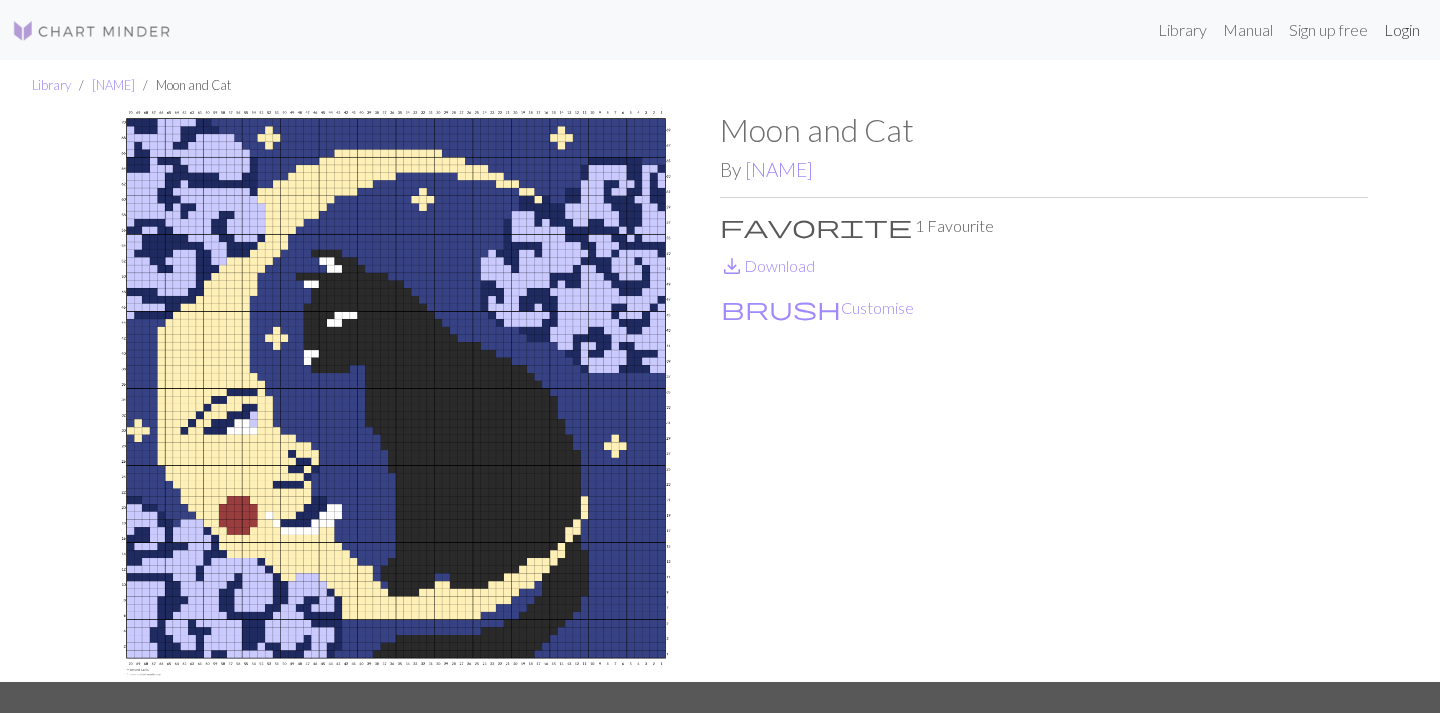 click on "Login" at bounding box center (1402, 30) 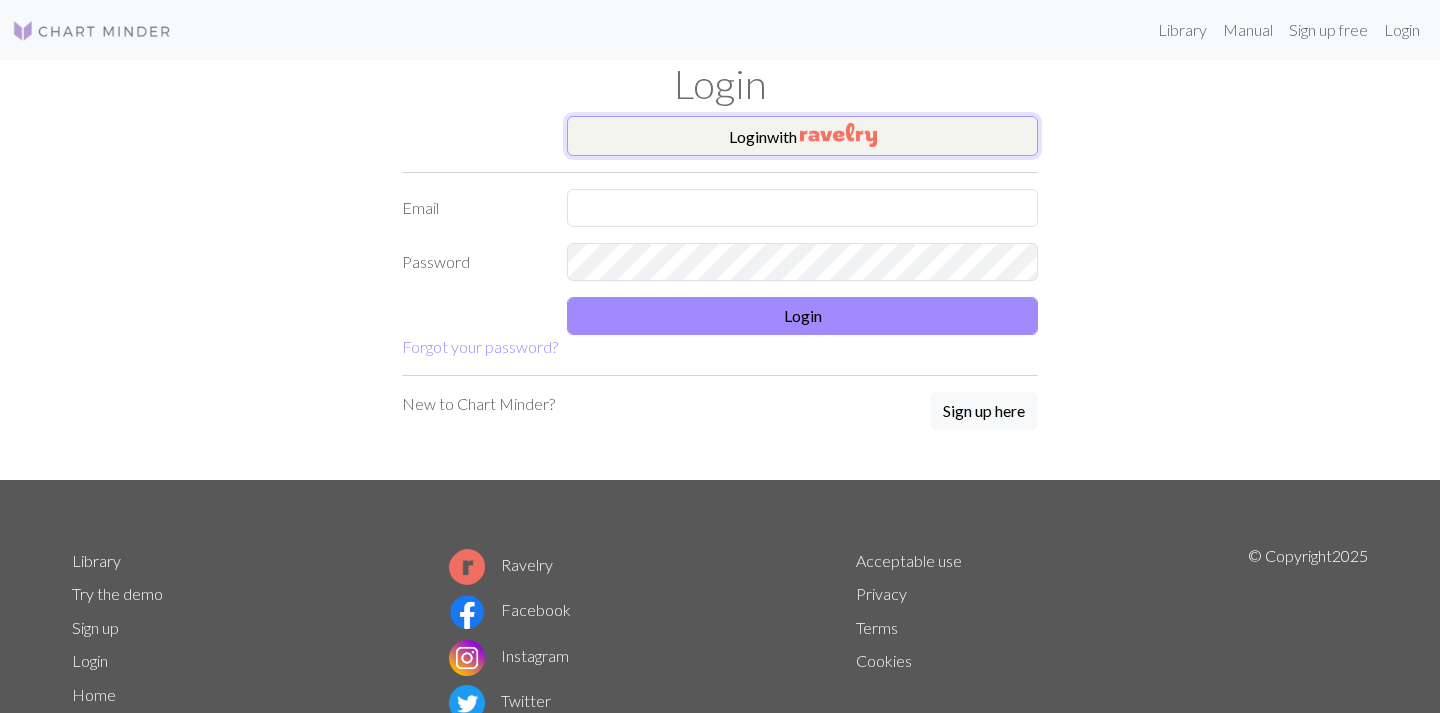 click on "Login  with" at bounding box center [802, 136] 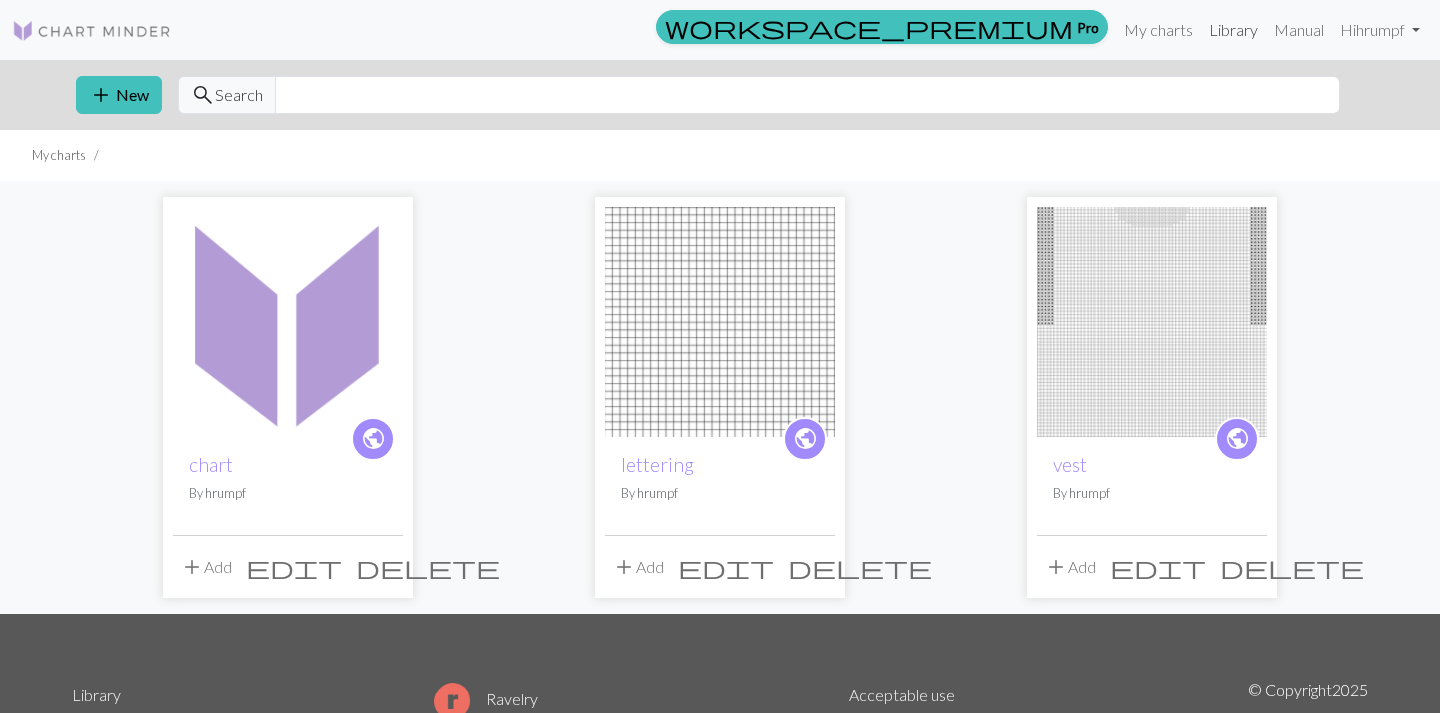 click on "Library" at bounding box center (1233, 30) 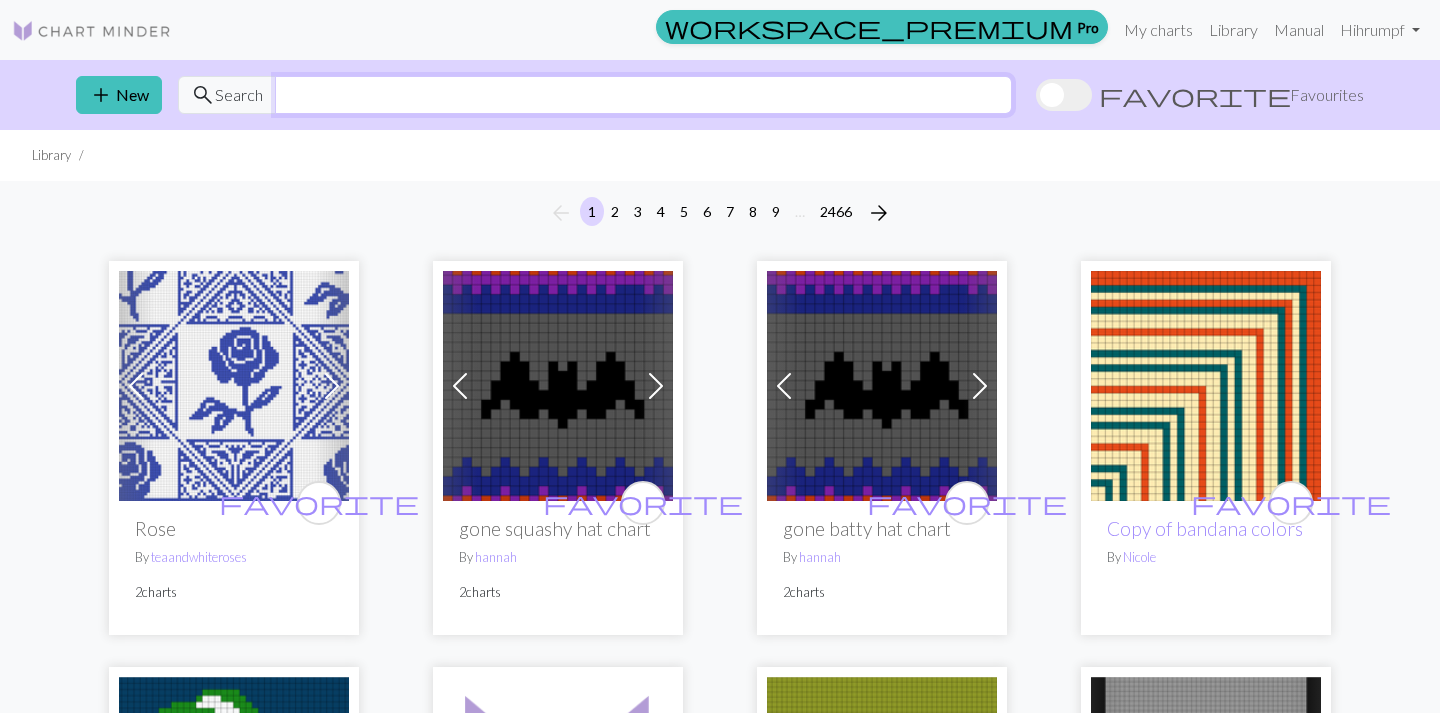 click at bounding box center [643, 95] 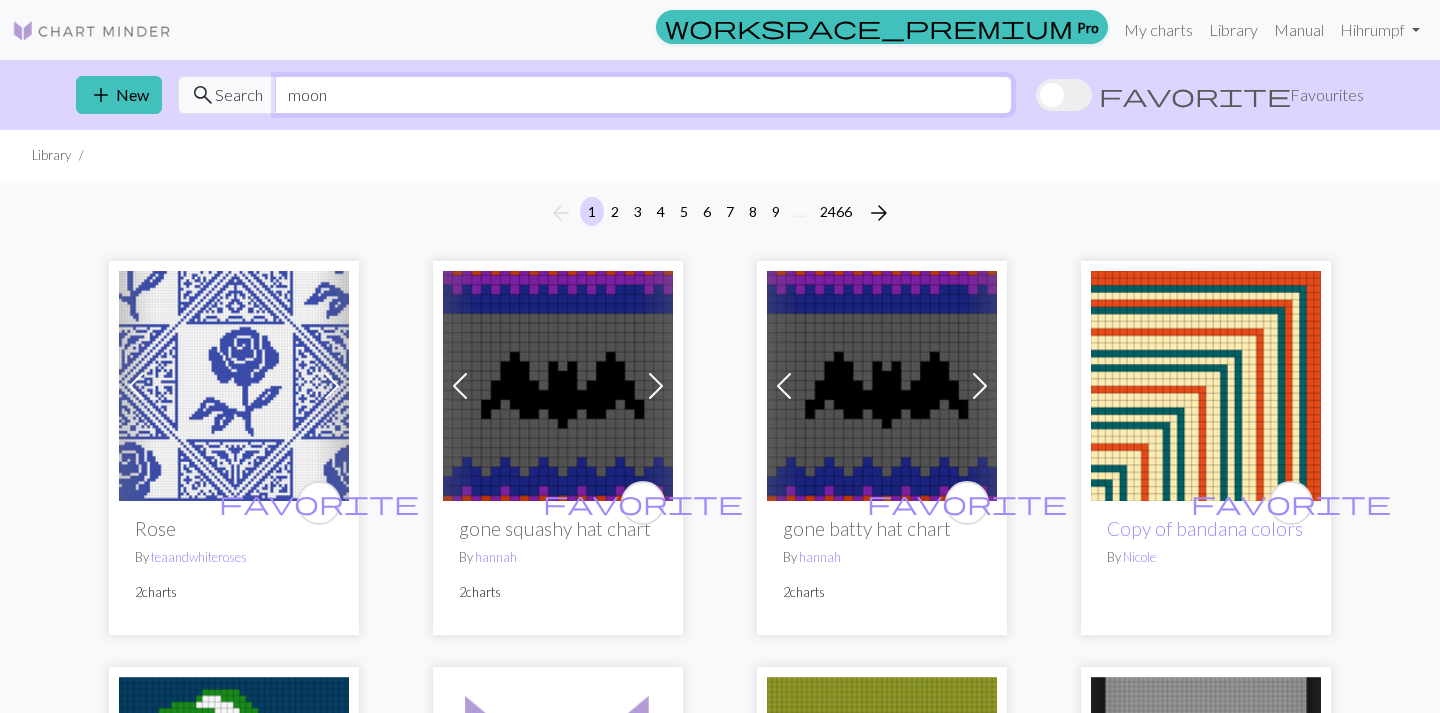 type on "moon" 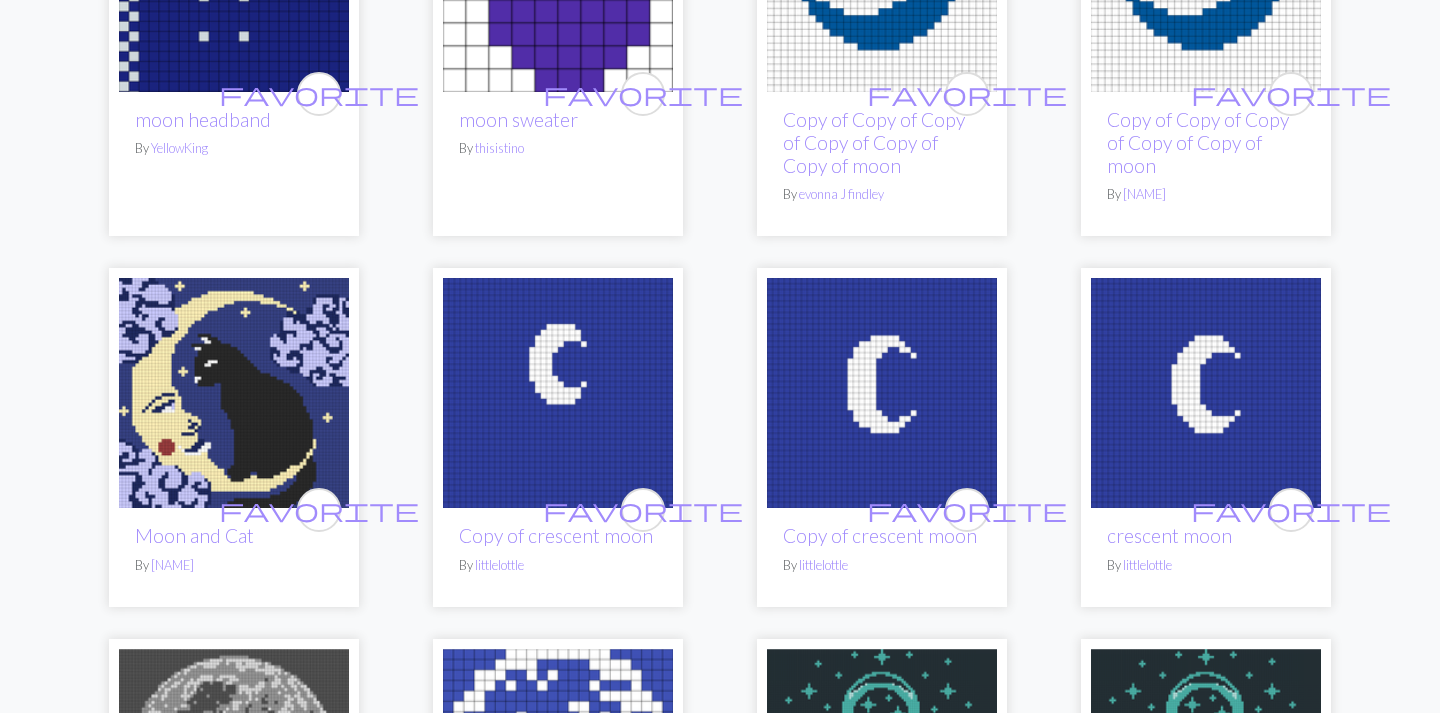 scroll, scrollTop: 412, scrollLeft: 0, axis: vertical 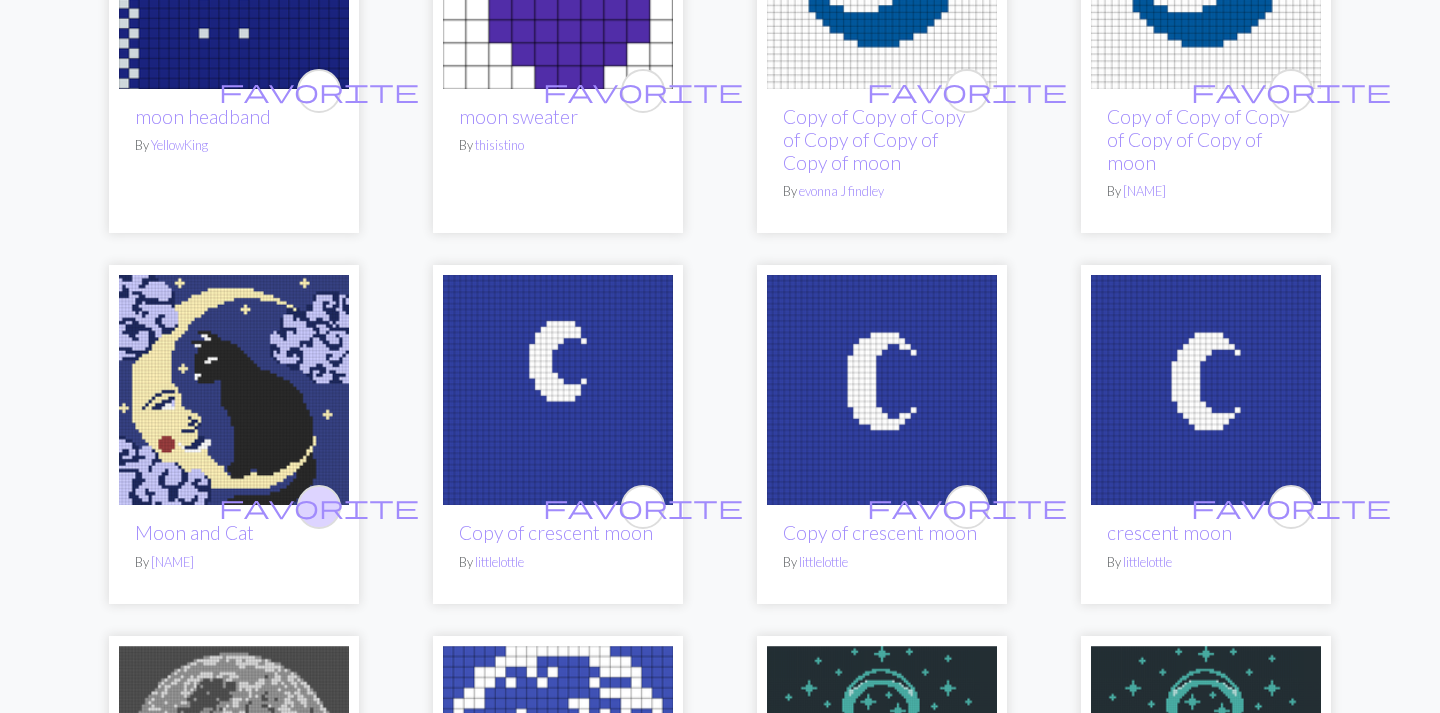 click on "favorite" at bounding box center (319, 507) 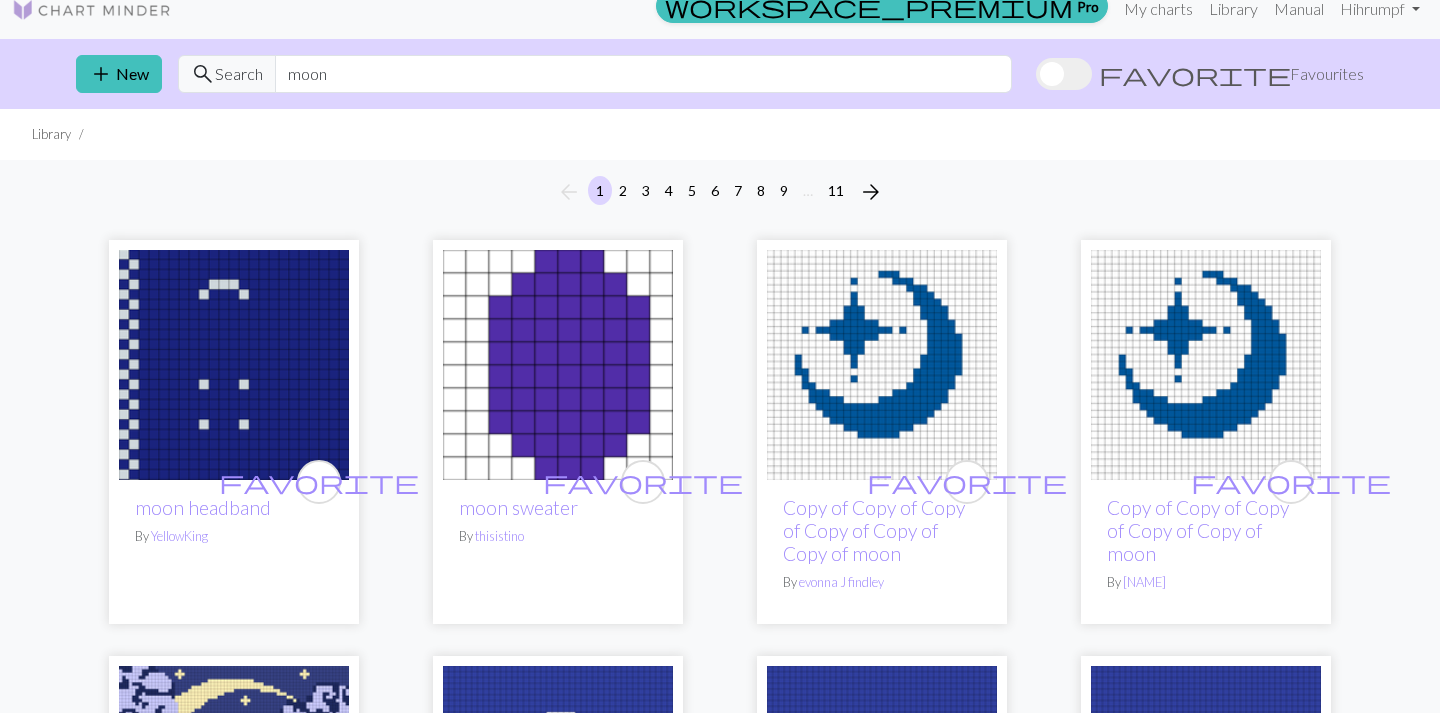 scroll, scrollTop: 0, scrollLeft: 0, axis: both 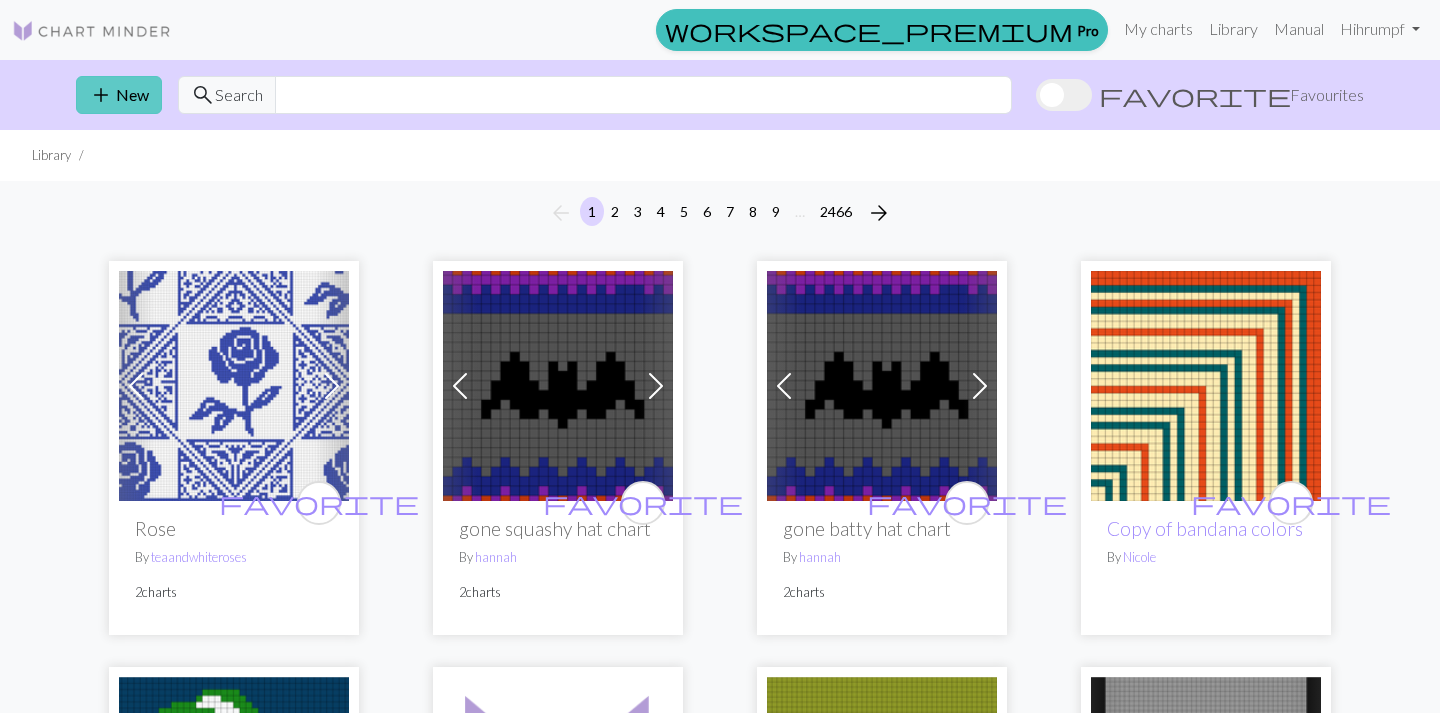 click on "add   New" at bounding box center [119, 95] 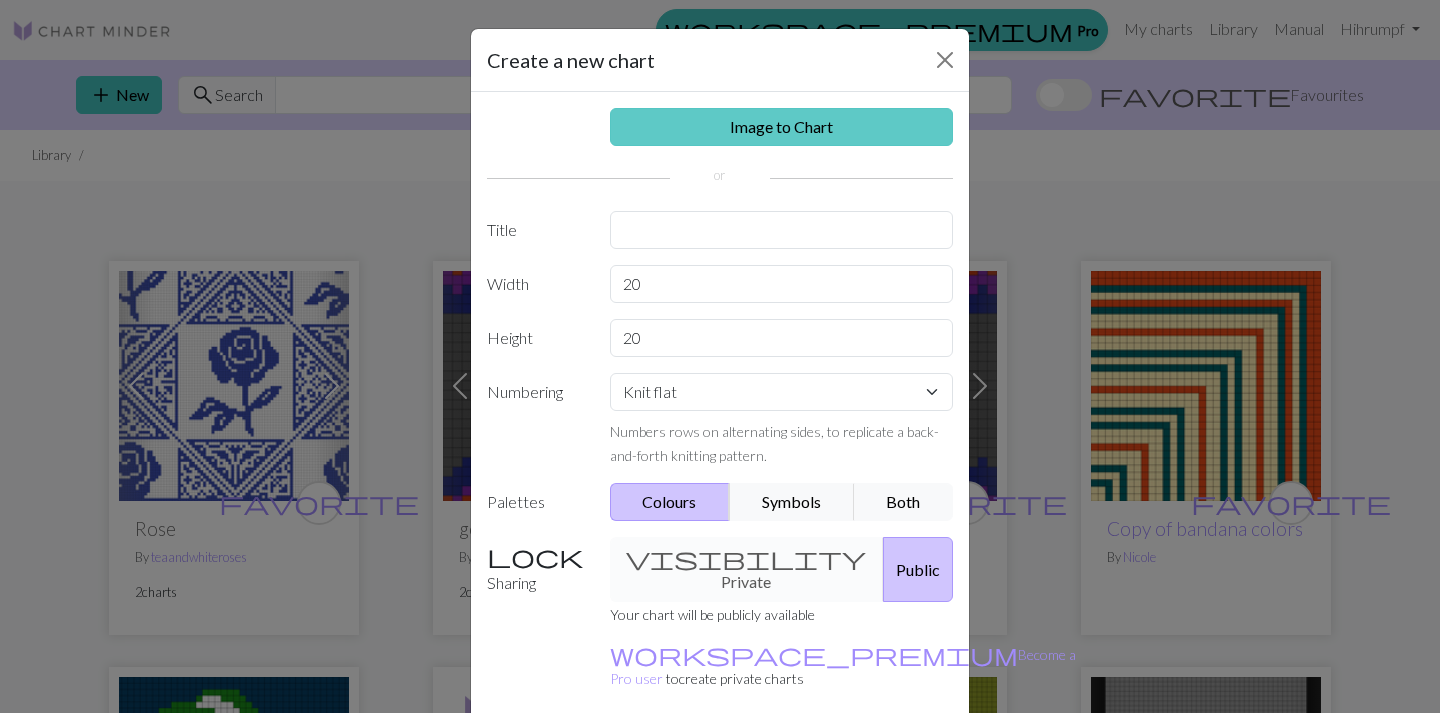 click on "Image to Chart" at bounding box center (782, 127) 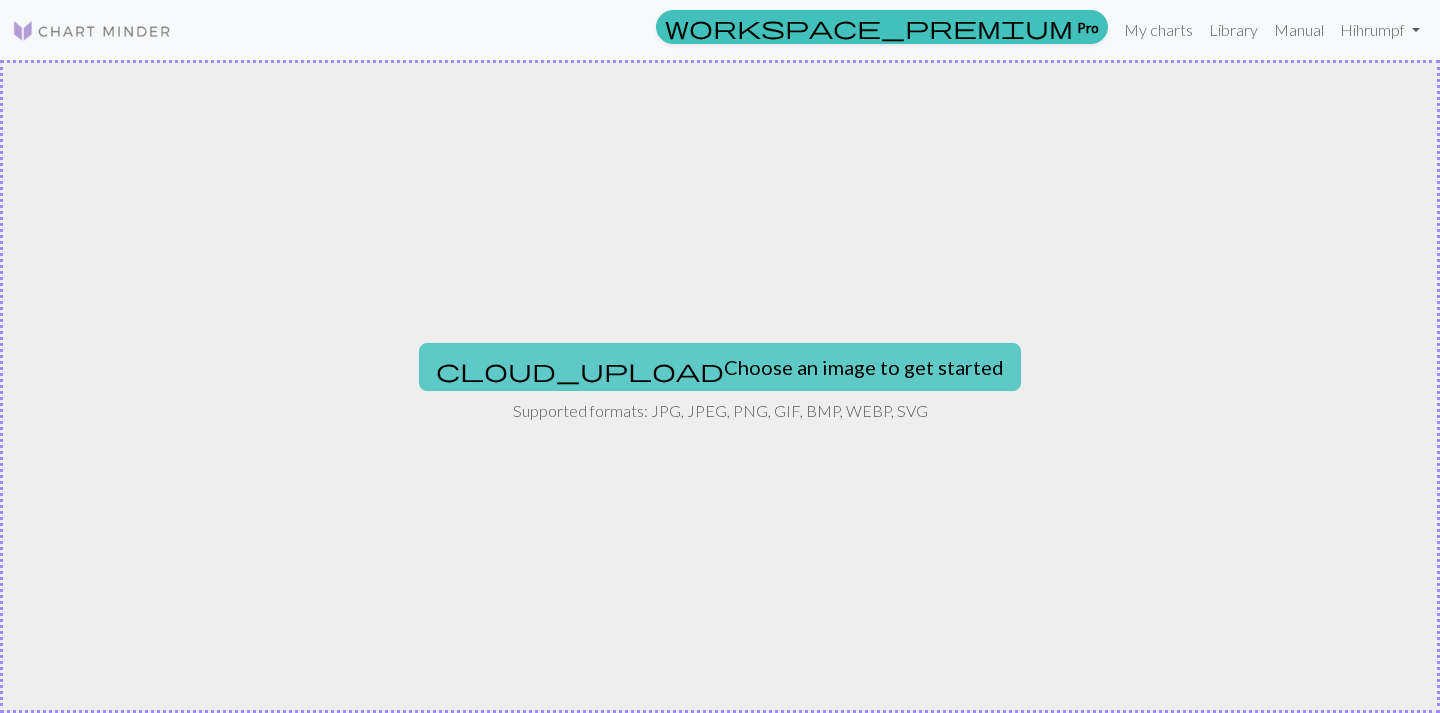 click on "cloud_upload  Choose an image to get started" at bounding box center [720, 367] 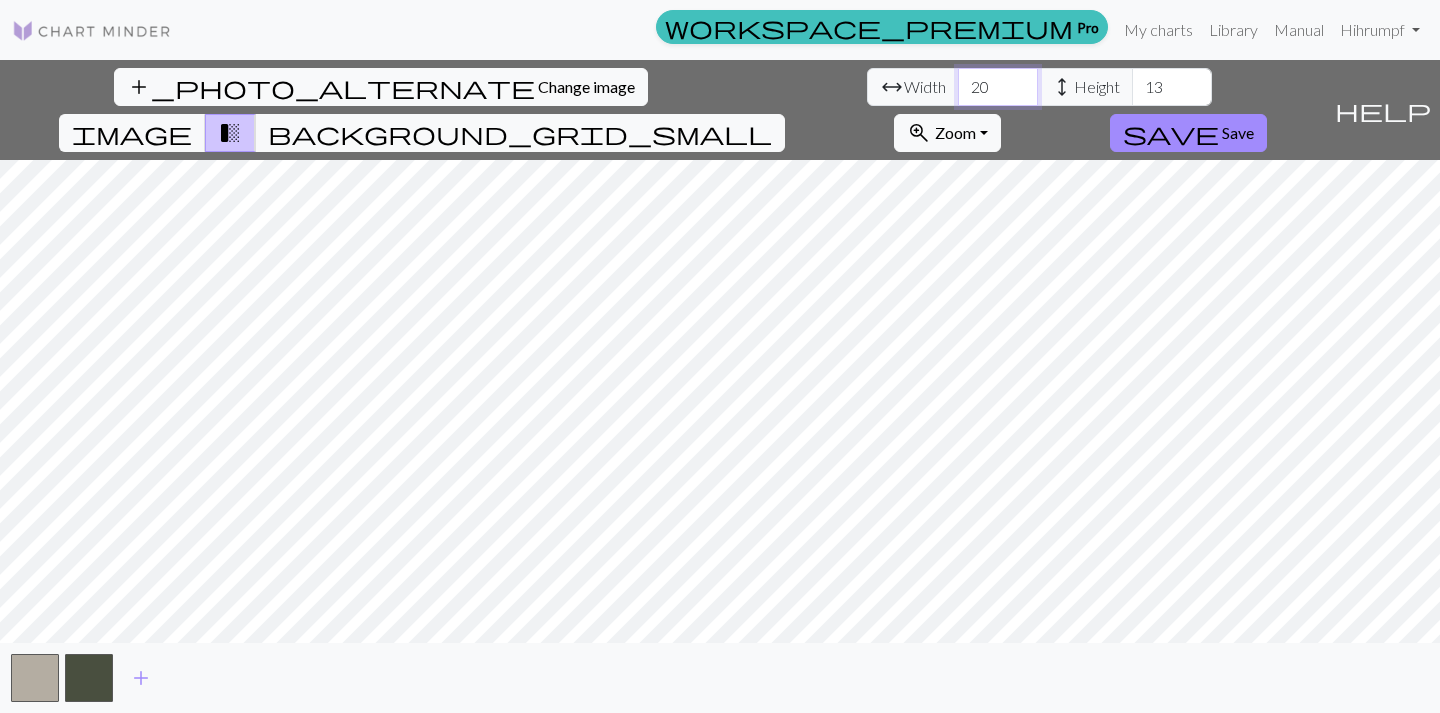 drag, startPoint x: 447, startPoint y: 86, endPoint x: 397, endPoint y: 86, distance: 50 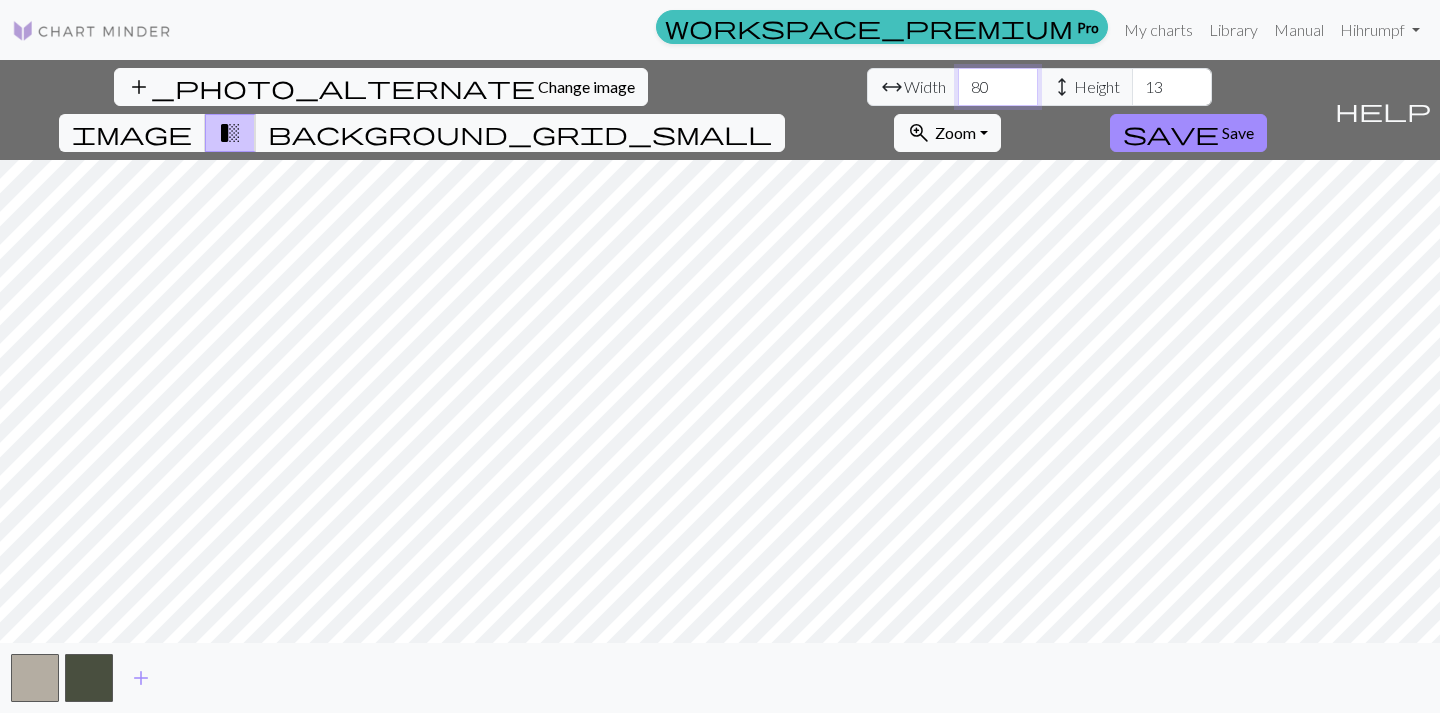 type on "80" 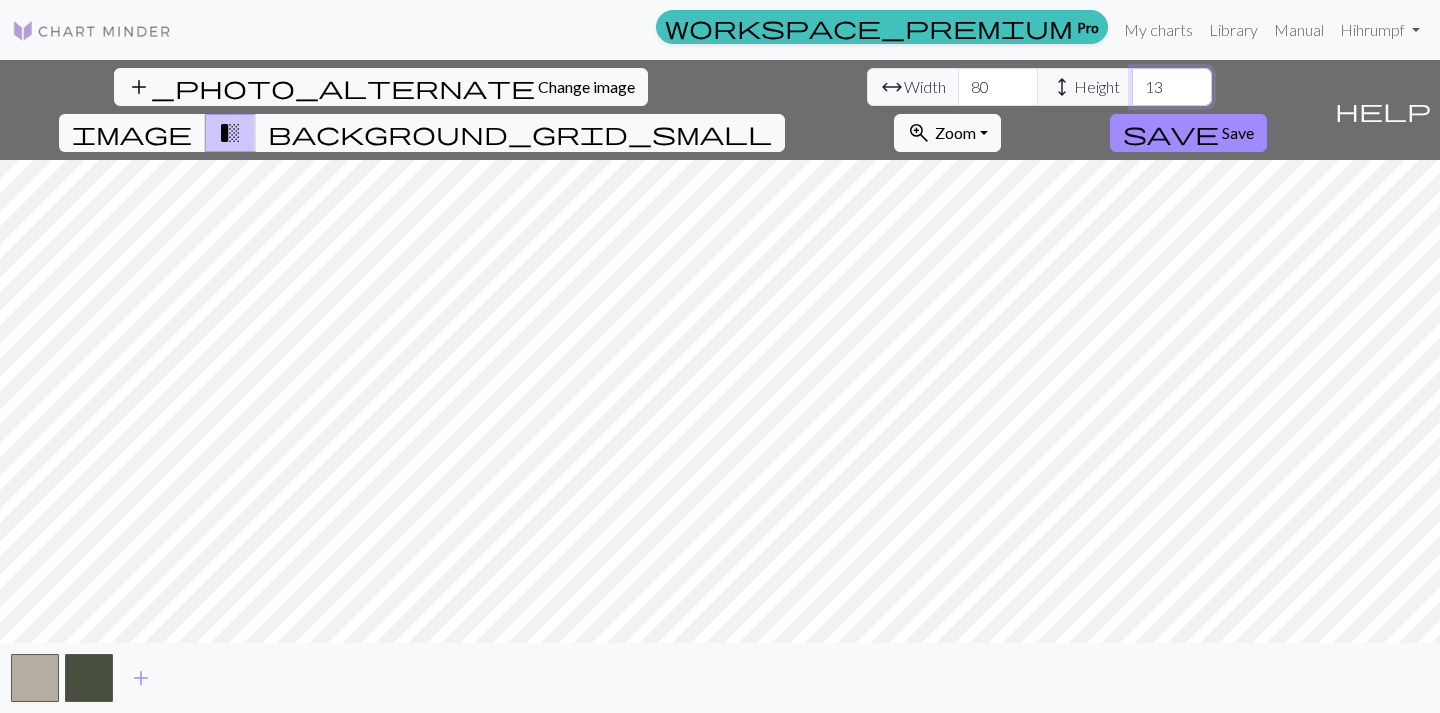 click on "13" at bounding box center [1172, 87] 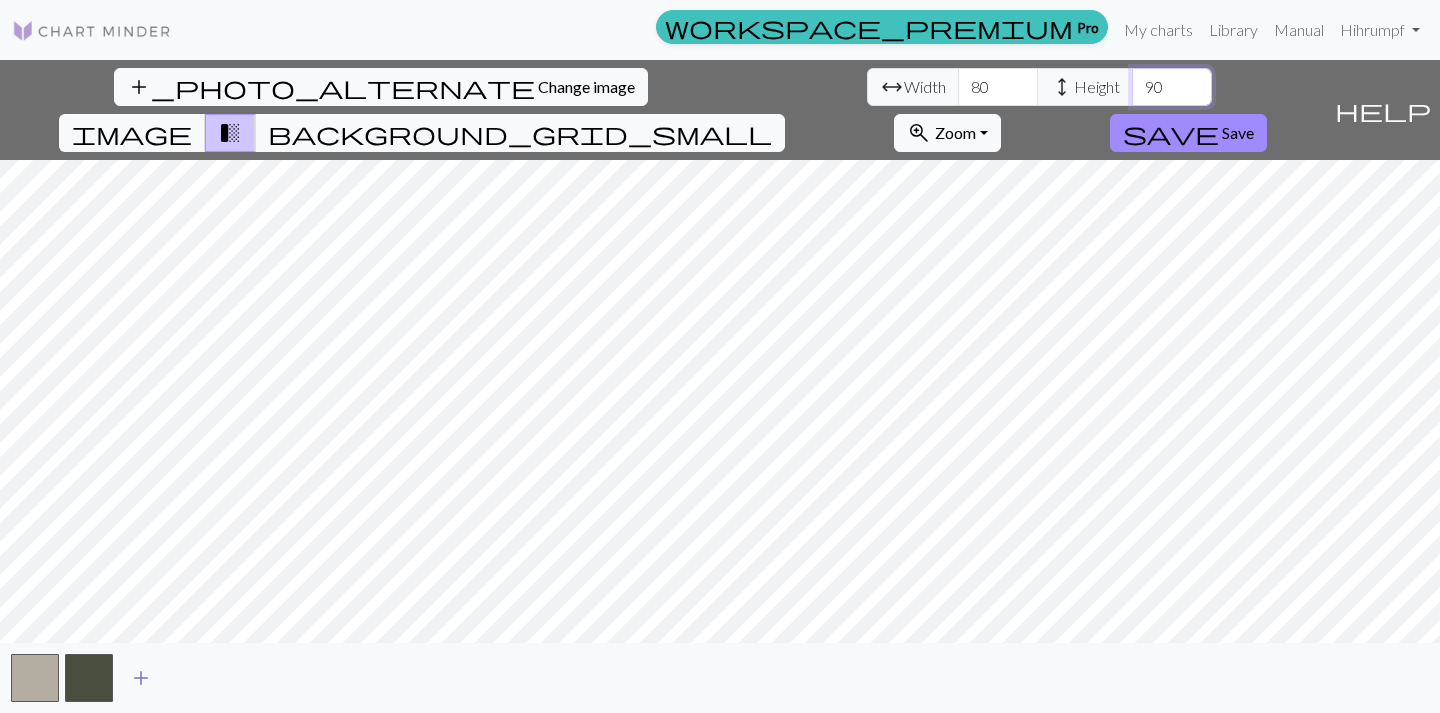 type on "90" 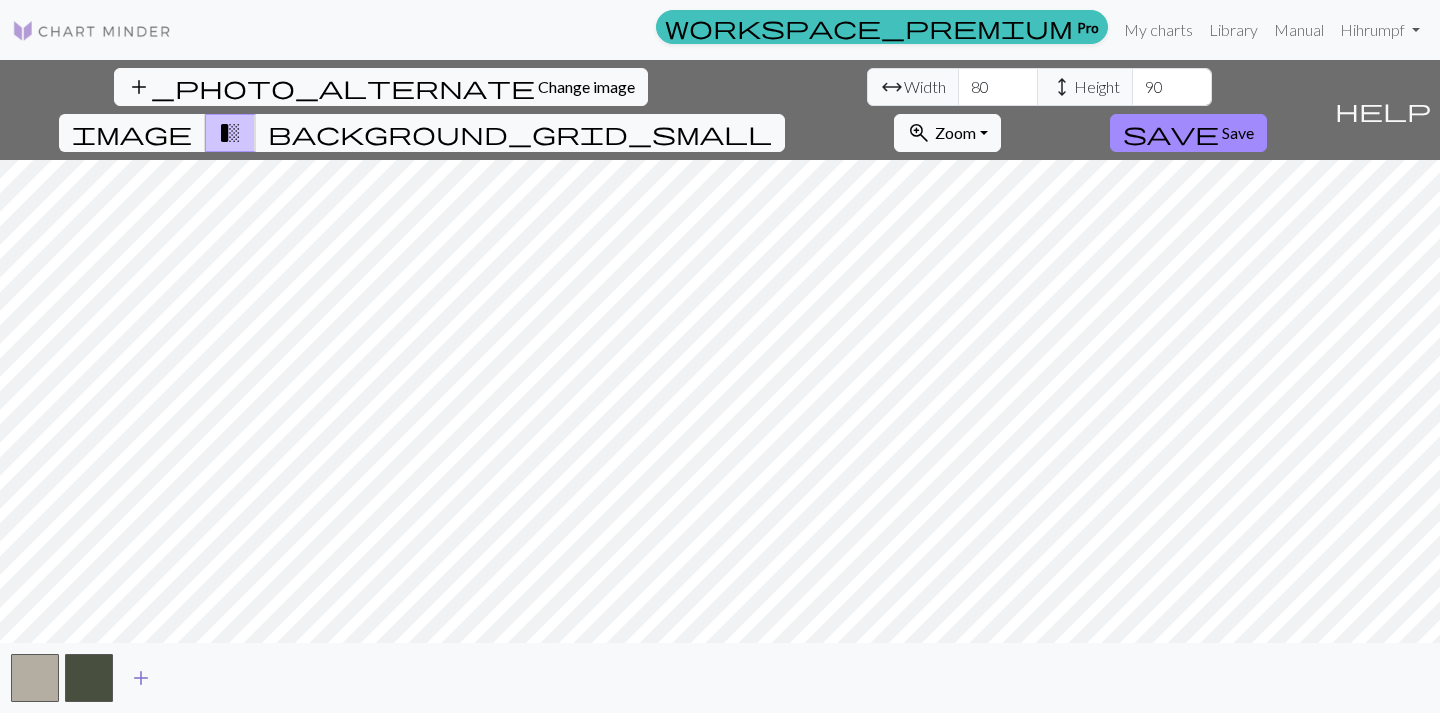 click on "add" at bounding box center [141, 678] 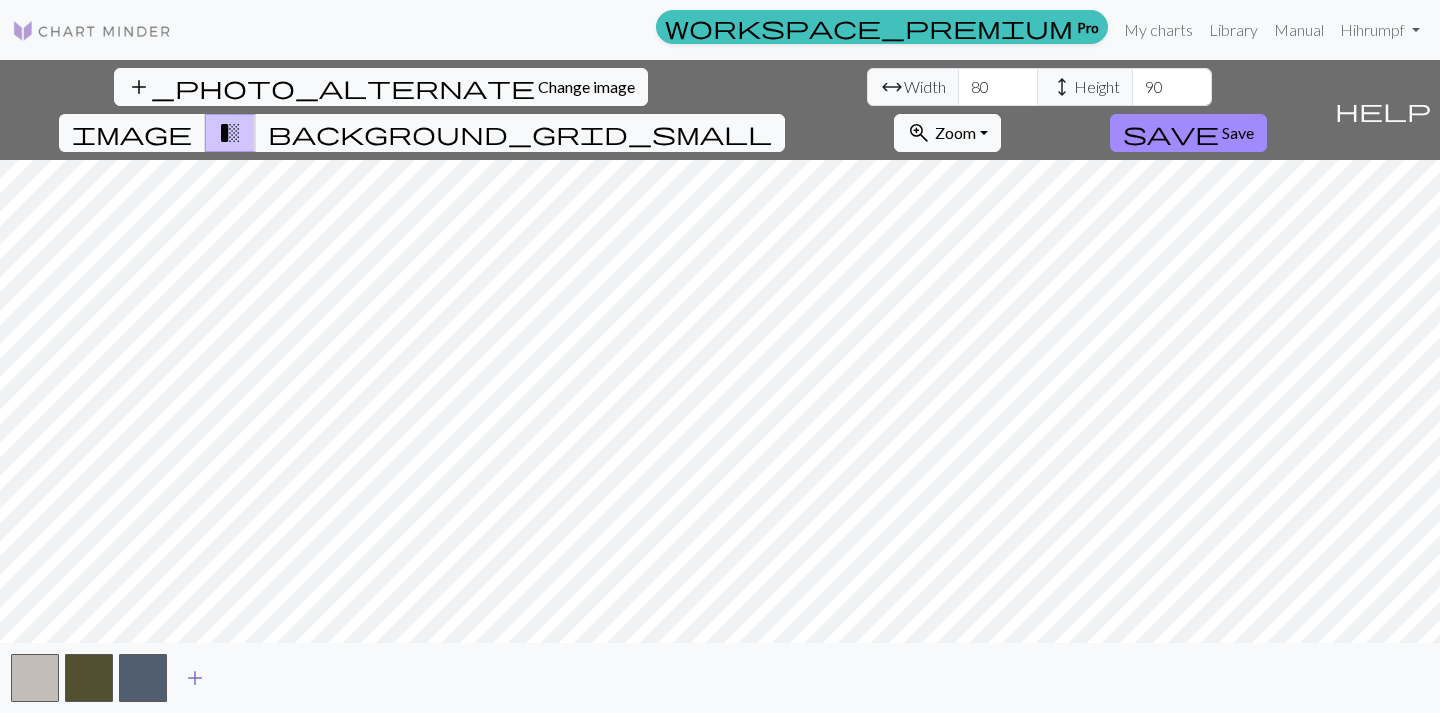 click on "add" at bounding box center [195, 678] 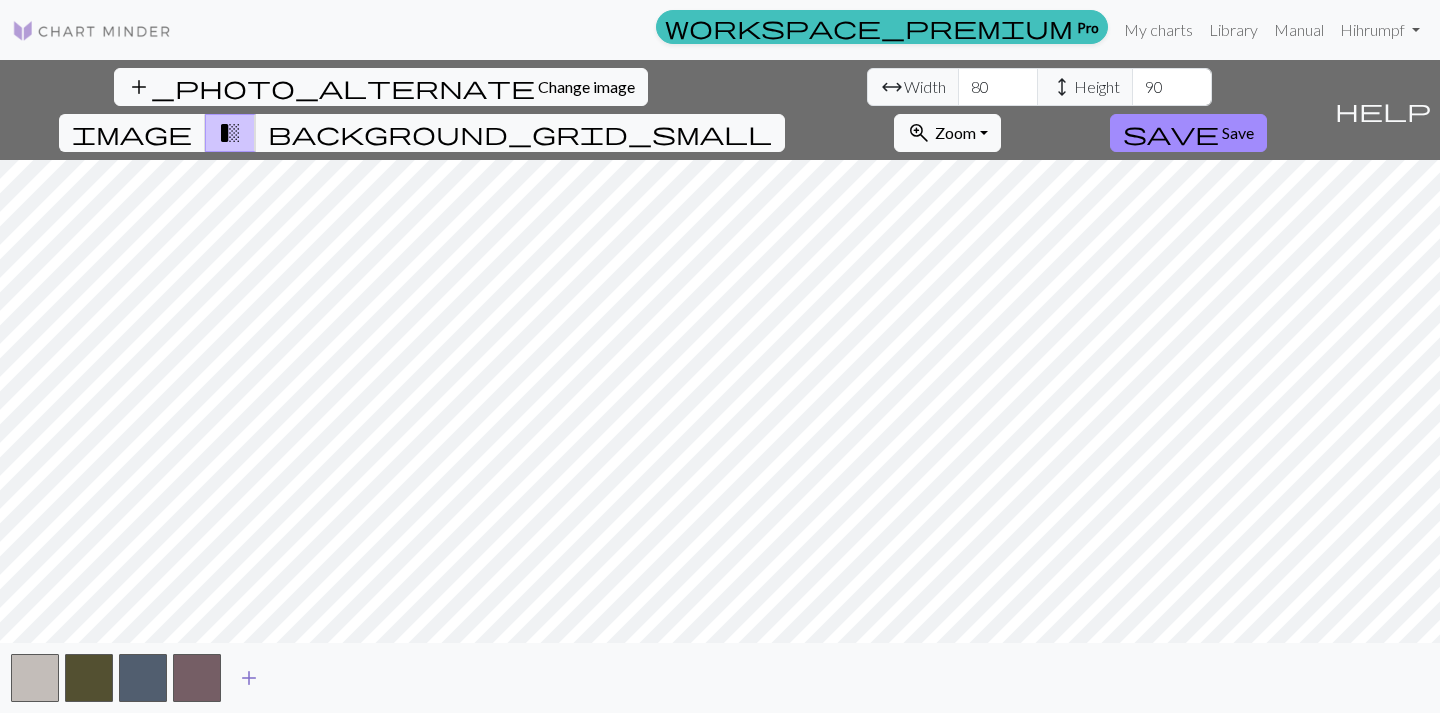 click on "add" at bounding box center (249, 678) 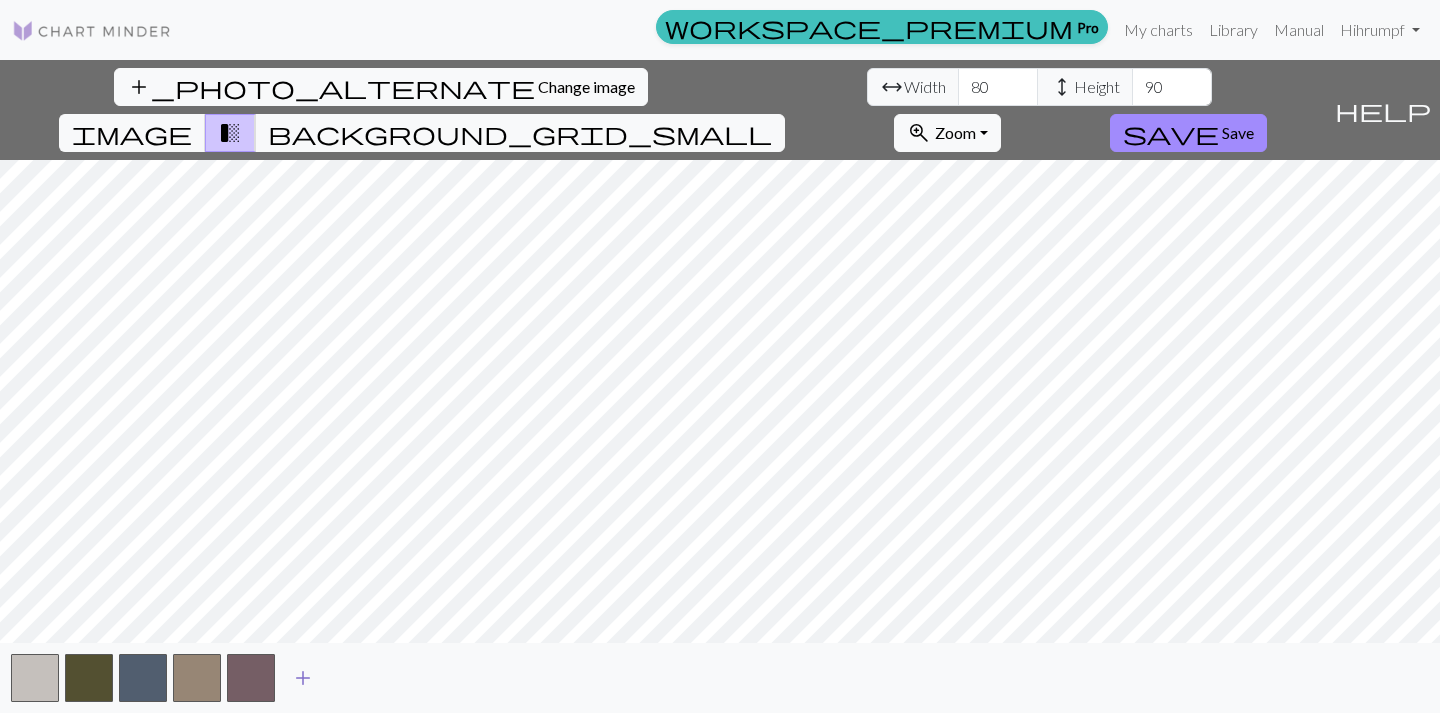 click on "add" at bounding box center (303, 678) 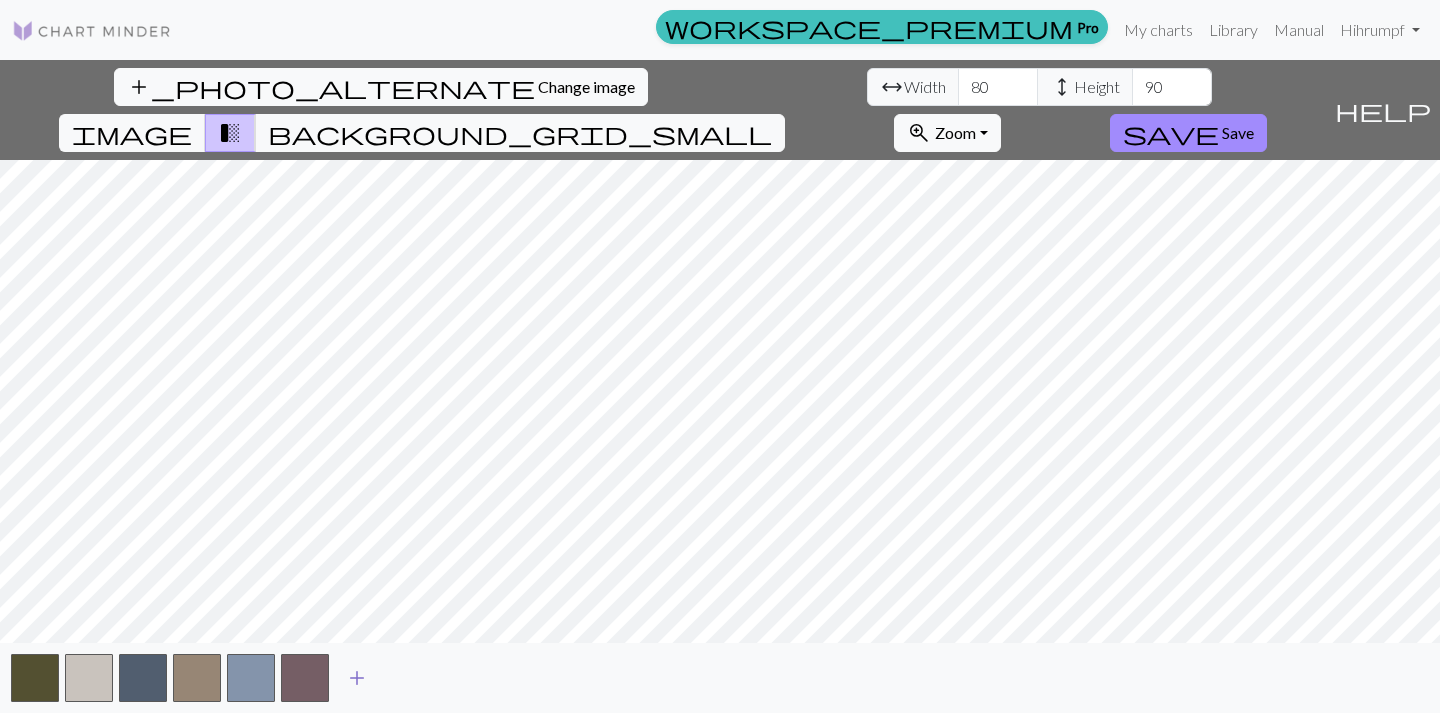 click on "add" at bounding box center (357, 678) 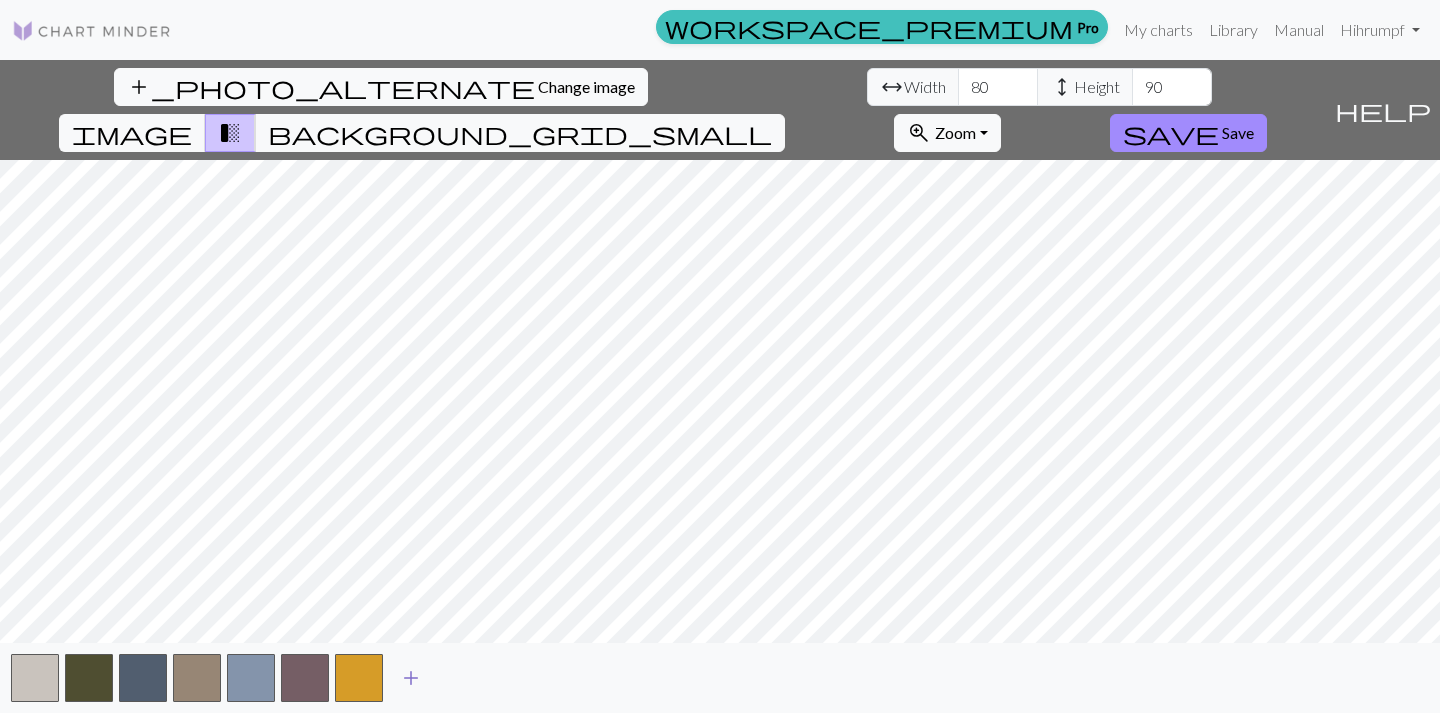 click on "add" at bounding box center (411, 678) 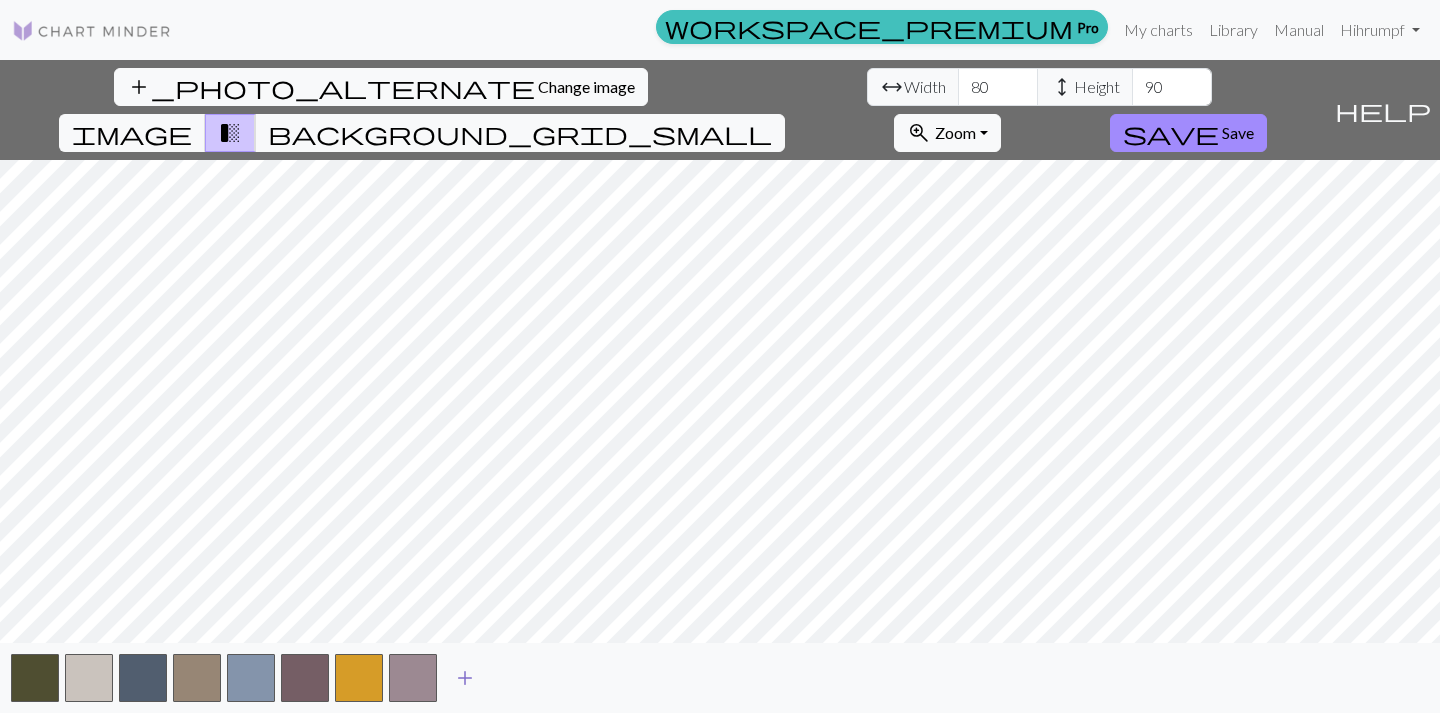 click on "add" at bounding box center [465, 678] 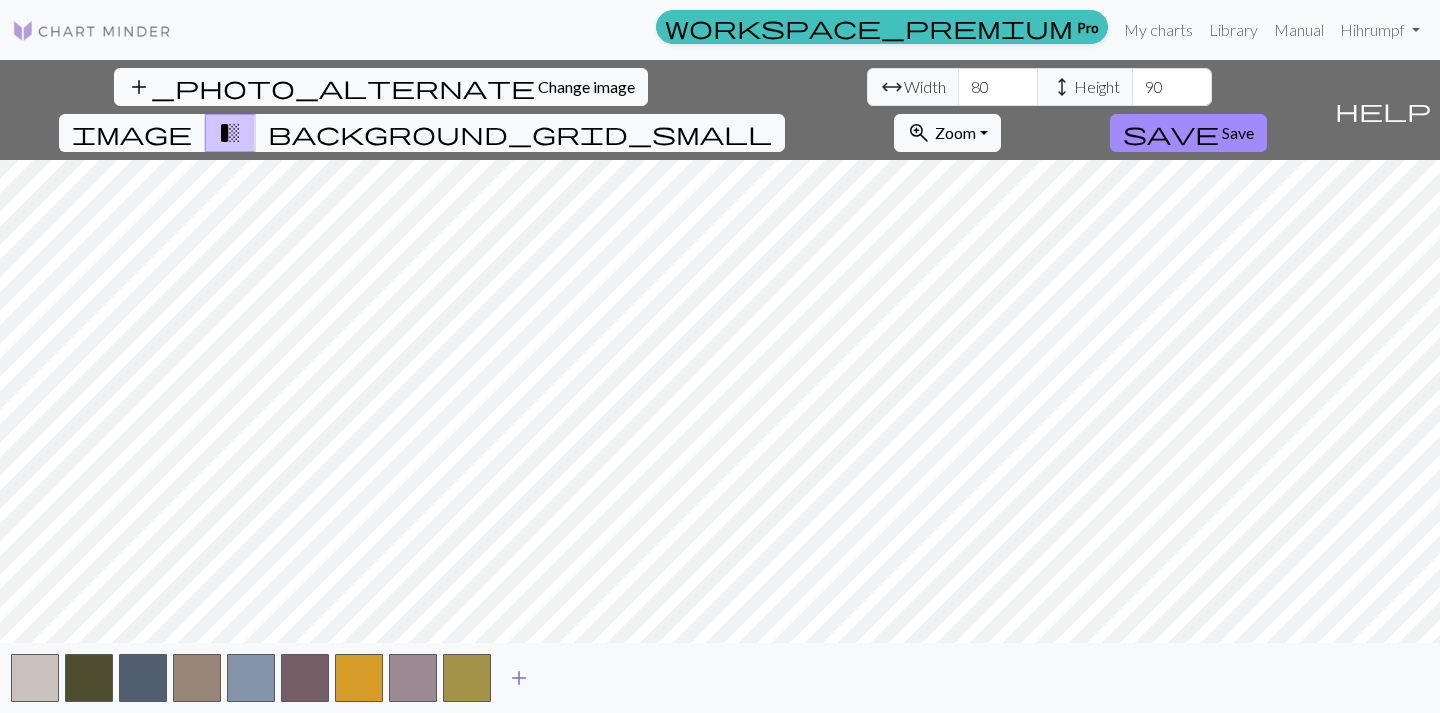 click on "add" at bounding box center [519, 678] 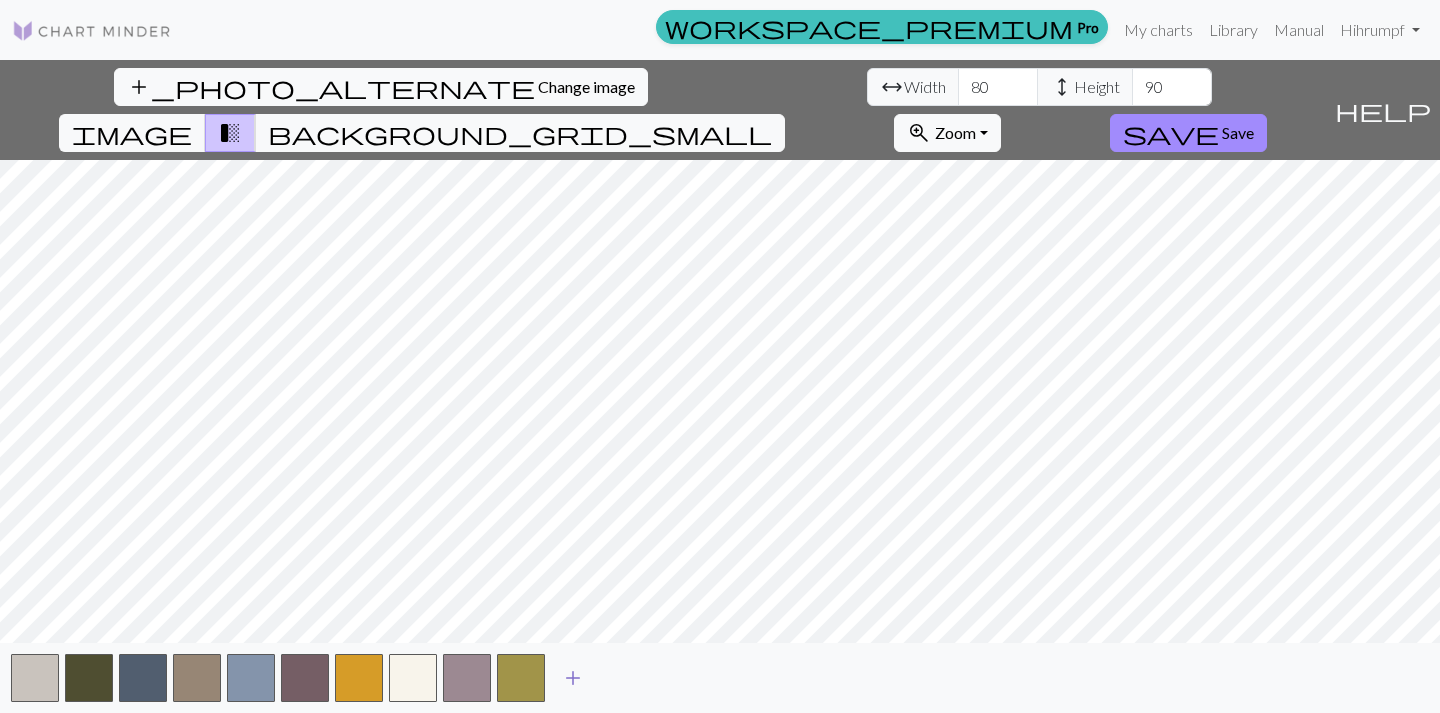 click on "add" at bounding box center [573, 678] 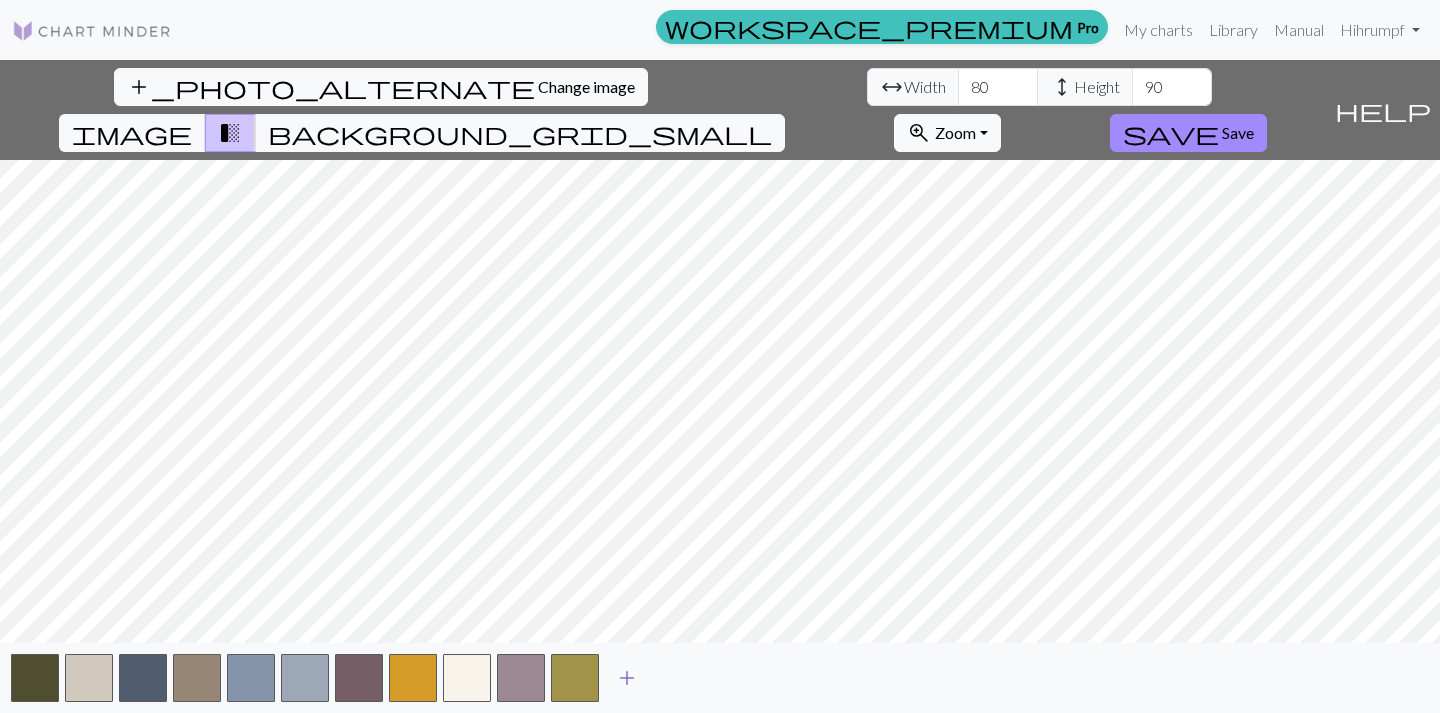 click on "add" at bounding box center (627, 678) 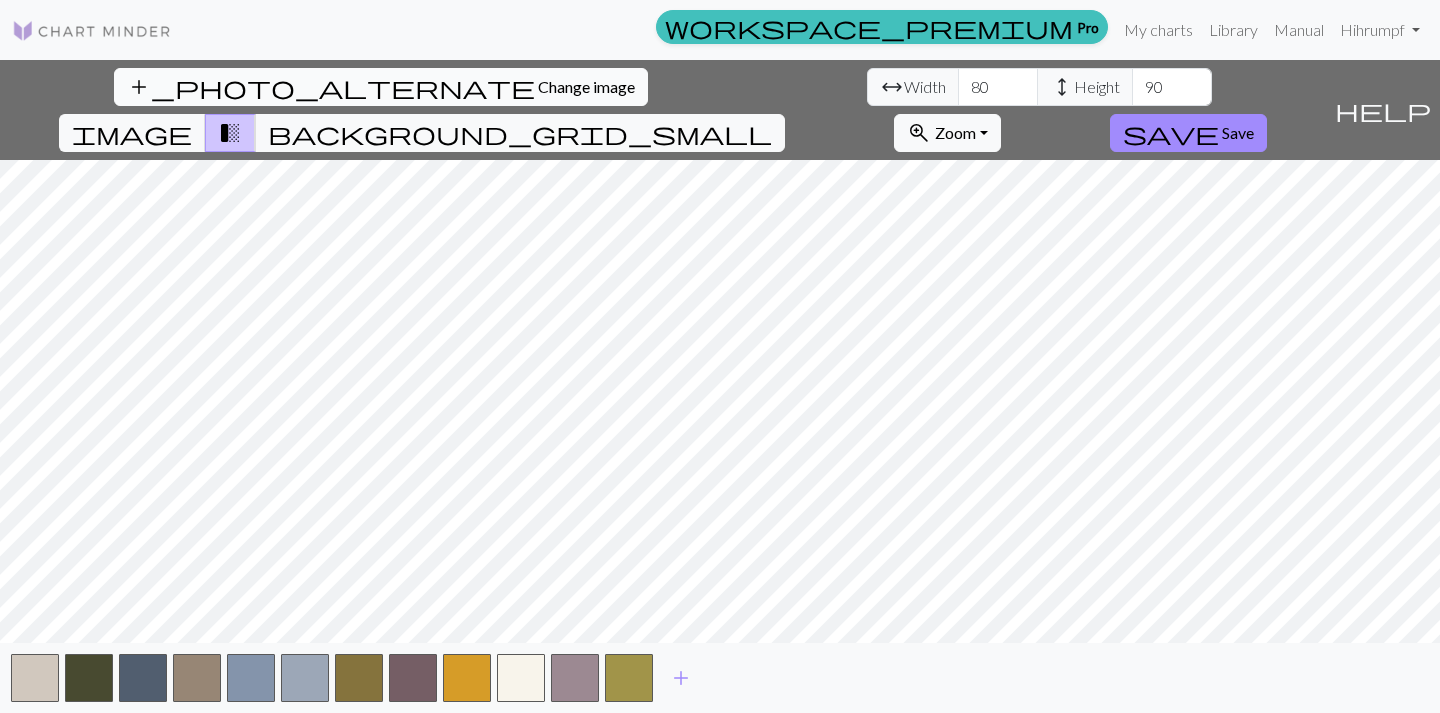 click on "Change image" at bounding box center (586, 86) 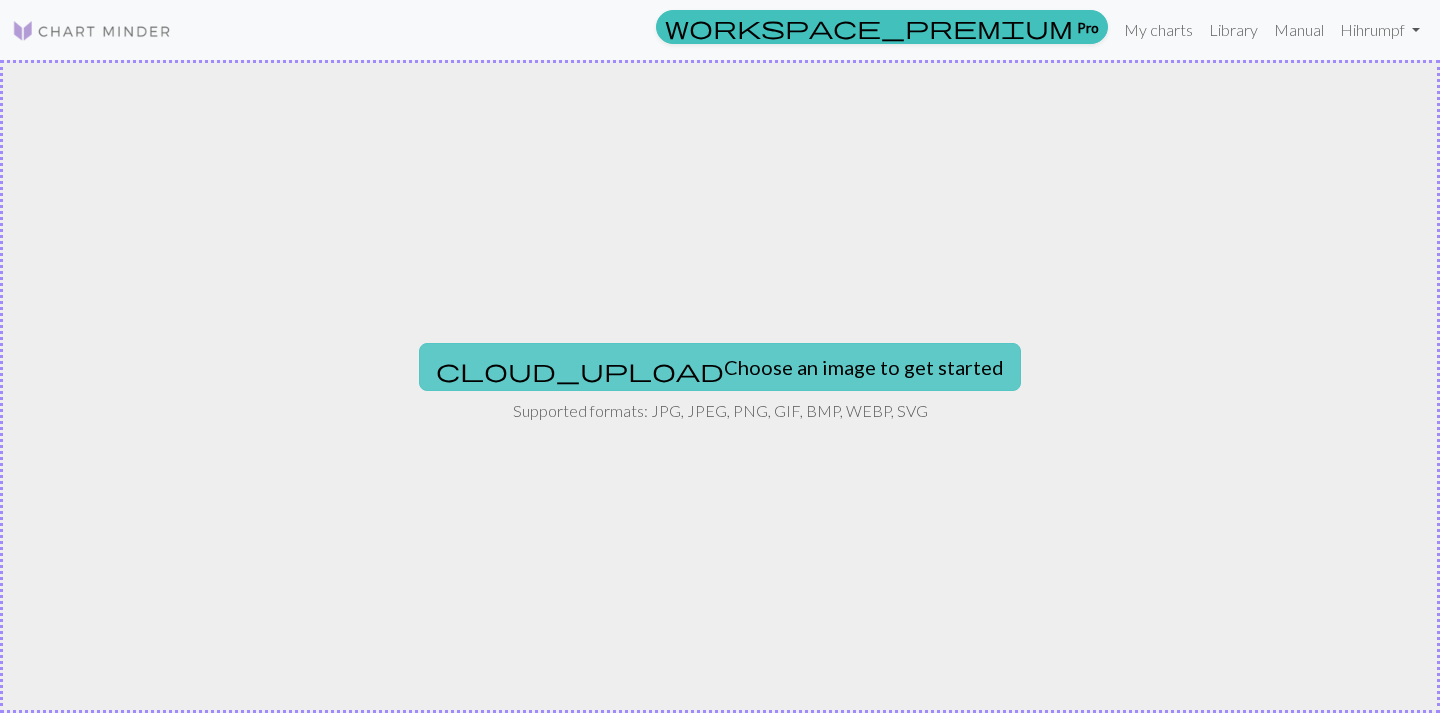 click on "cloud_upload  Choose an image to get started" at bounding box center [720, 367] 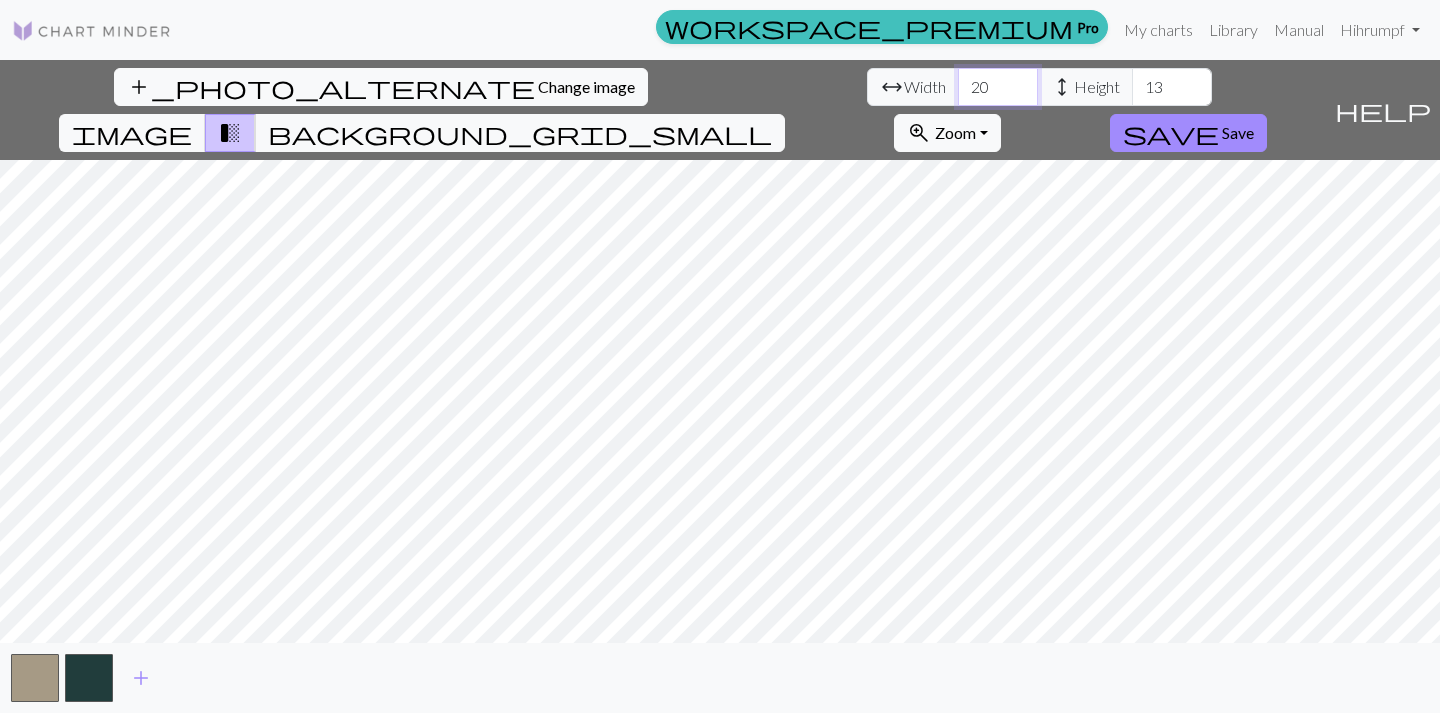 drag, startPoint x: 460, startPoint y: 86, endPoint x: 419, endPoint y: 86, distance: 41 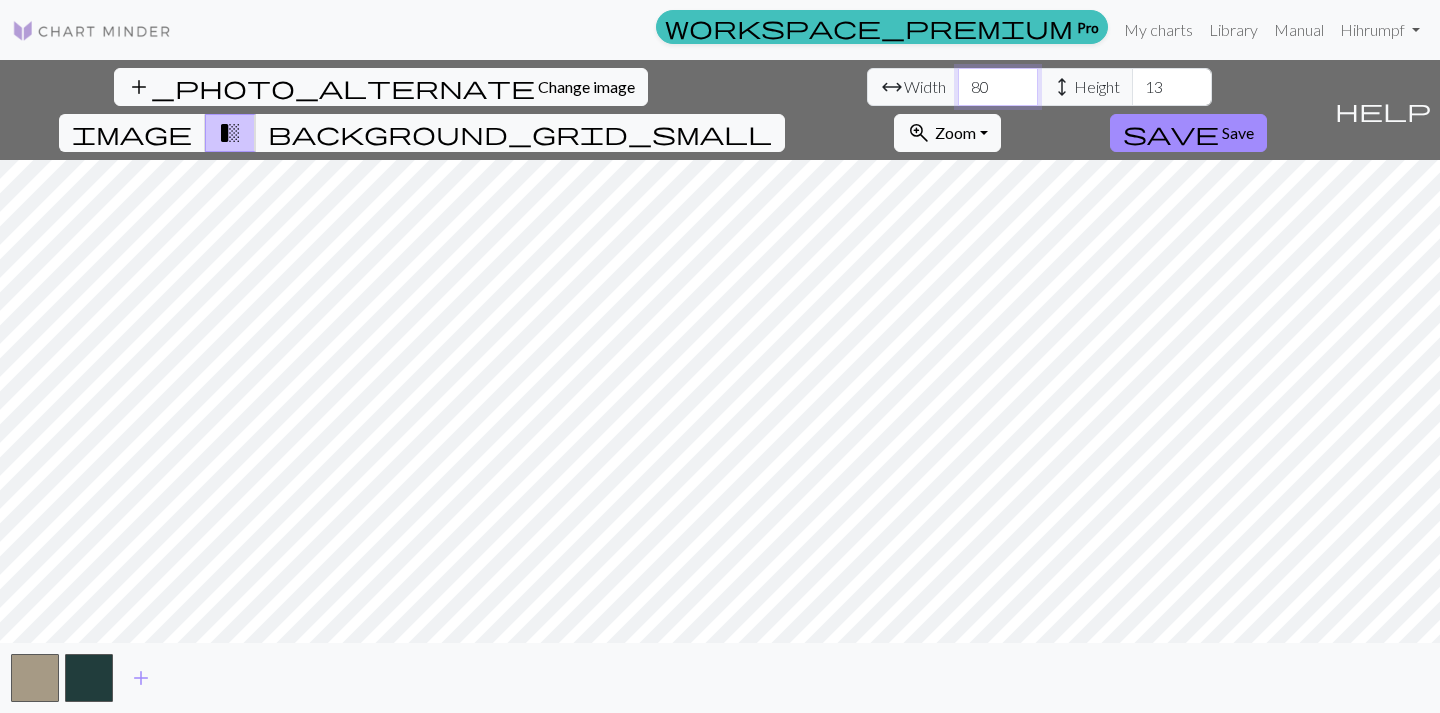 type on "80" 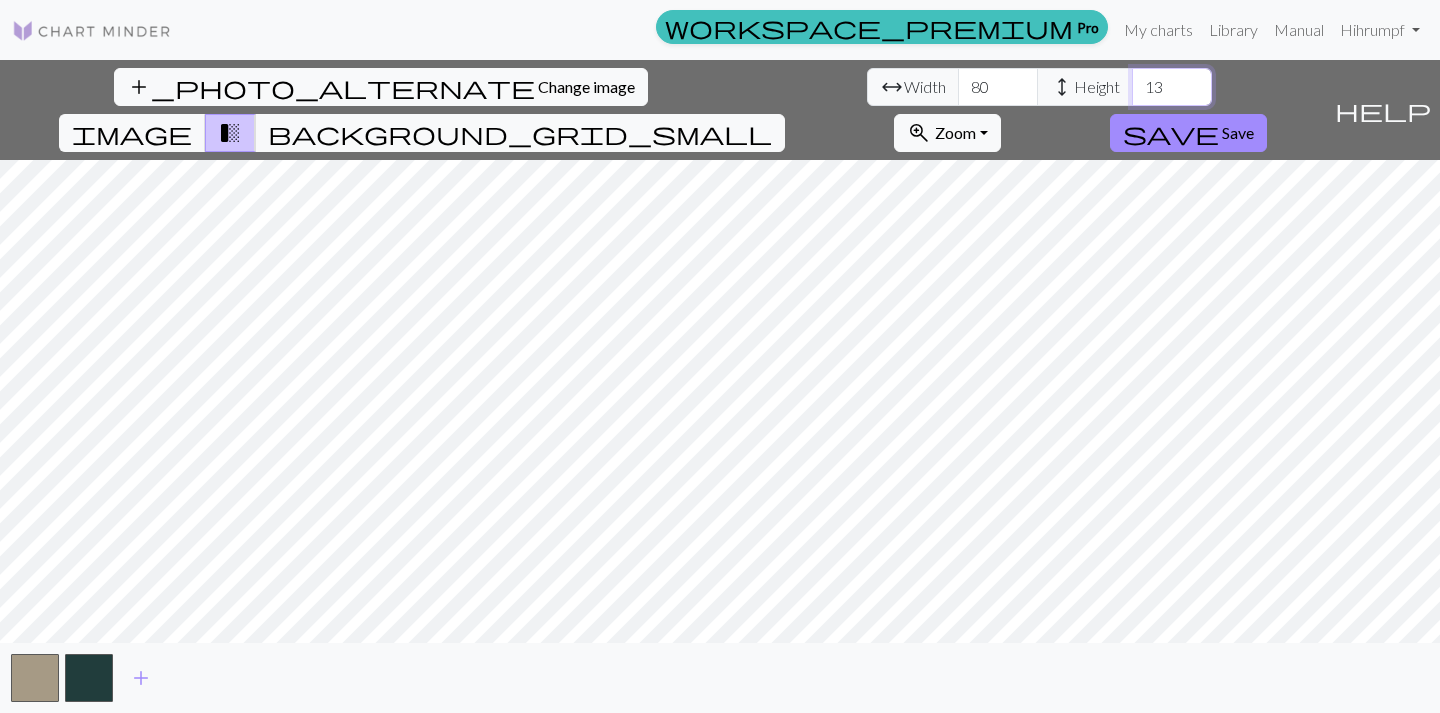 drag, startPoint x: 629, startPoint y: 85, endPoint x: 592, endPoint y: 85, distance: 37 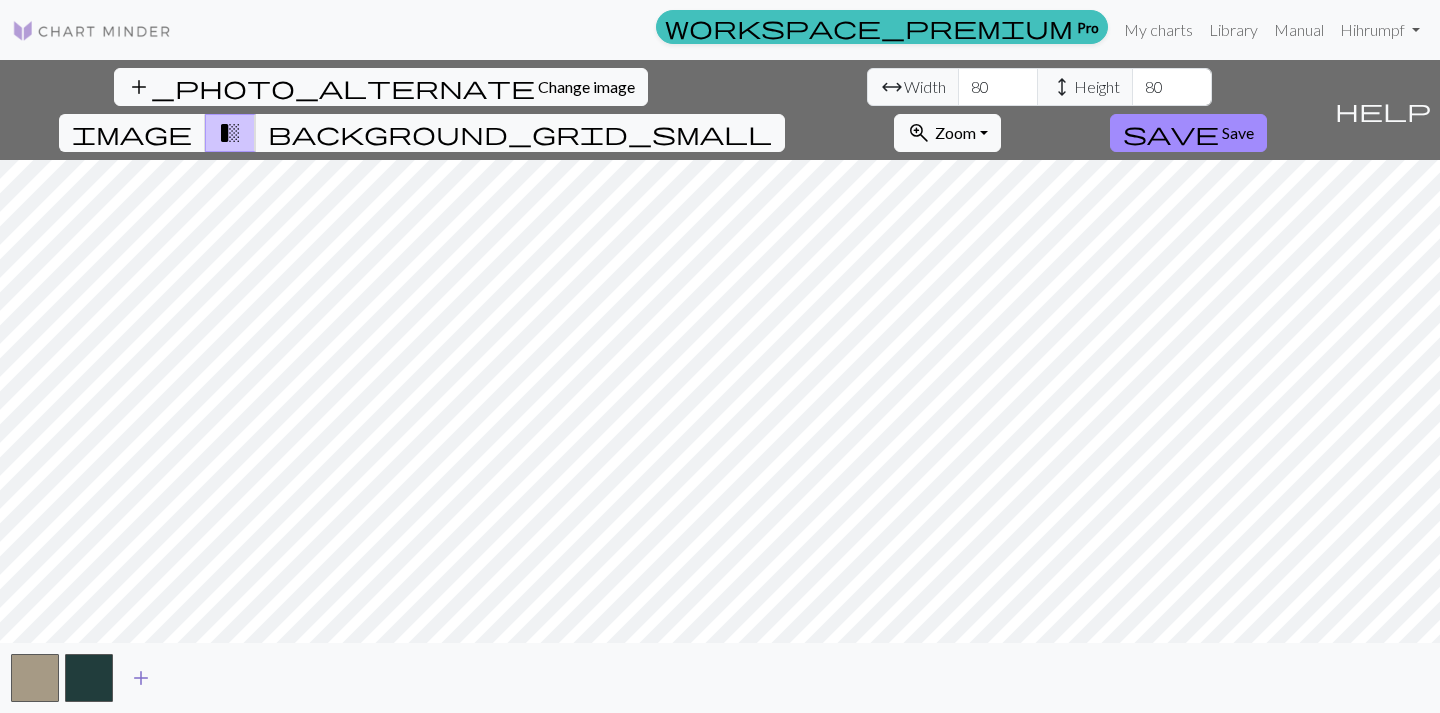 click on "add" at bounding box center [141, 678] 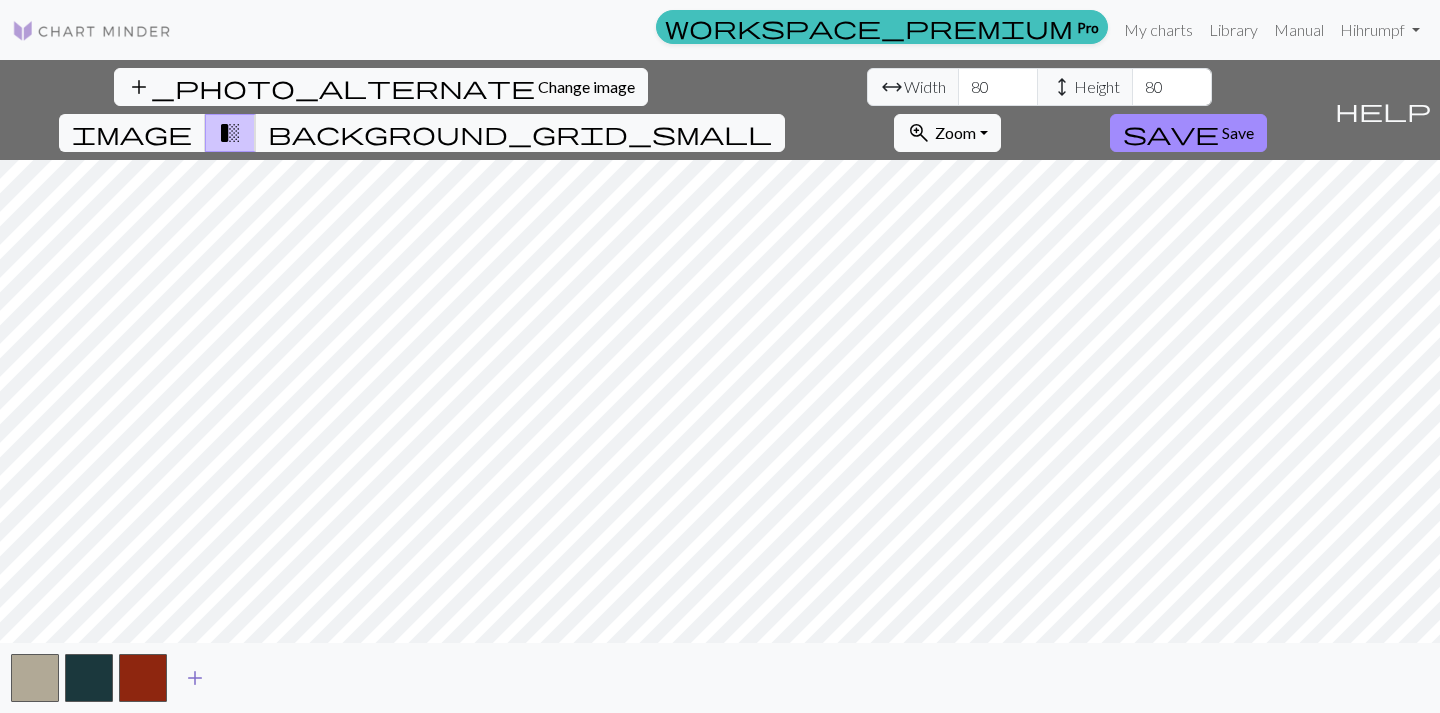 click on "add" at bounding box center [195, 678] 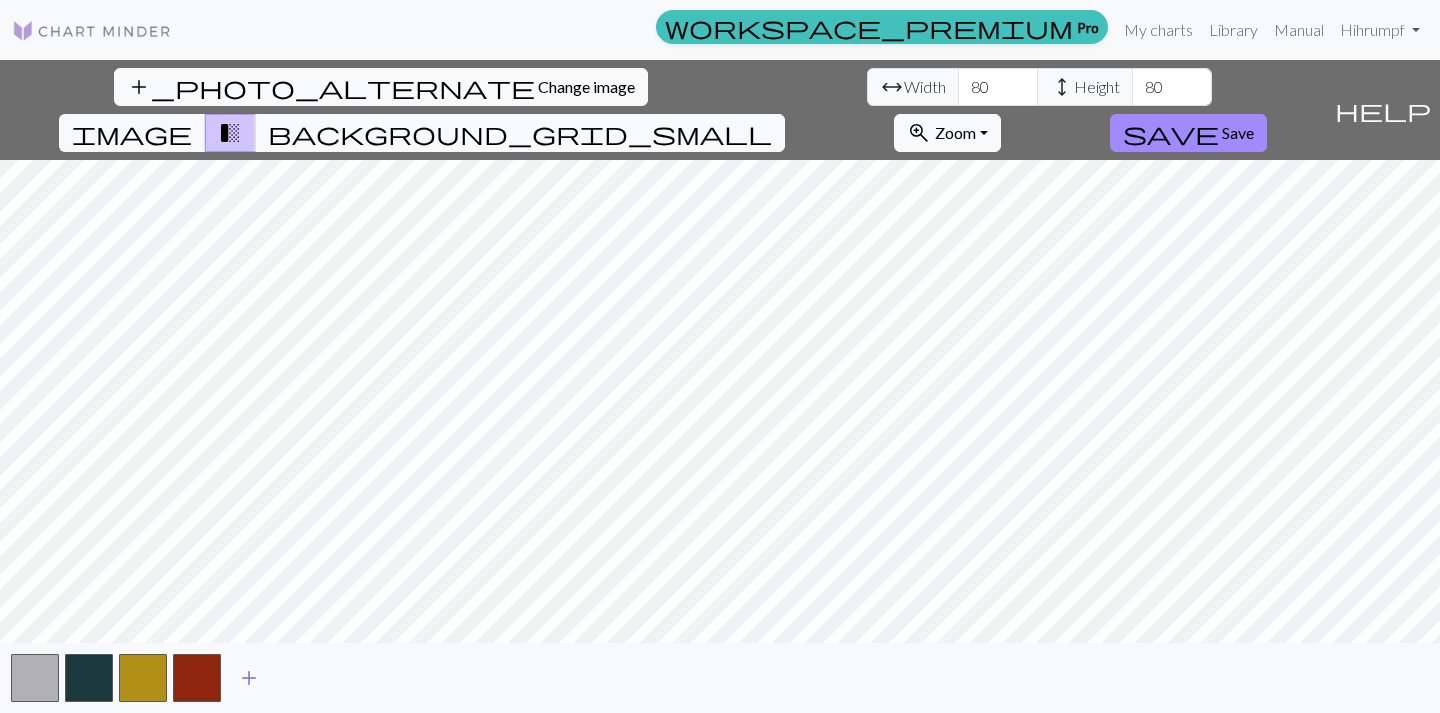 click on "add" at bounding box center (249, 678) 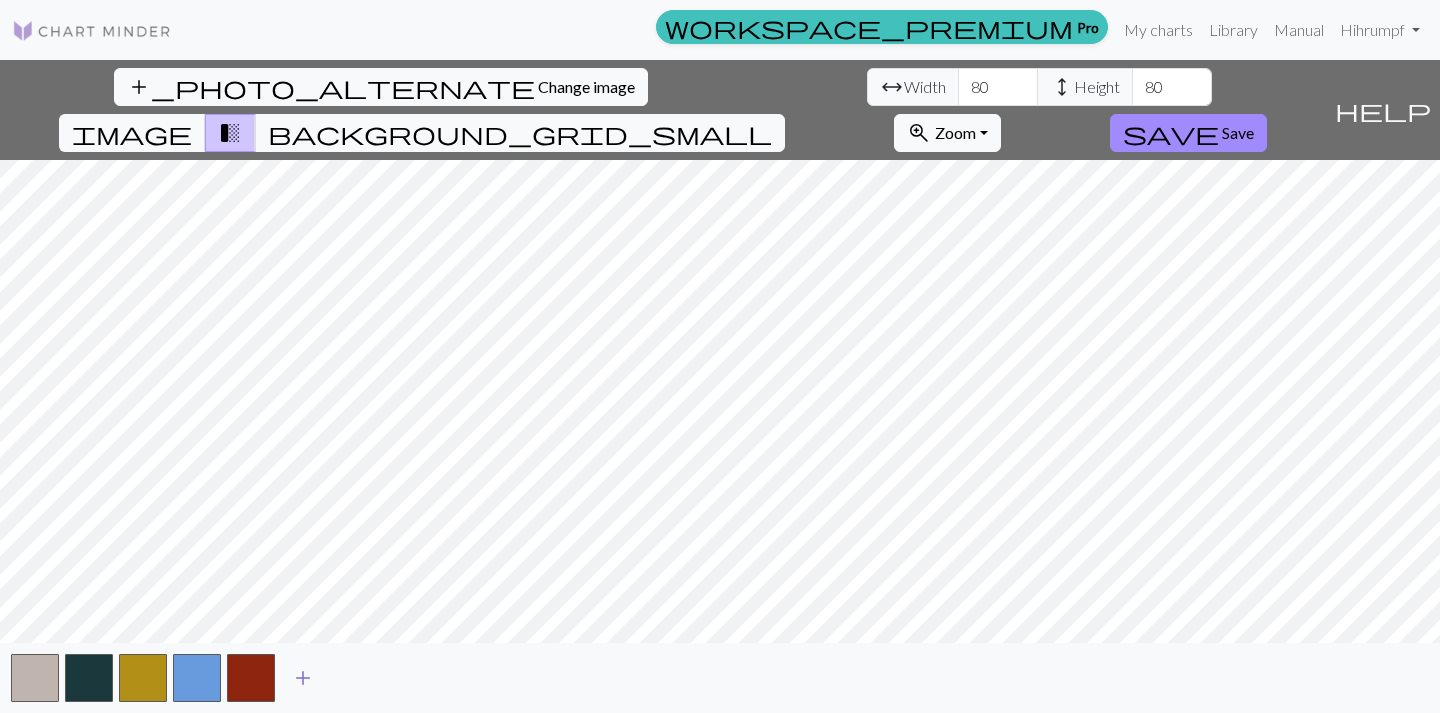 click on "add" at bounding box center [303, 678] 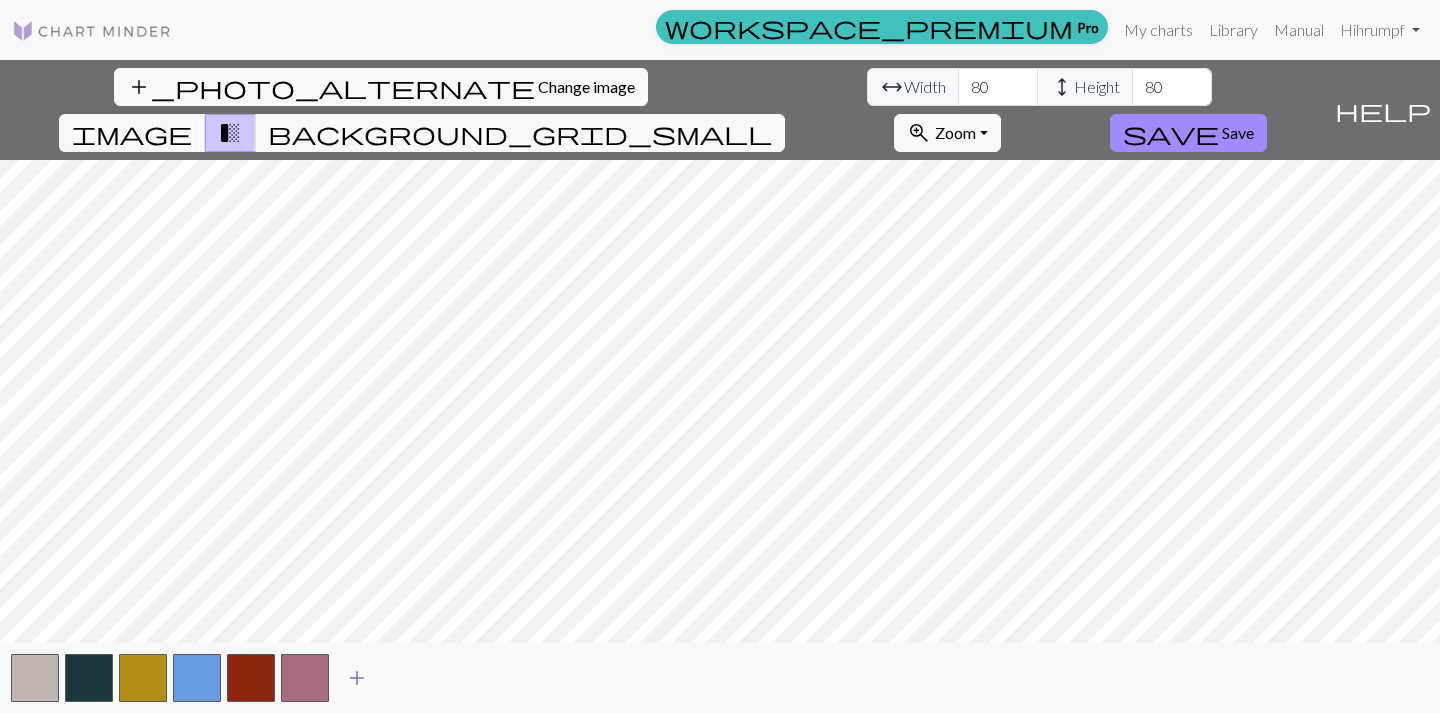 click on "add" at bounding box center [357, 678] 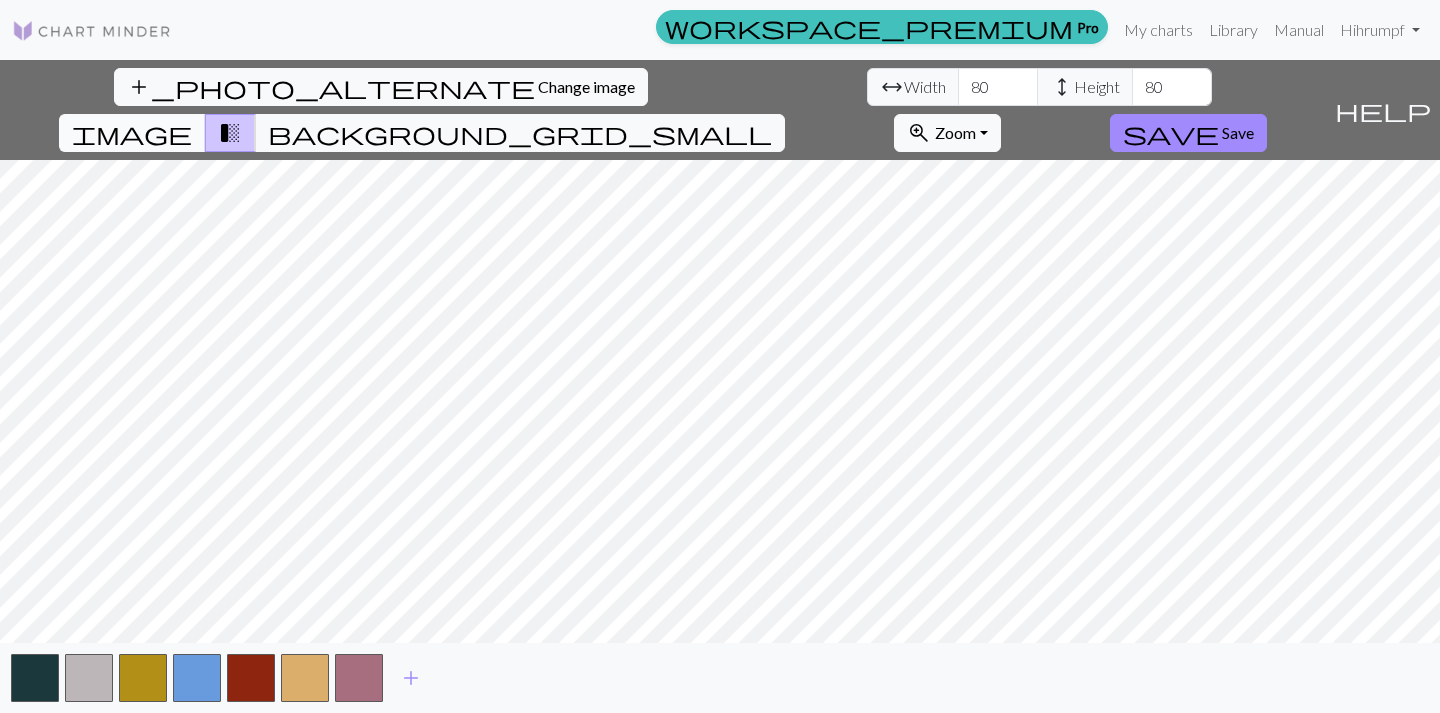 click on "image" at bounding box center [132, 133] 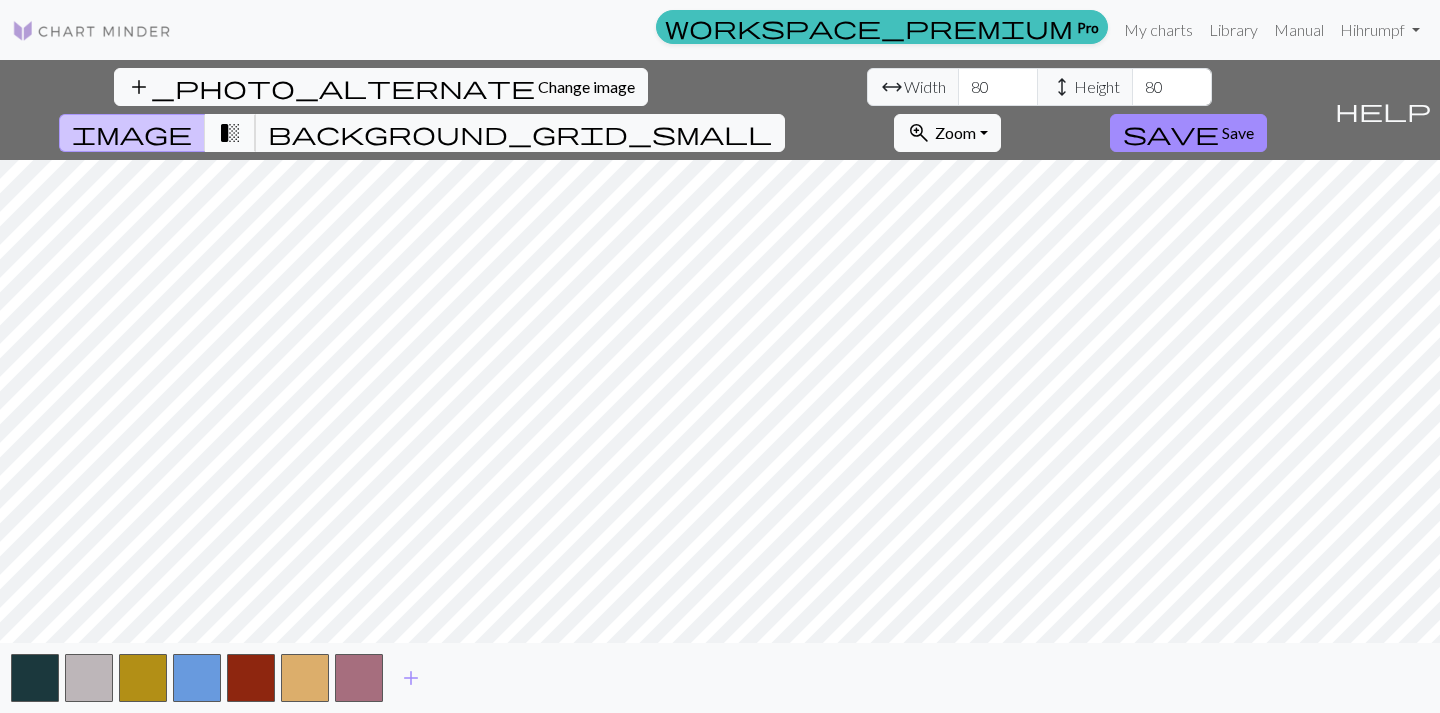 click on "transition_fade" at bounding box center (230, 133) 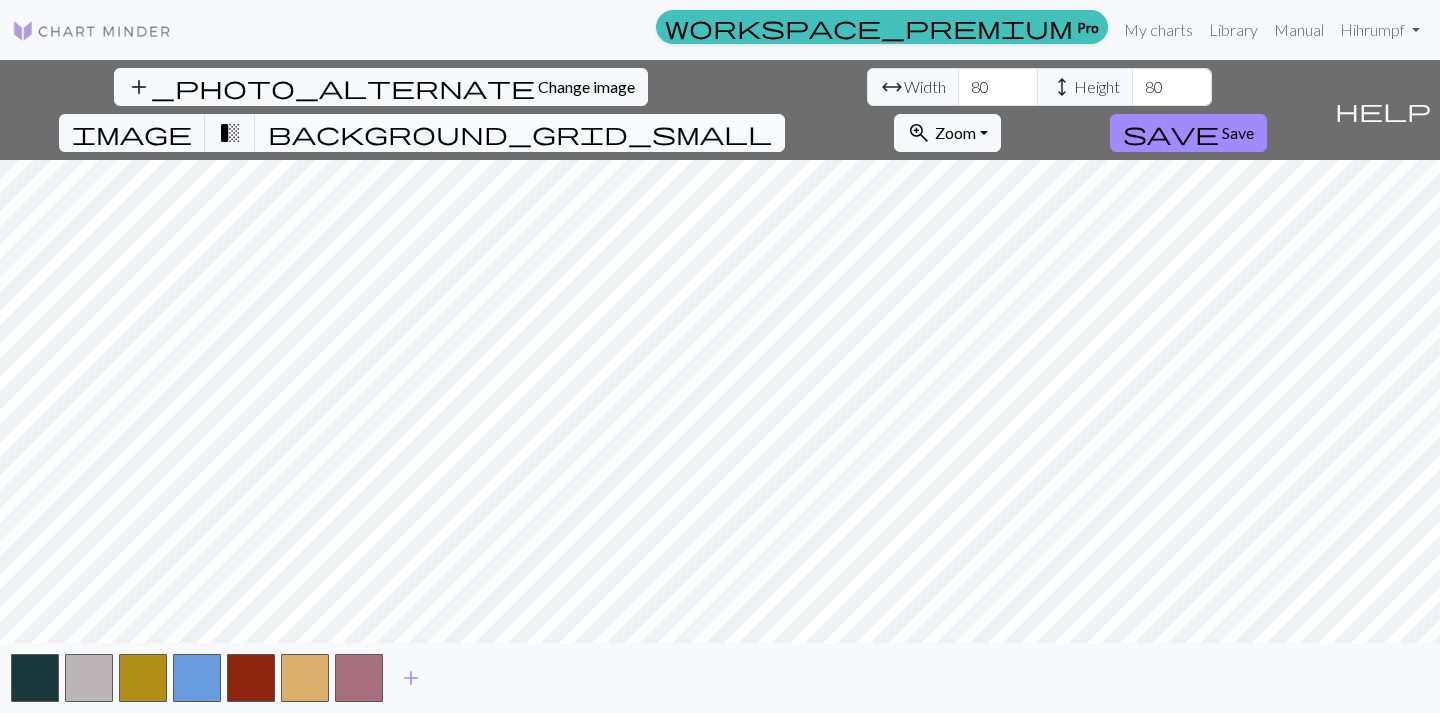 click on "background_grid_small" at bounding box center (520, 133) 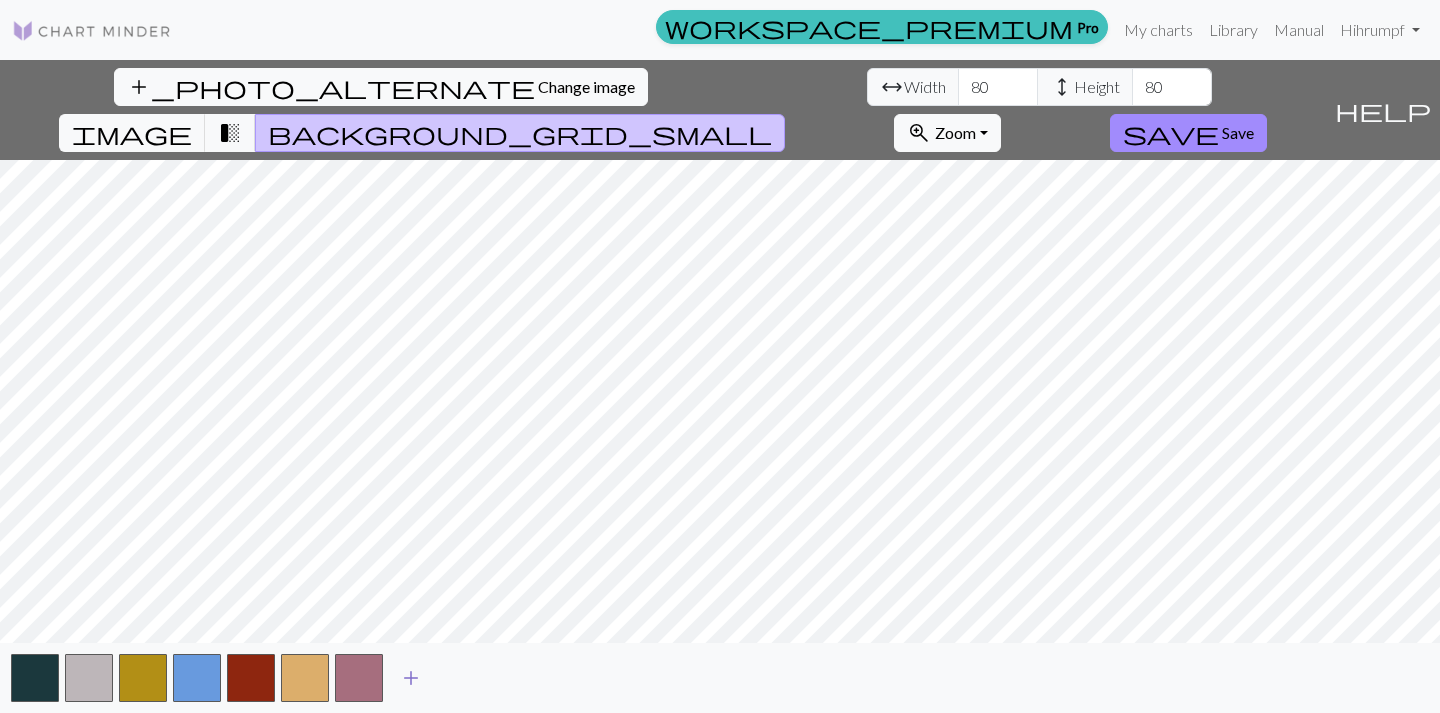 click on "add" at bounding box center (411, 678) 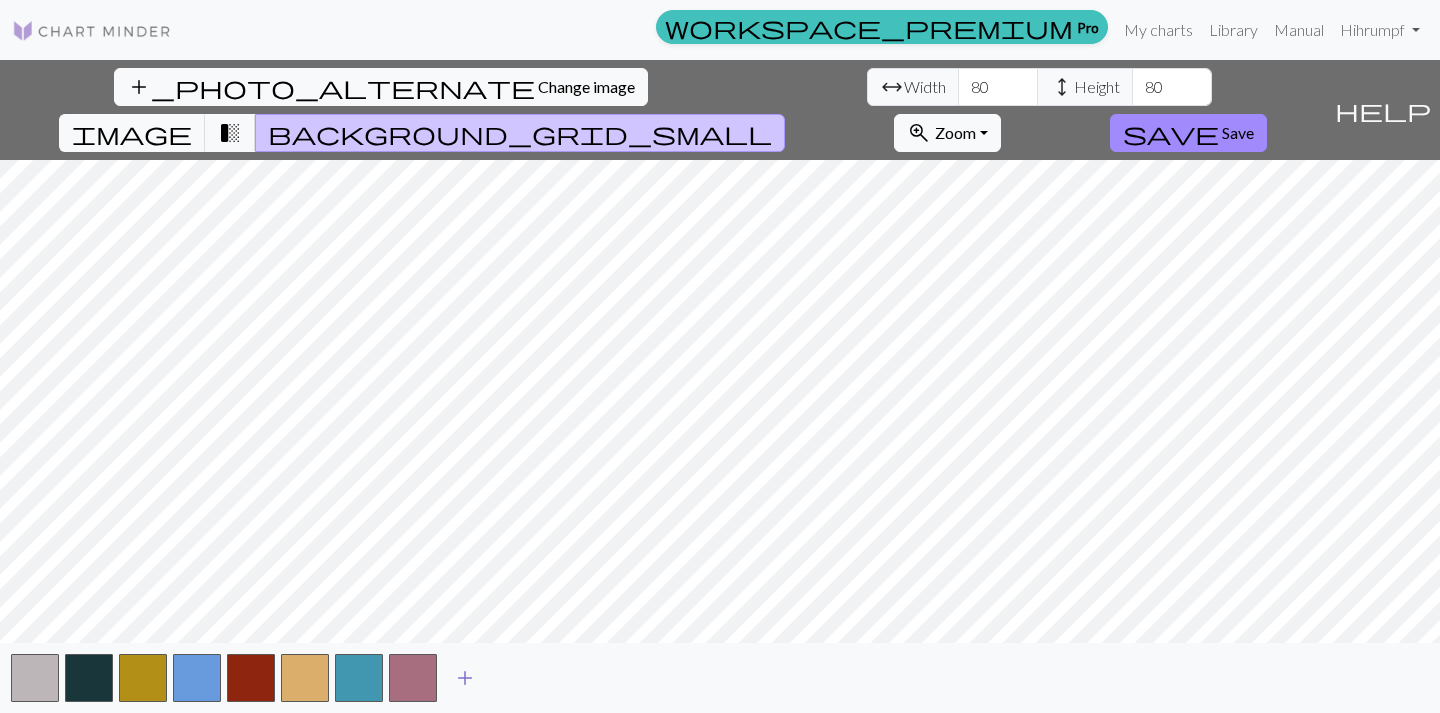 click on "add" at bounding box center [465, 678] 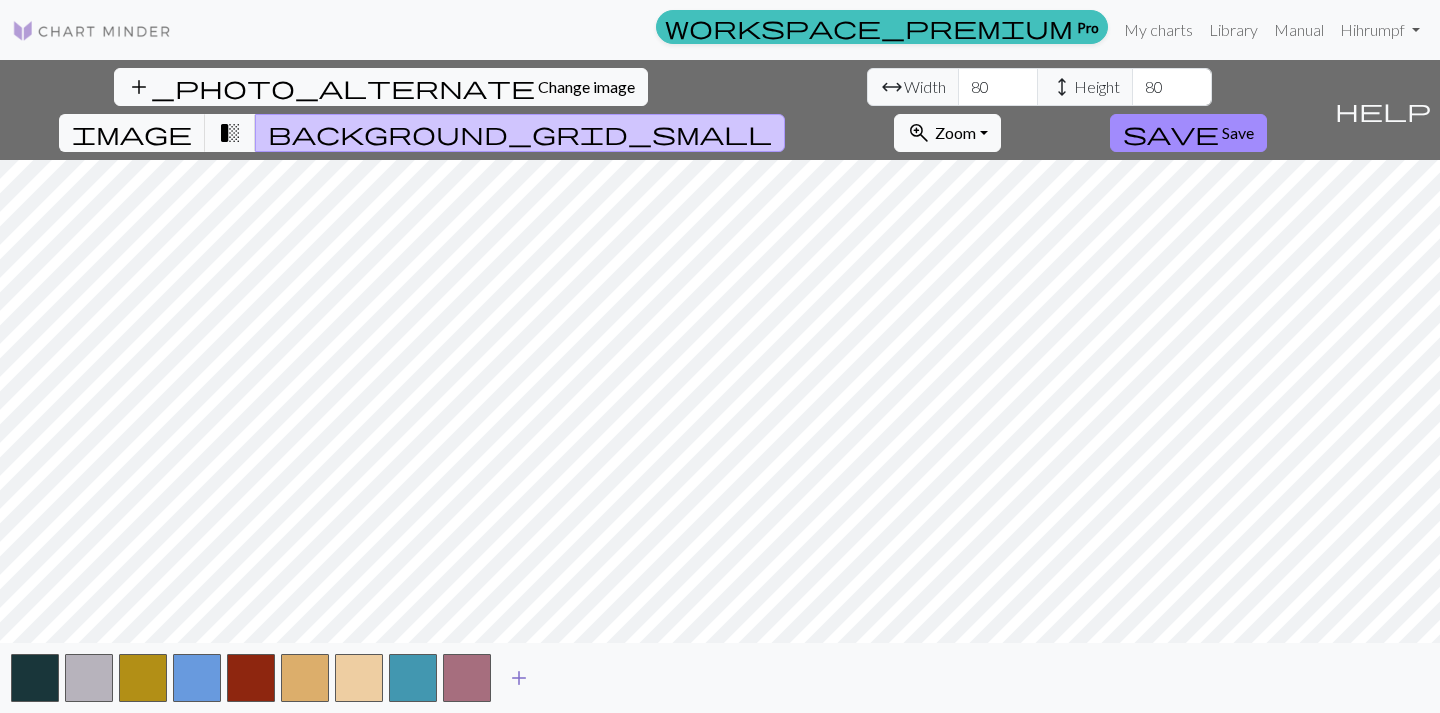 click on "add" at bounding box center [519, 678] 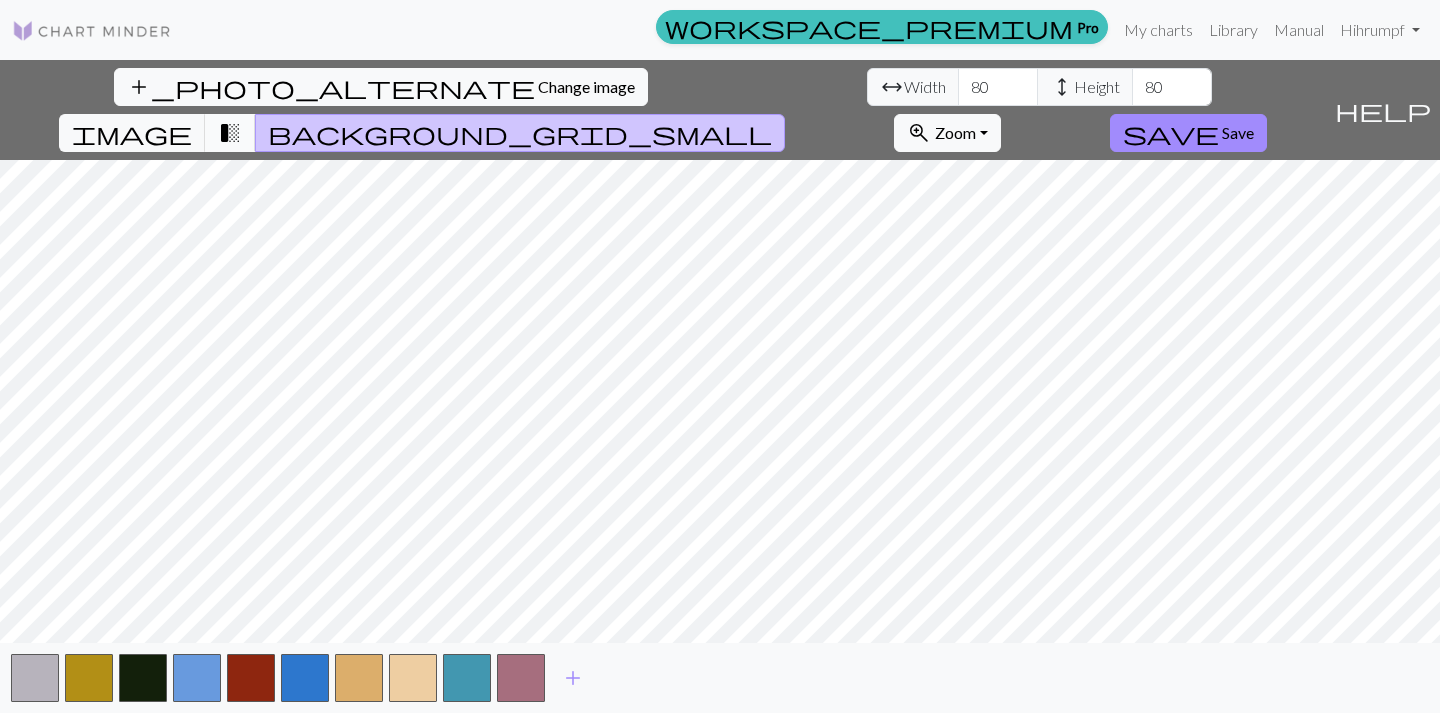 click on "transition_fade" at bounding box center [230, 133] 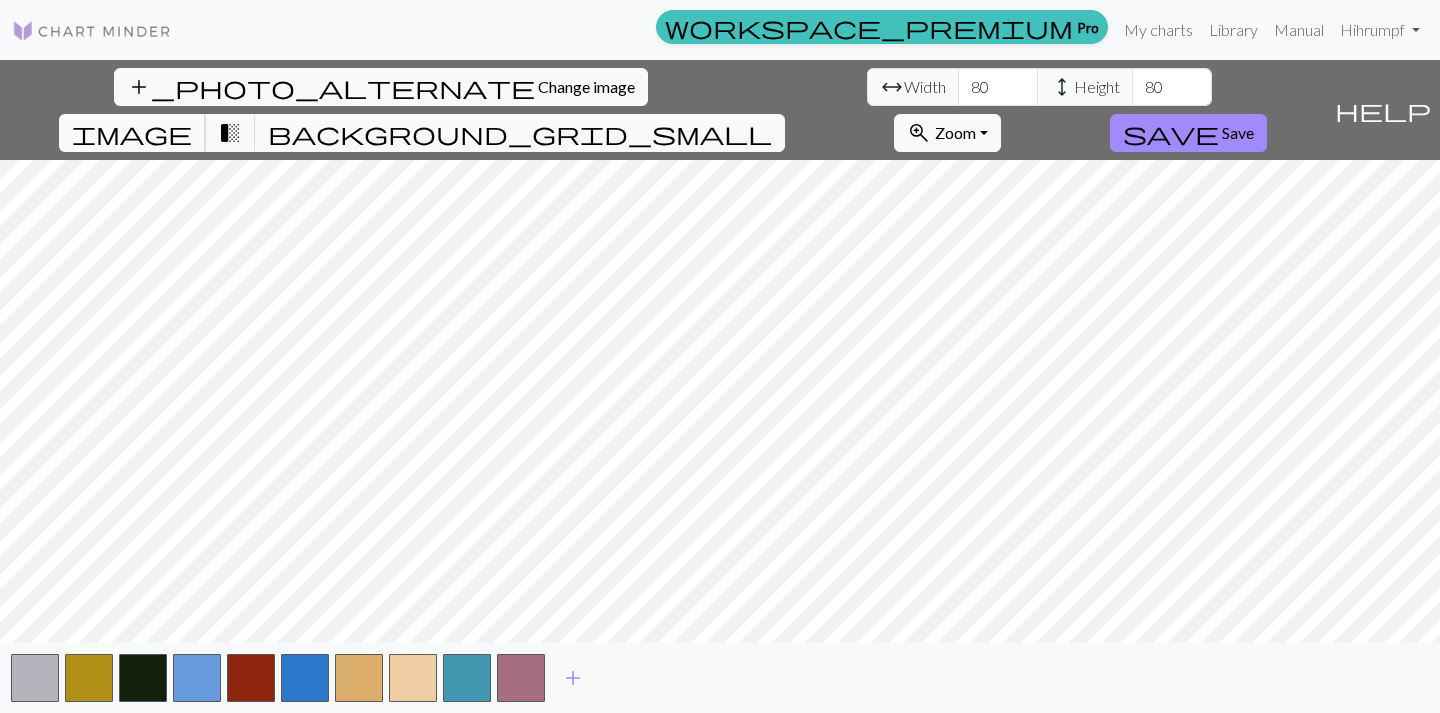 click on "image" at bounding box center [132, 133] 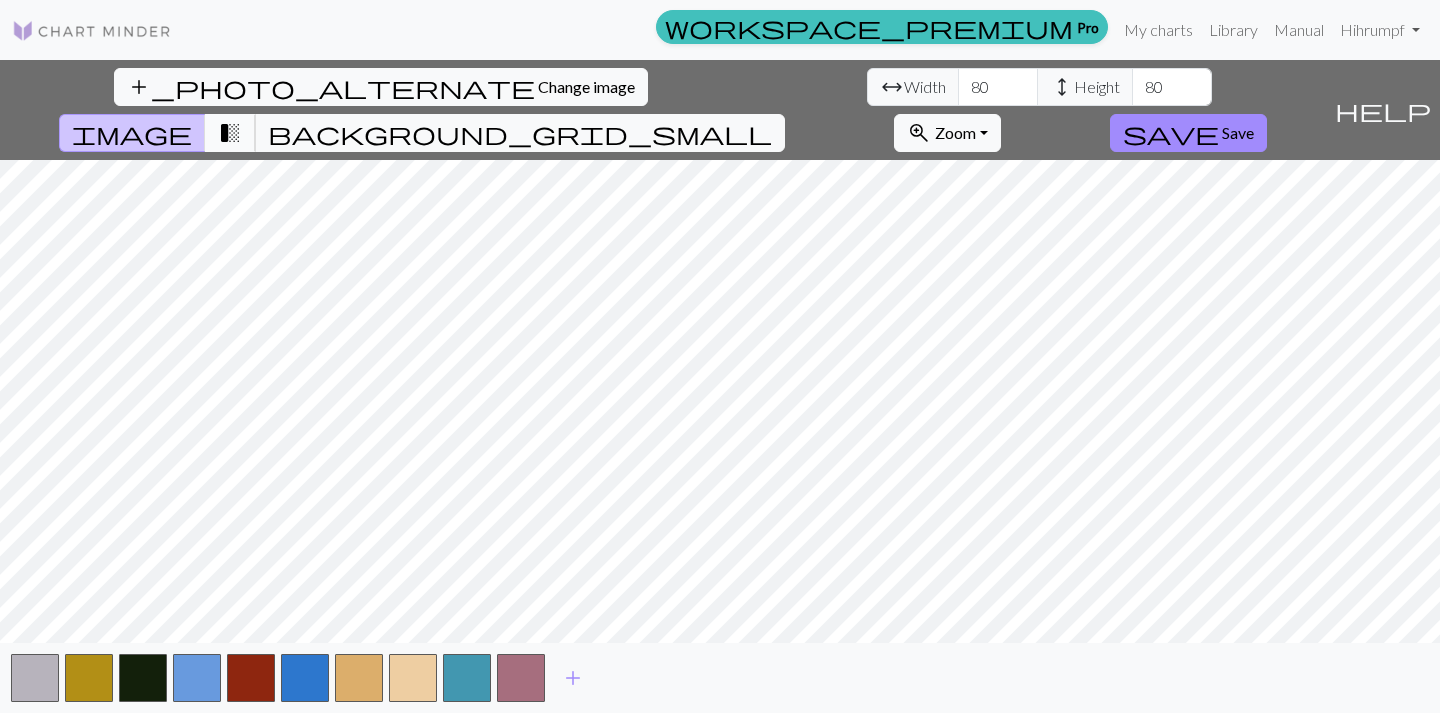 click on "transition_fade" at bounding box center (230, 133) 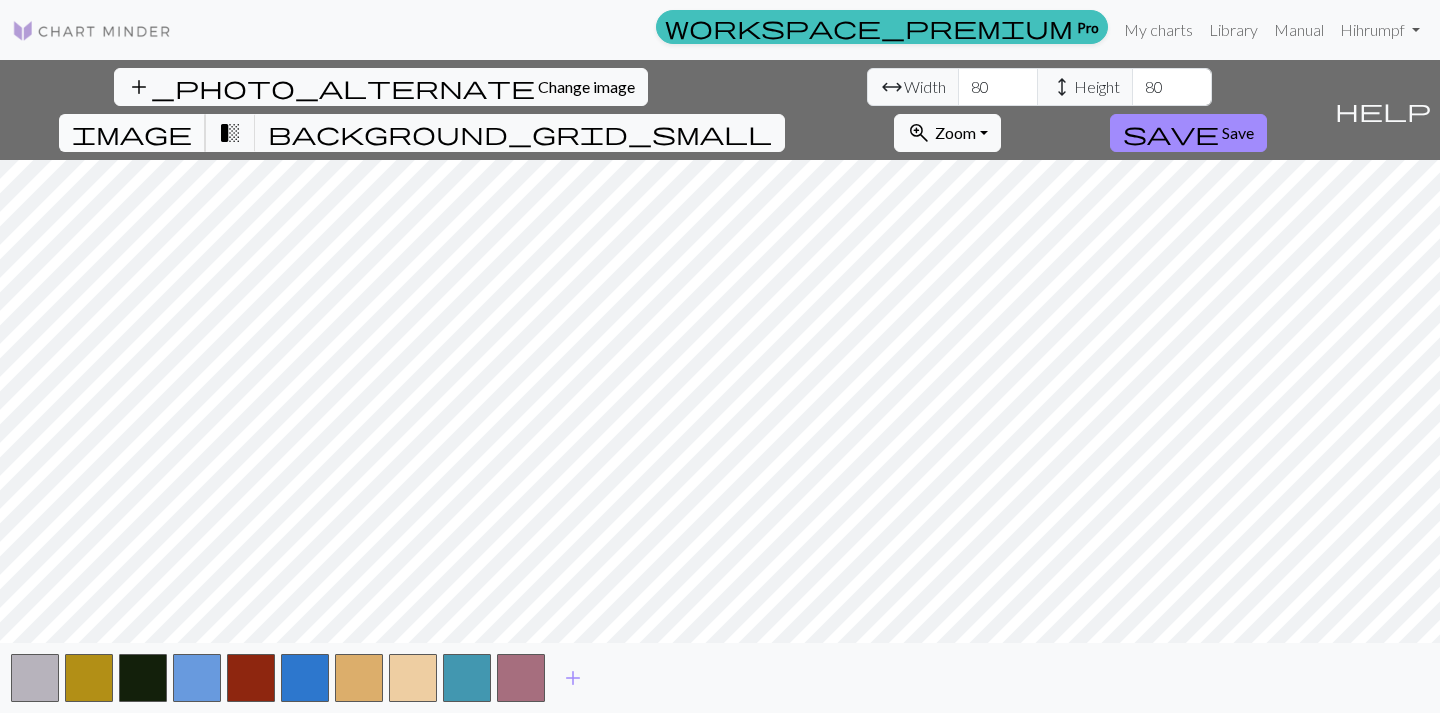 click on "image" at bounding box center (132, 133) 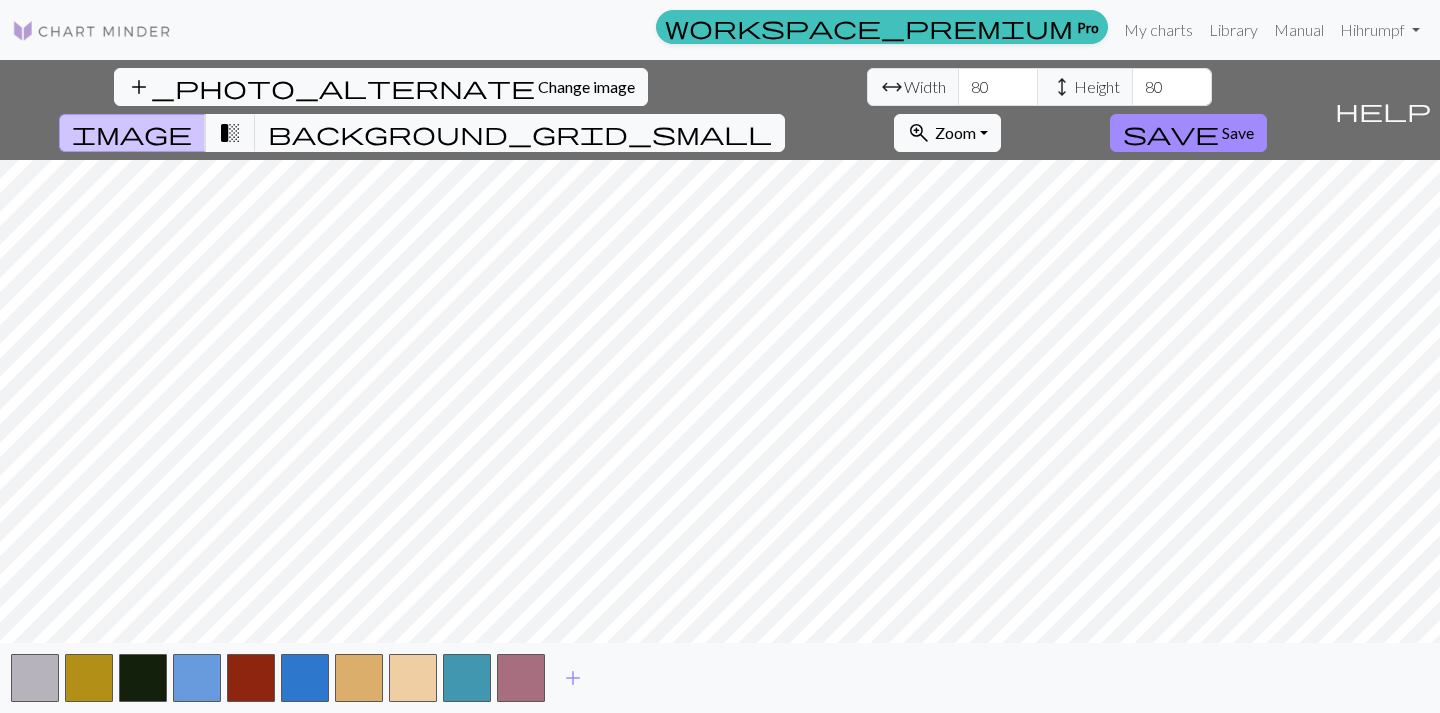 click on "add_photo_alternate   Change image arrow_range   Width 80 height   Height 80 image transition_fade background_grid_small zoom_in Zoom Zoom Fit all Fit width Fit height 50% 100% 150% 200% save   Save help Show me around add" at bounding box center [720, 386] 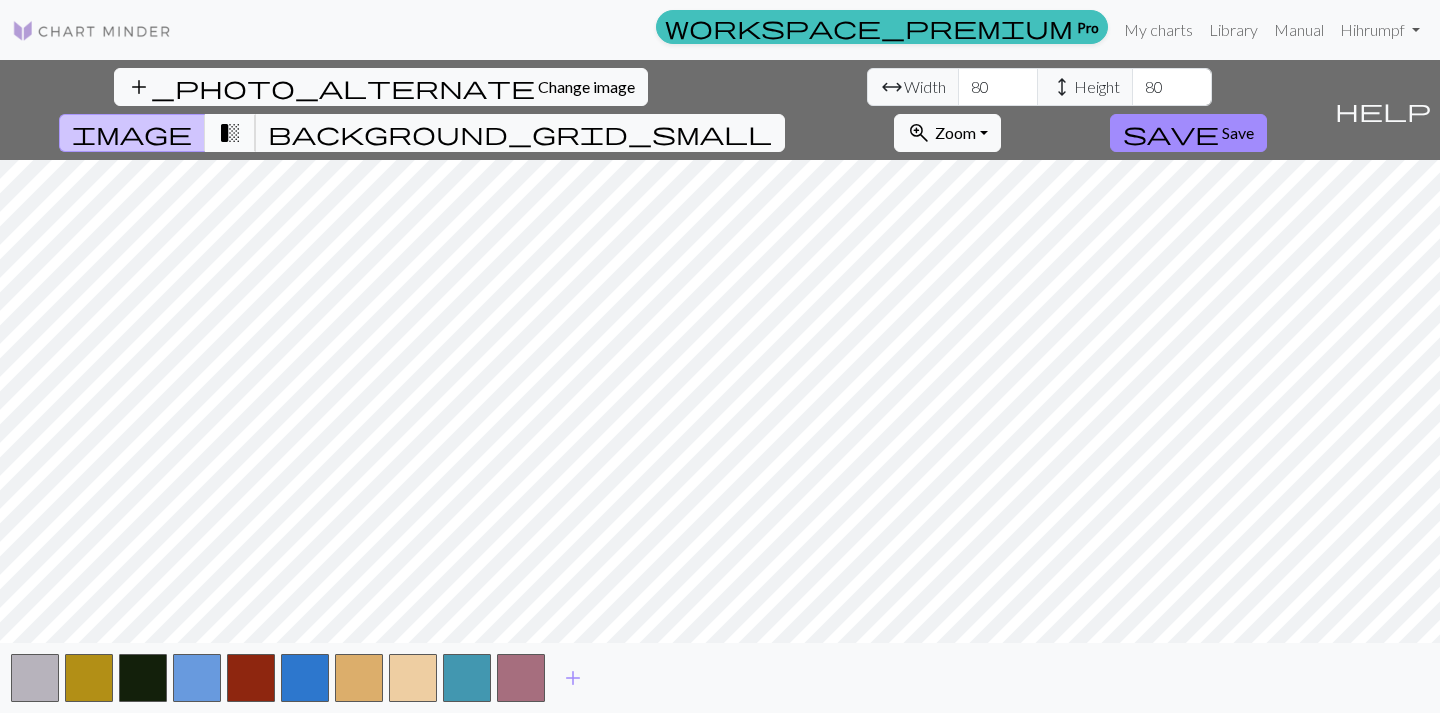 click on "transition_fade" at bounding box center (230, 133) 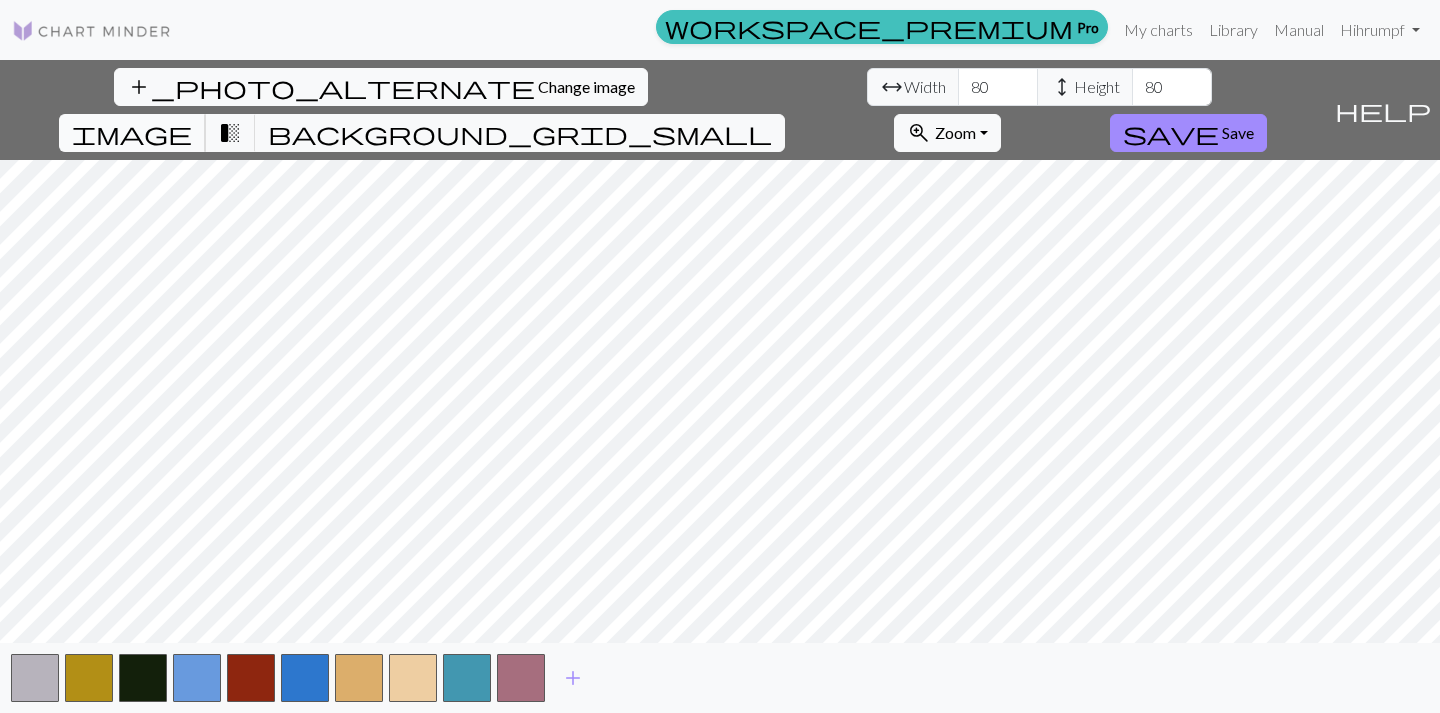 click on "image" at bounding box center (132, 133) 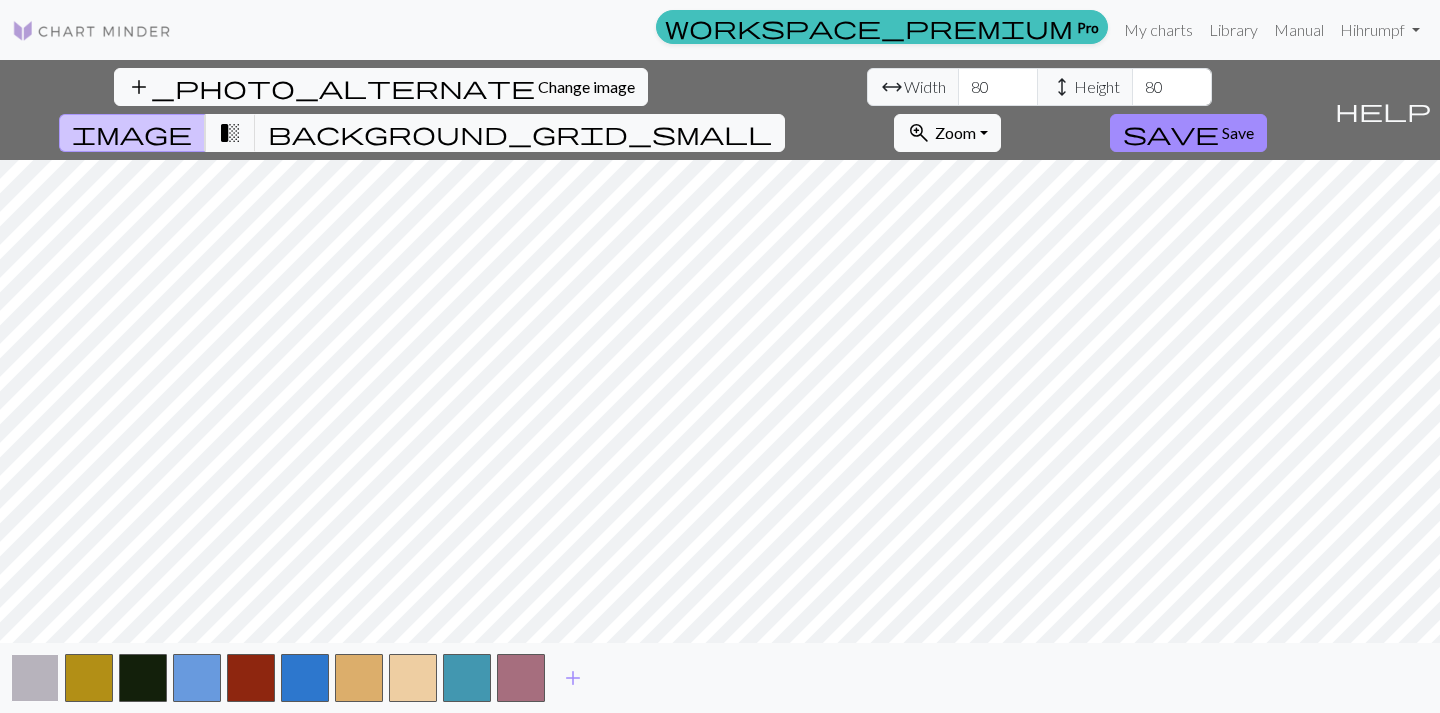 click at bounding box center [35, 678] 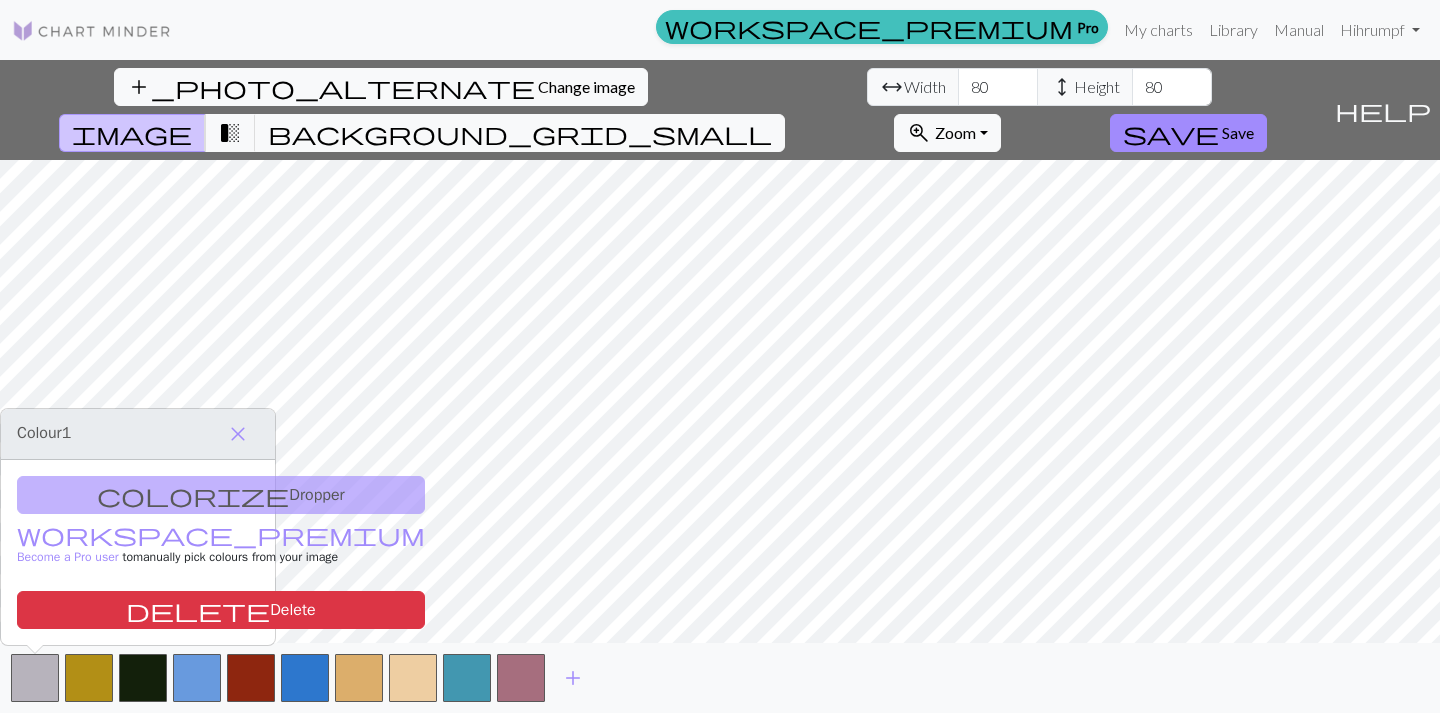 click on "colorize Dropper workspace_premium Become a Pro user   to  manually pick colours from your image delete Delete" at bounding box center (138, 552) 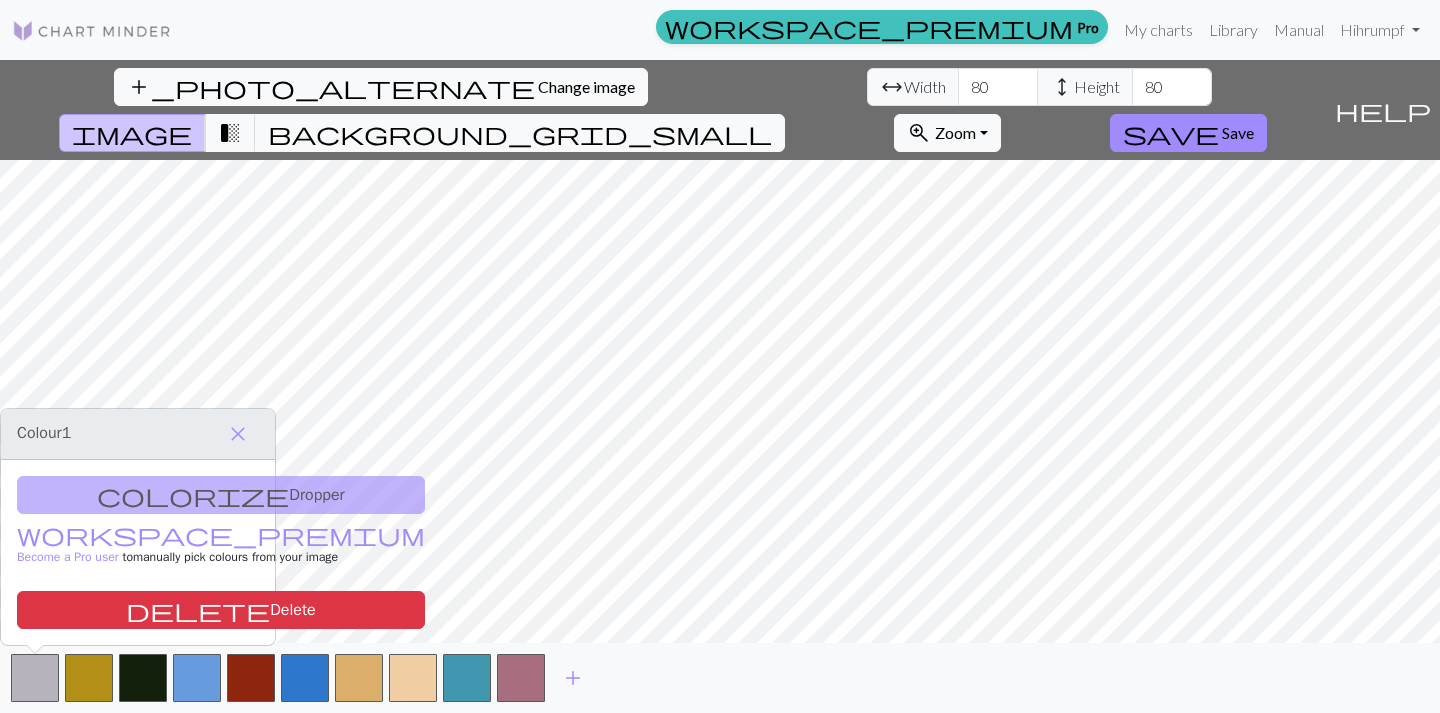 click on "colorize Dropper workspace_premium Become a Pro user   to  manually pick colours from your image delete Delete" at bounding box center [138, 552] 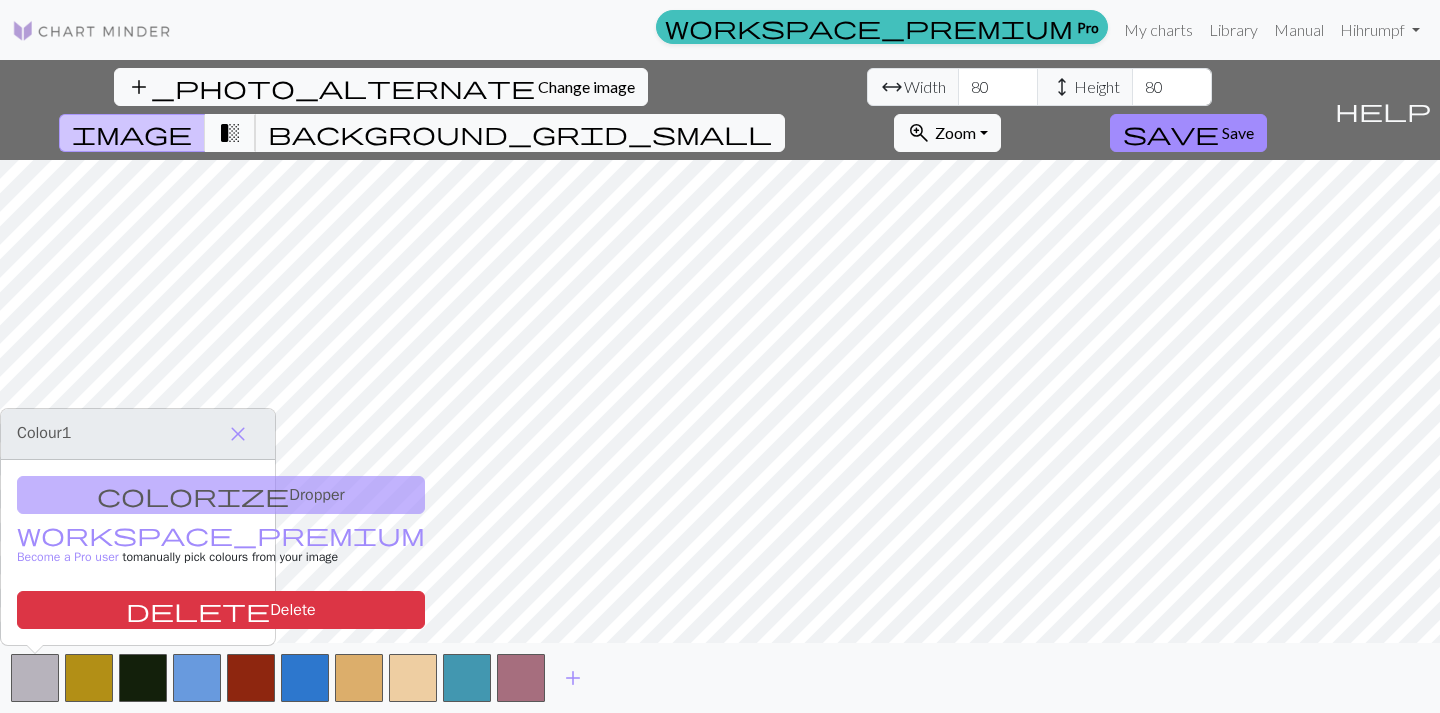 click on "transition_fade" at bounding box center [230, 133] 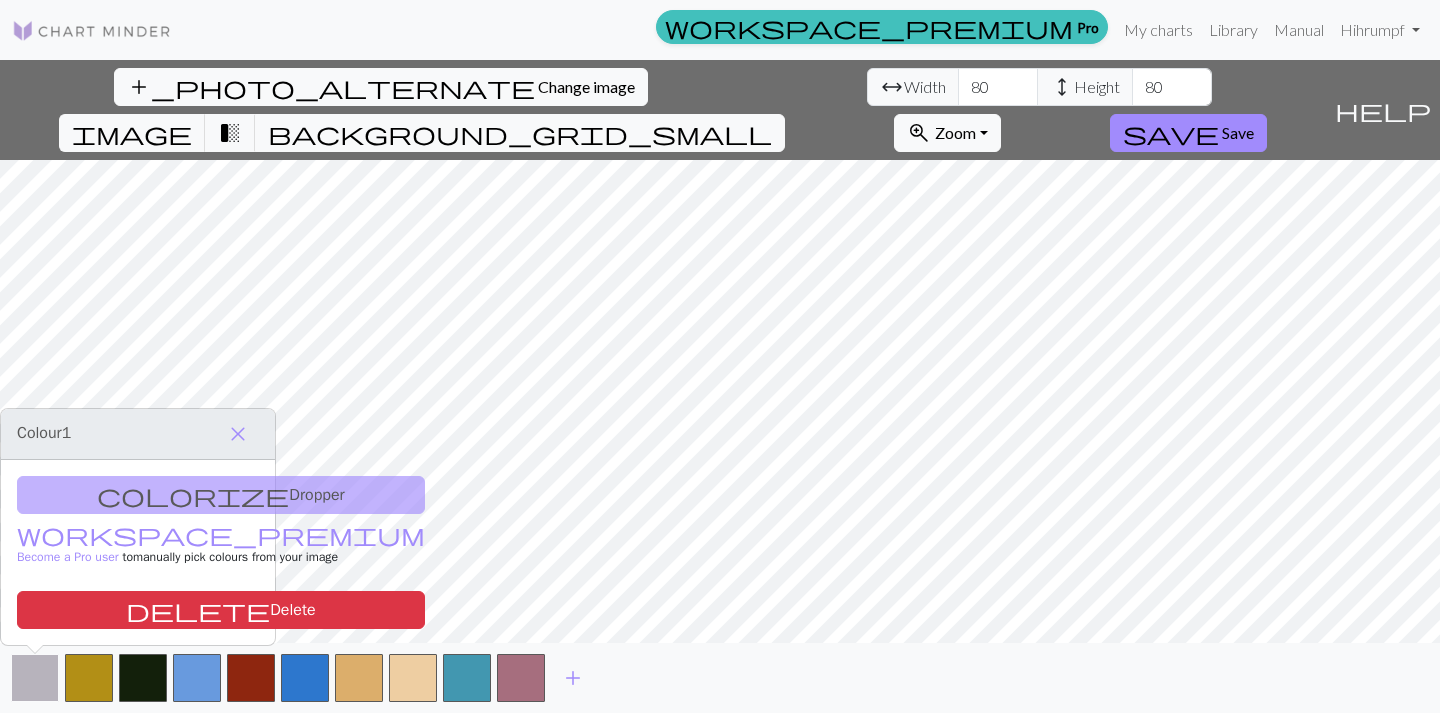 click at bounding box center (35, 678) 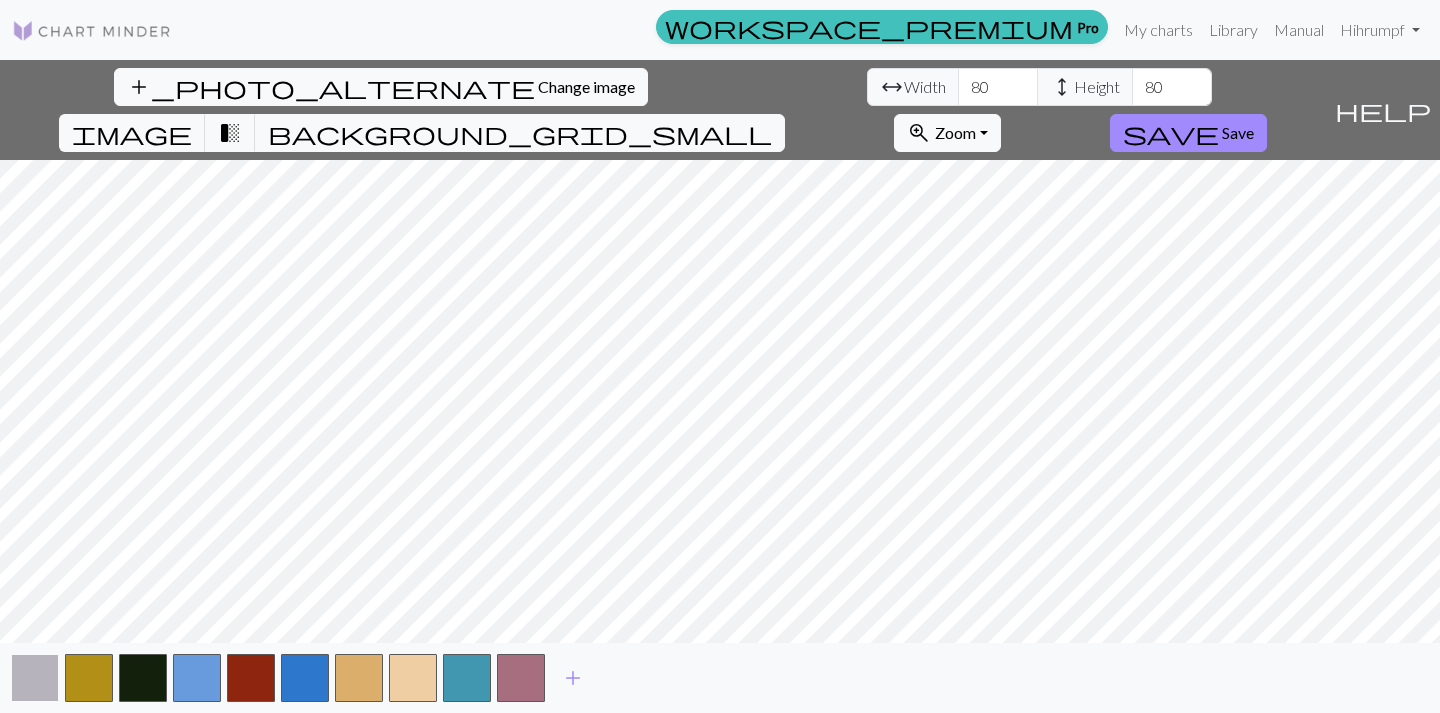 click at bounding box center (35, 678) 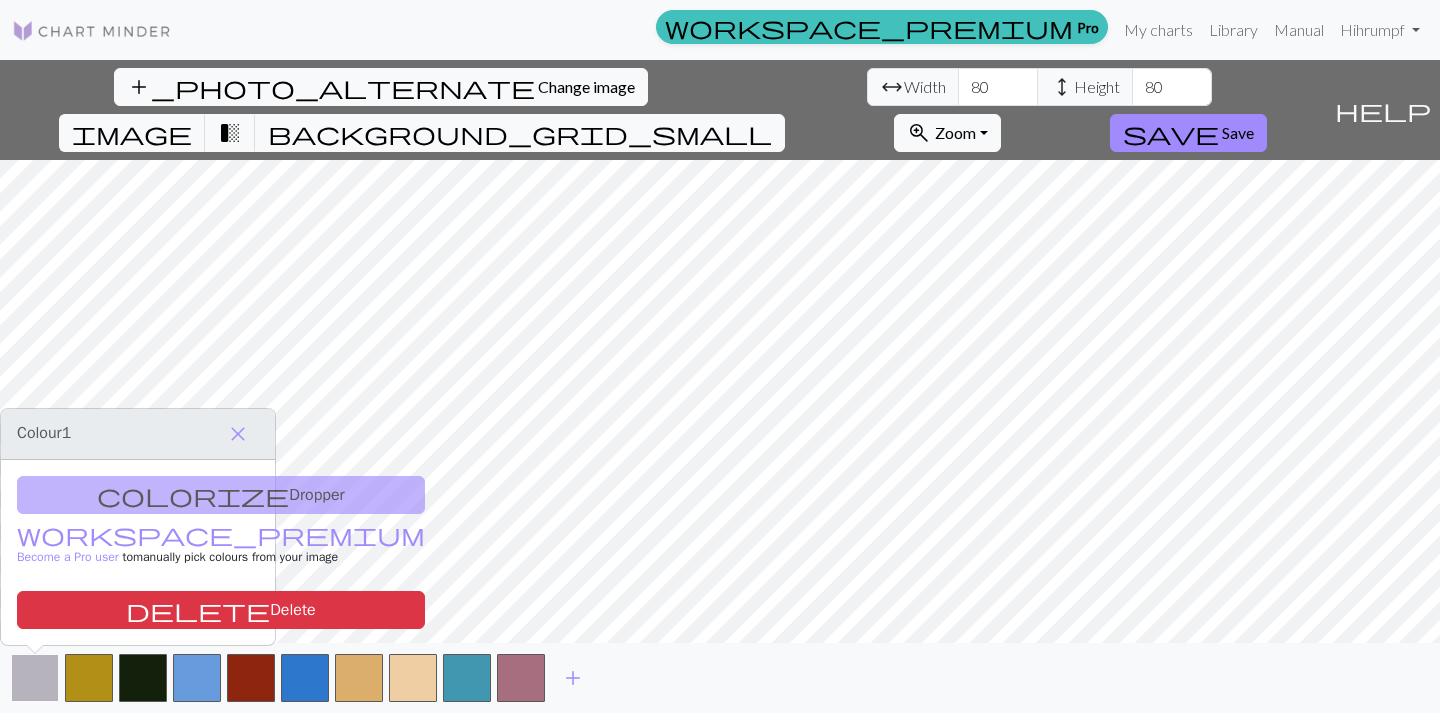 click at bounding box center (35, 678) 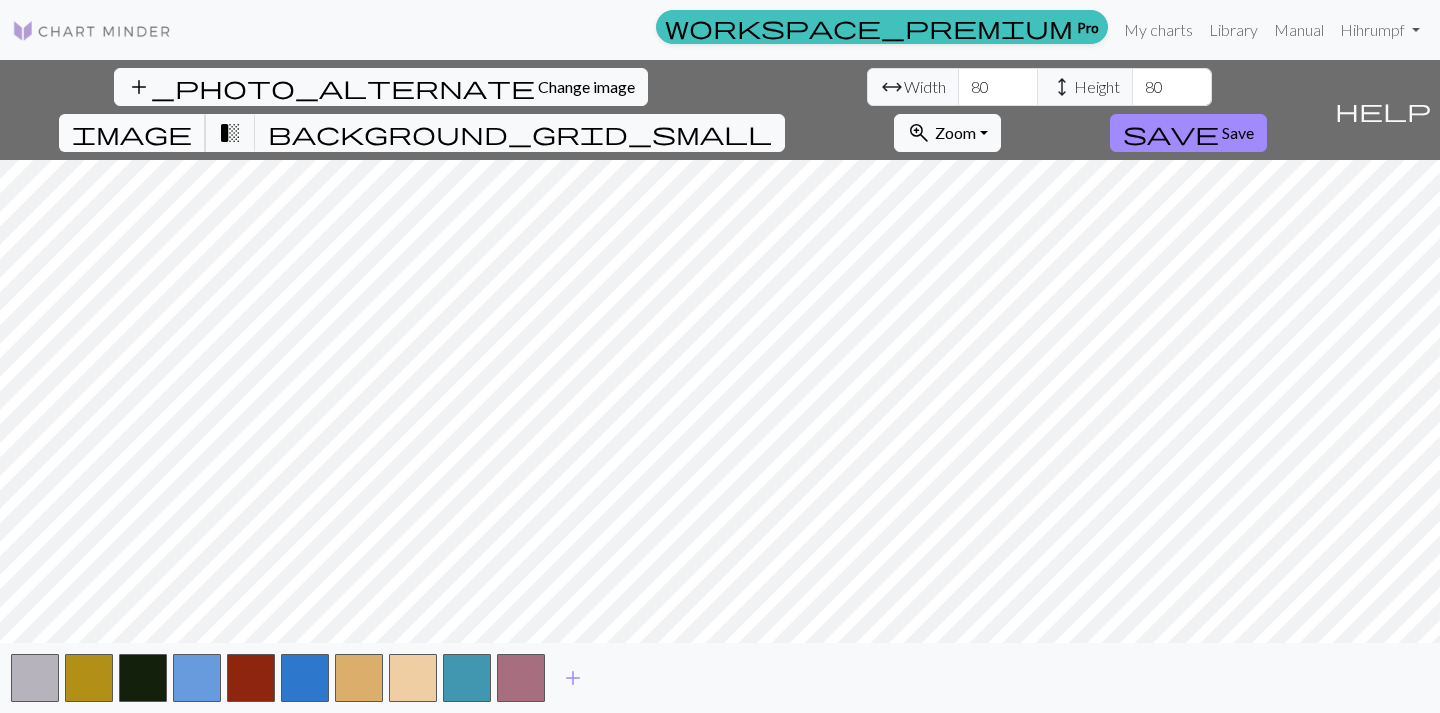 click on "image" at bounding box center [132, 133] 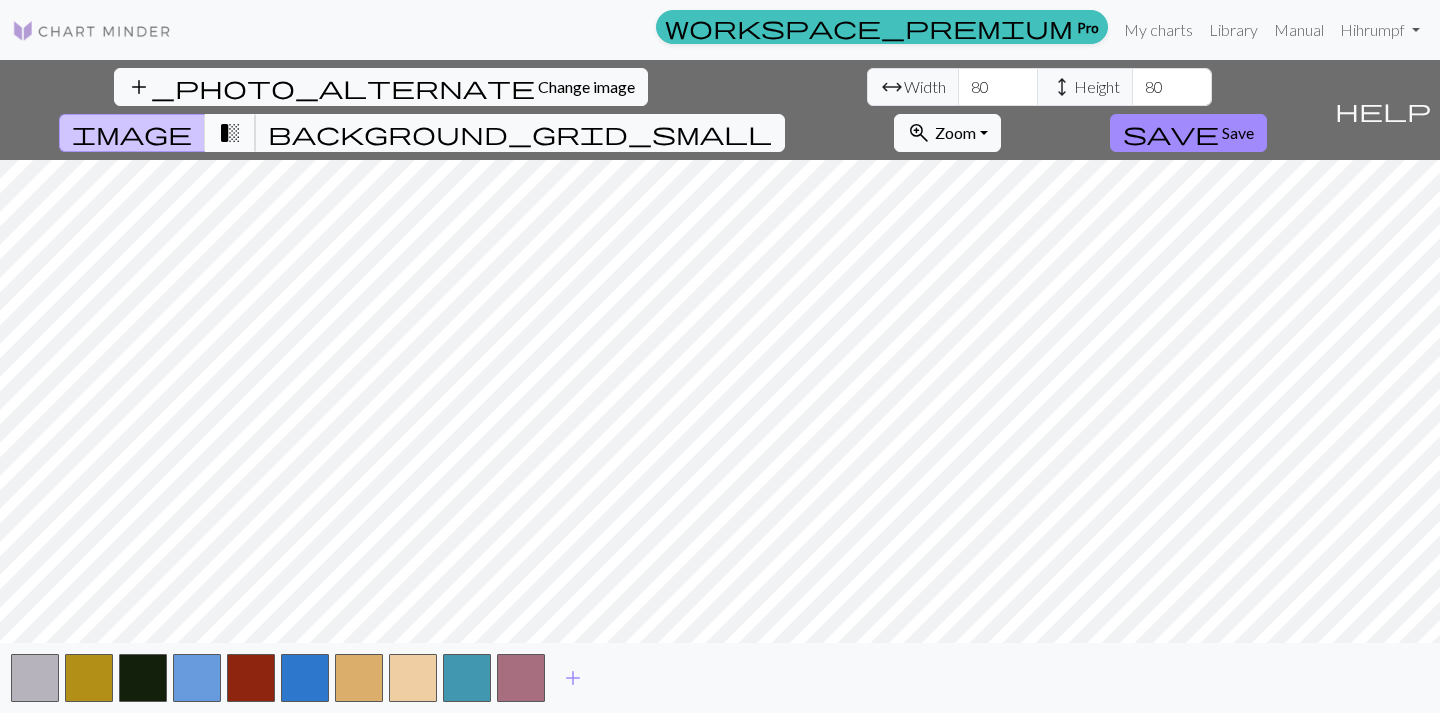 click on "transition_fade" at bounding box center (230, 133) 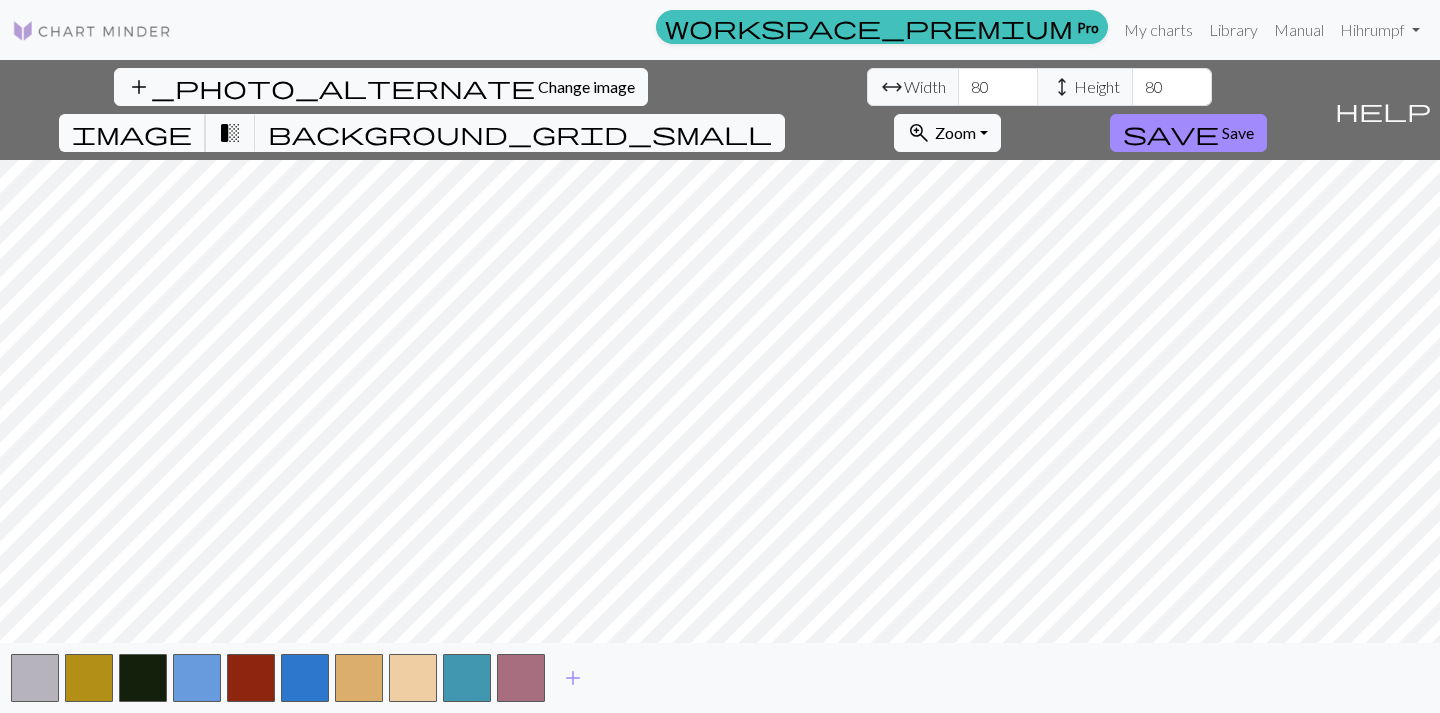 click on "image" at bounding box center (132, 133) 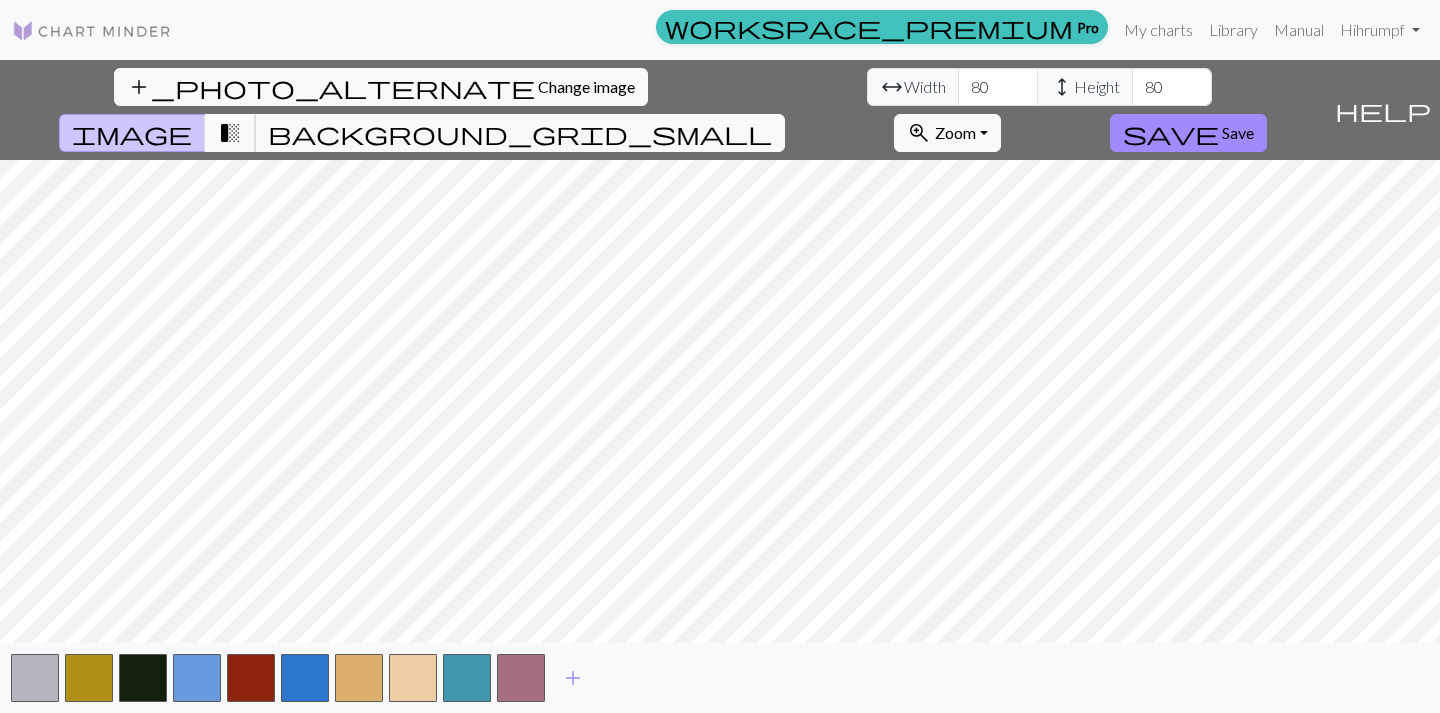 click on "transition_fade" at bounding box center [230, 133] 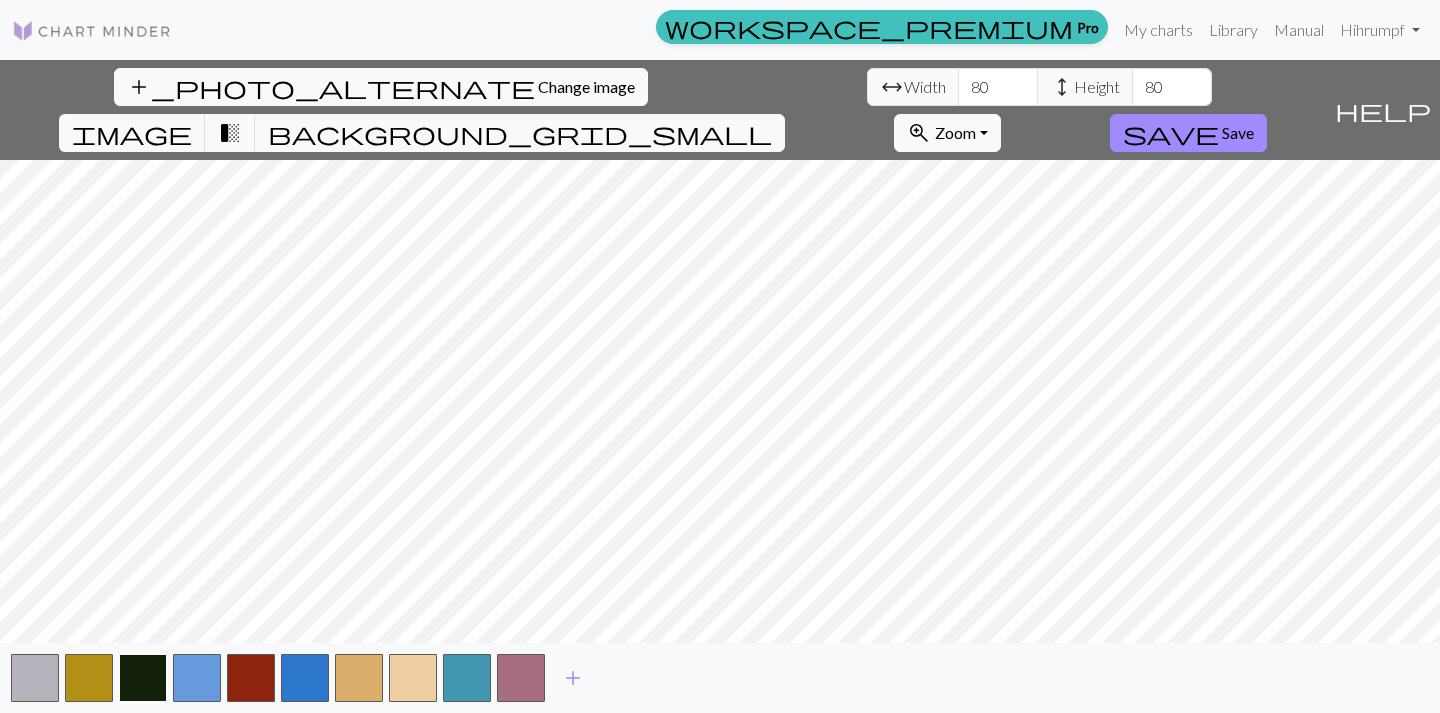 click at bounding box center (143, 678) 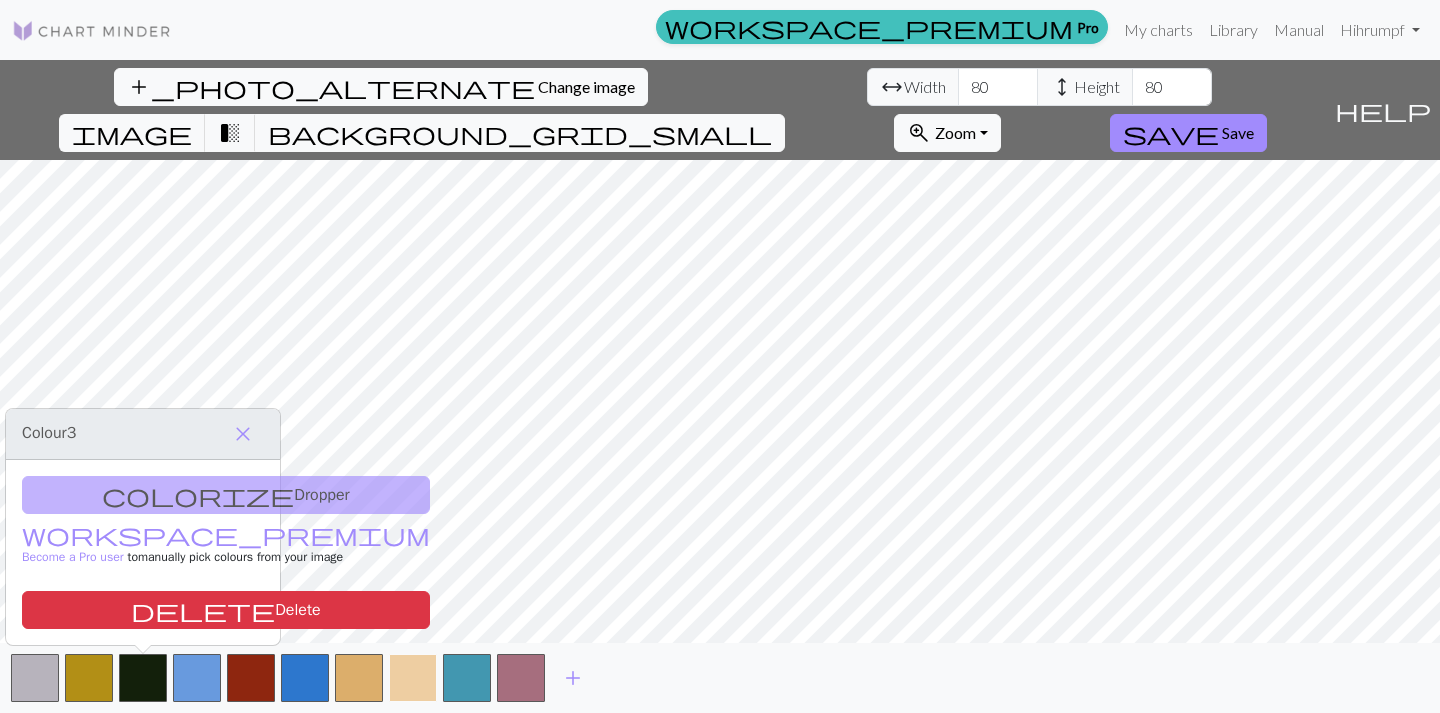 click at bounding box center (413, 678) 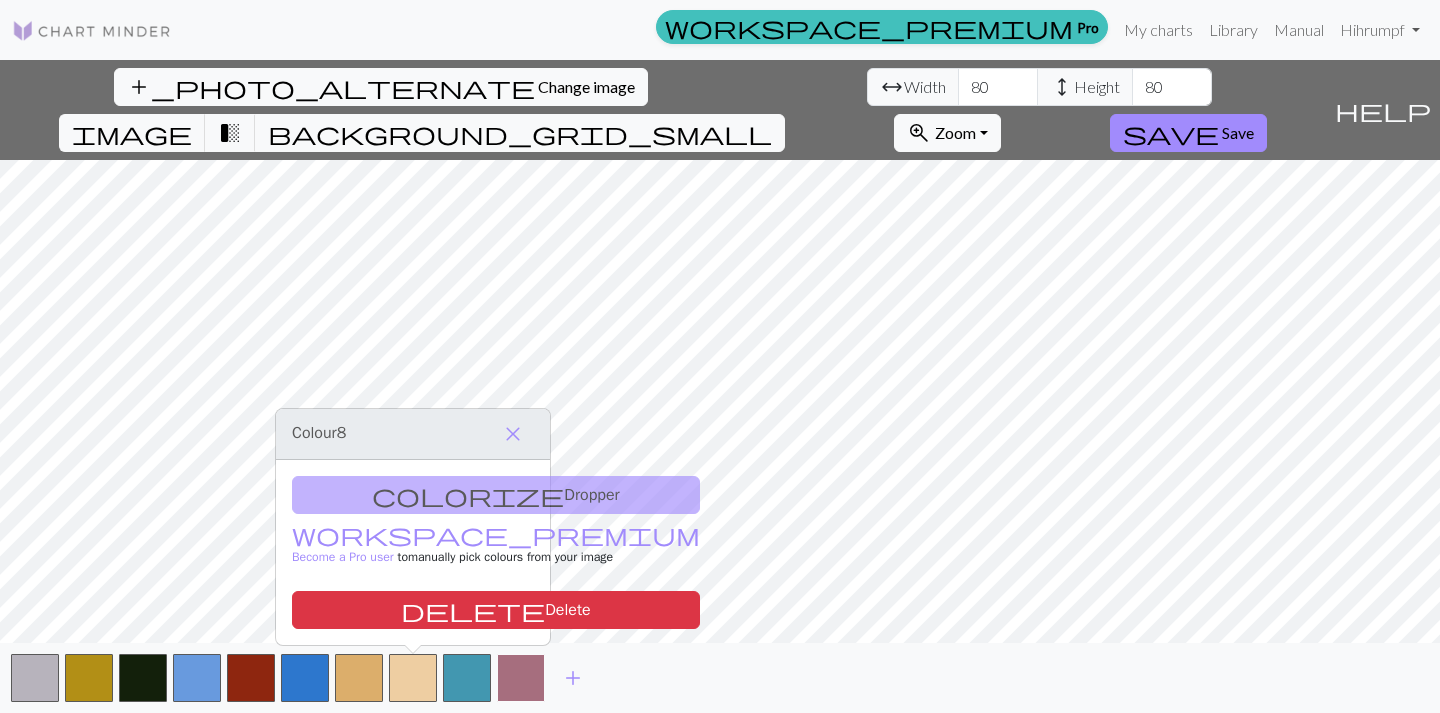 click at bounding box center [521, 678] 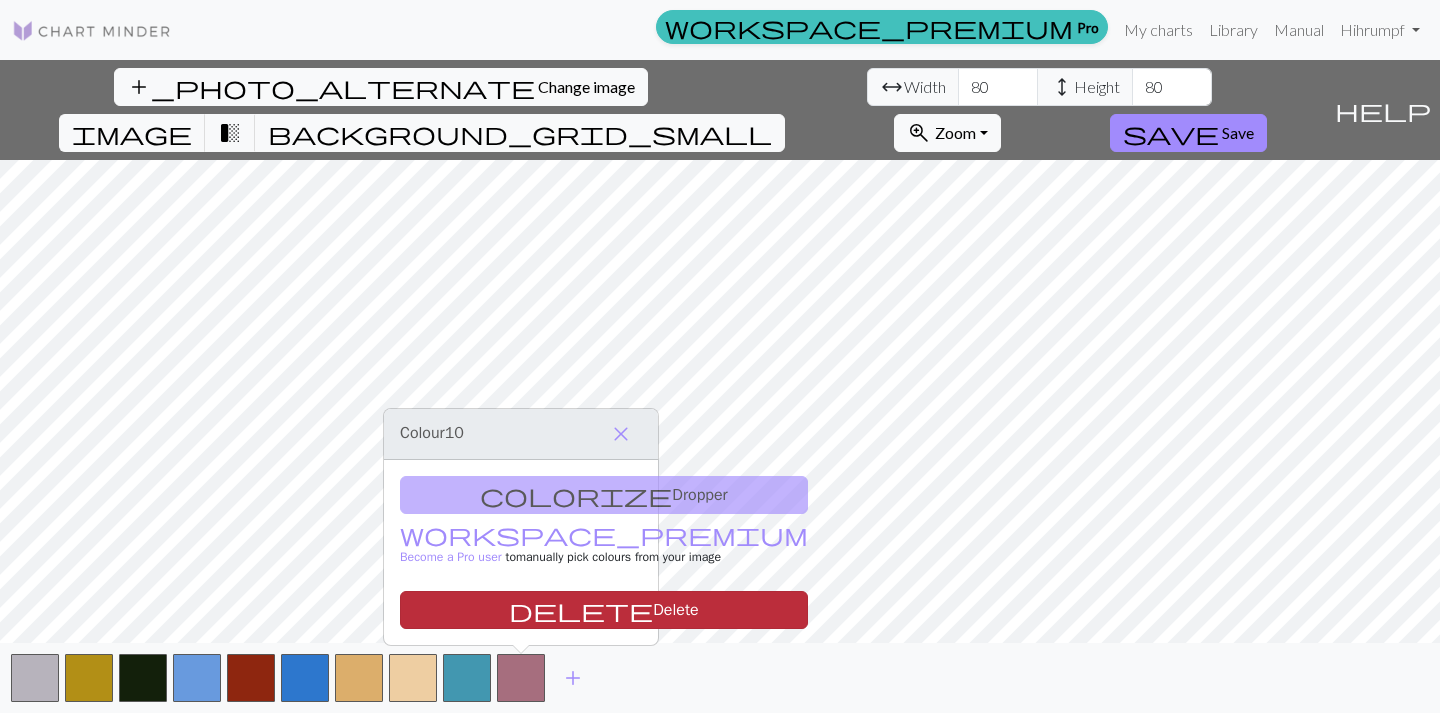 click on "delete Delete" at bounding box center (604, 610) 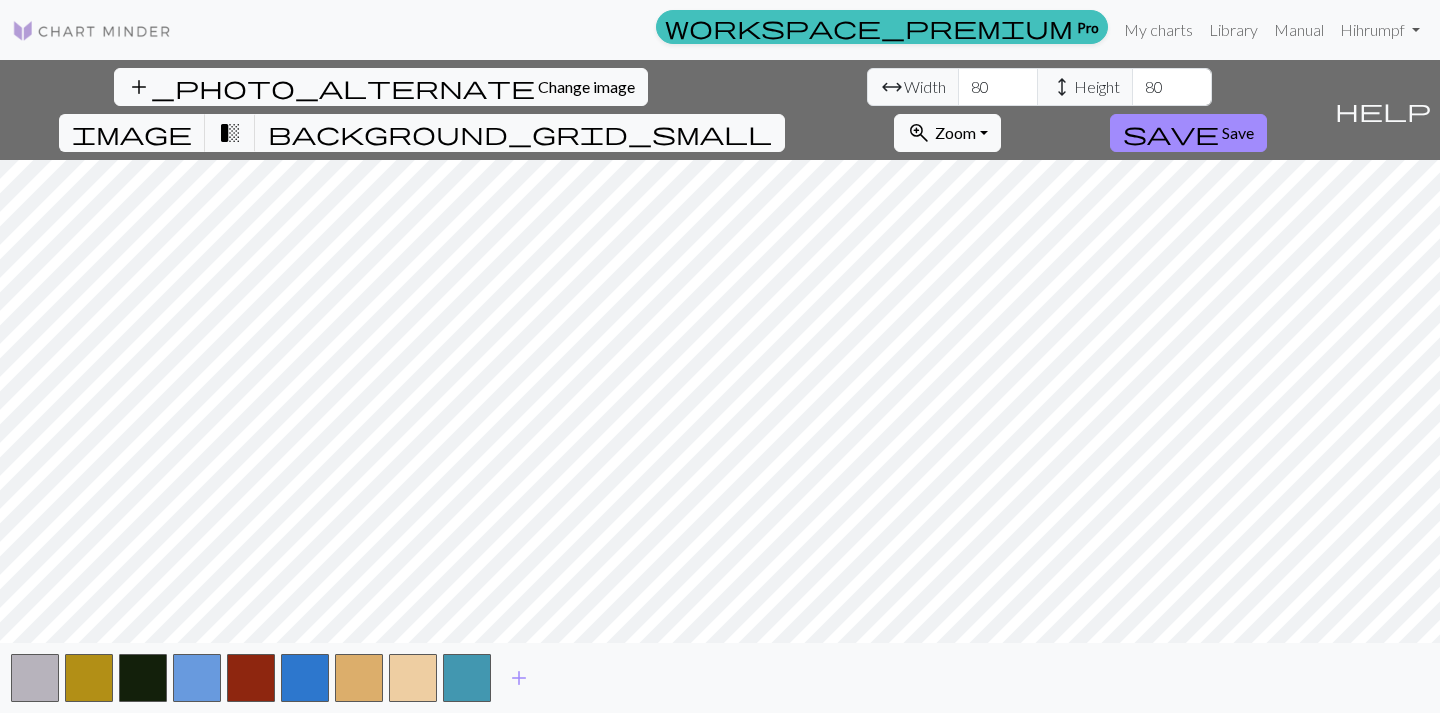 click on "add_photo_alternate   Change image arrow_range   Width 80 height   Height 80 image transition_fade background_grid_small zoom_in Zoom Zoom Fit all Fit width Fit height 50% 100% 150% 200% save   Save help Show me around add" at bounding box center (720, 386) 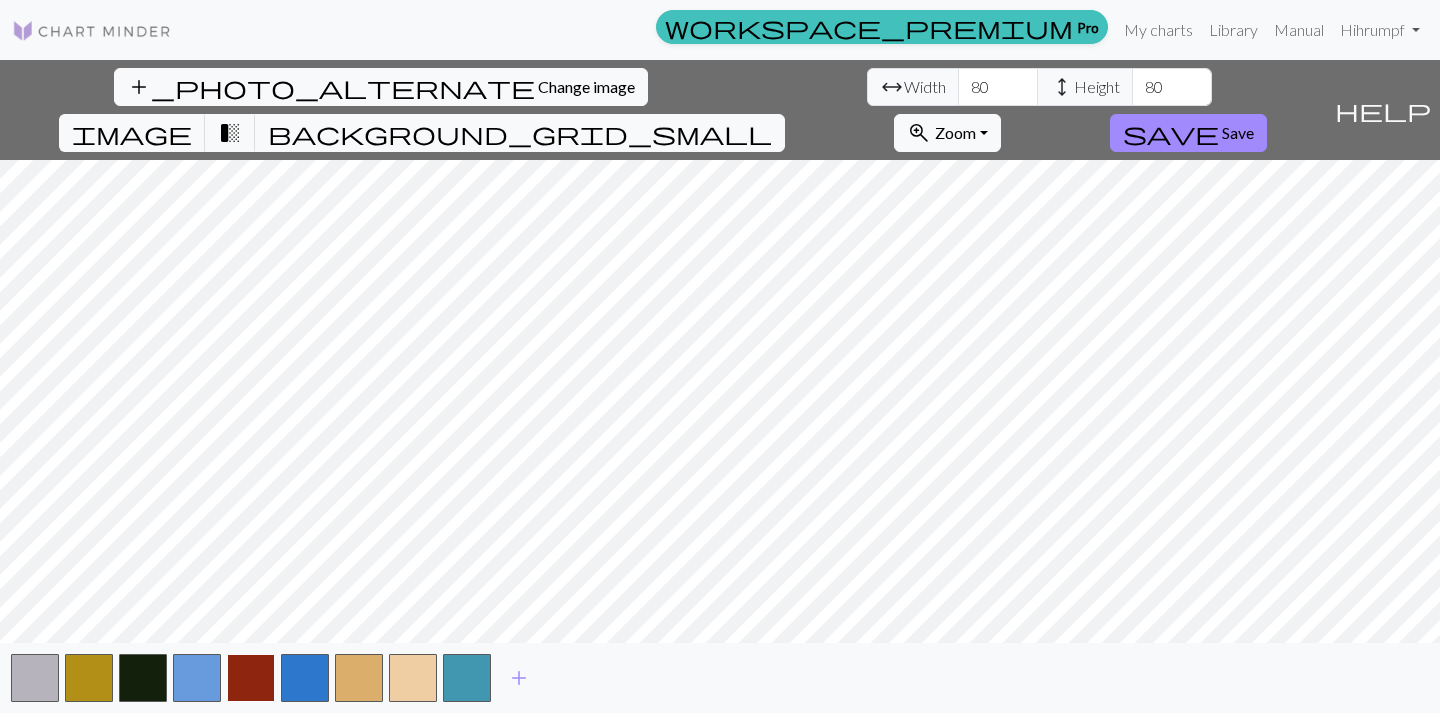 click at bounding box center (251, 678) 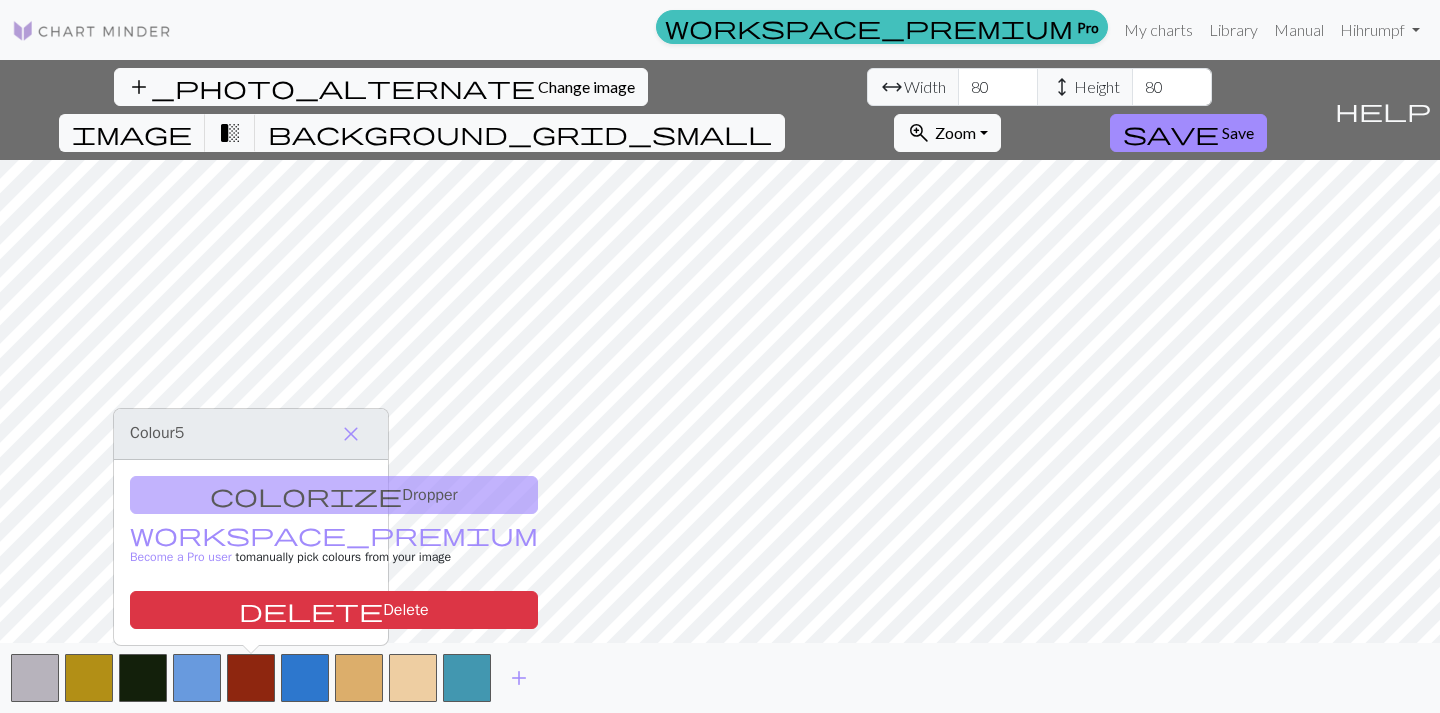 click on "add" at bounding box center [720, 678] 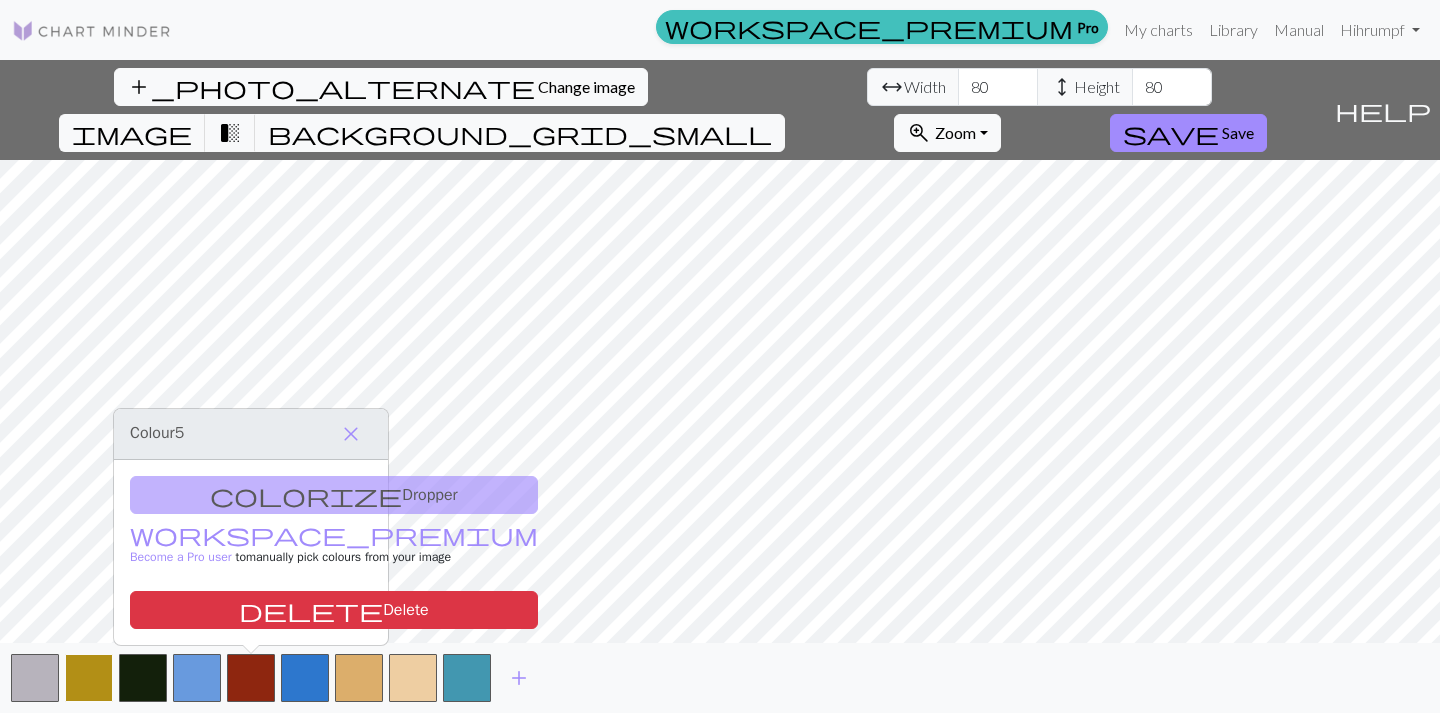 click at bounding box center (89, 678) 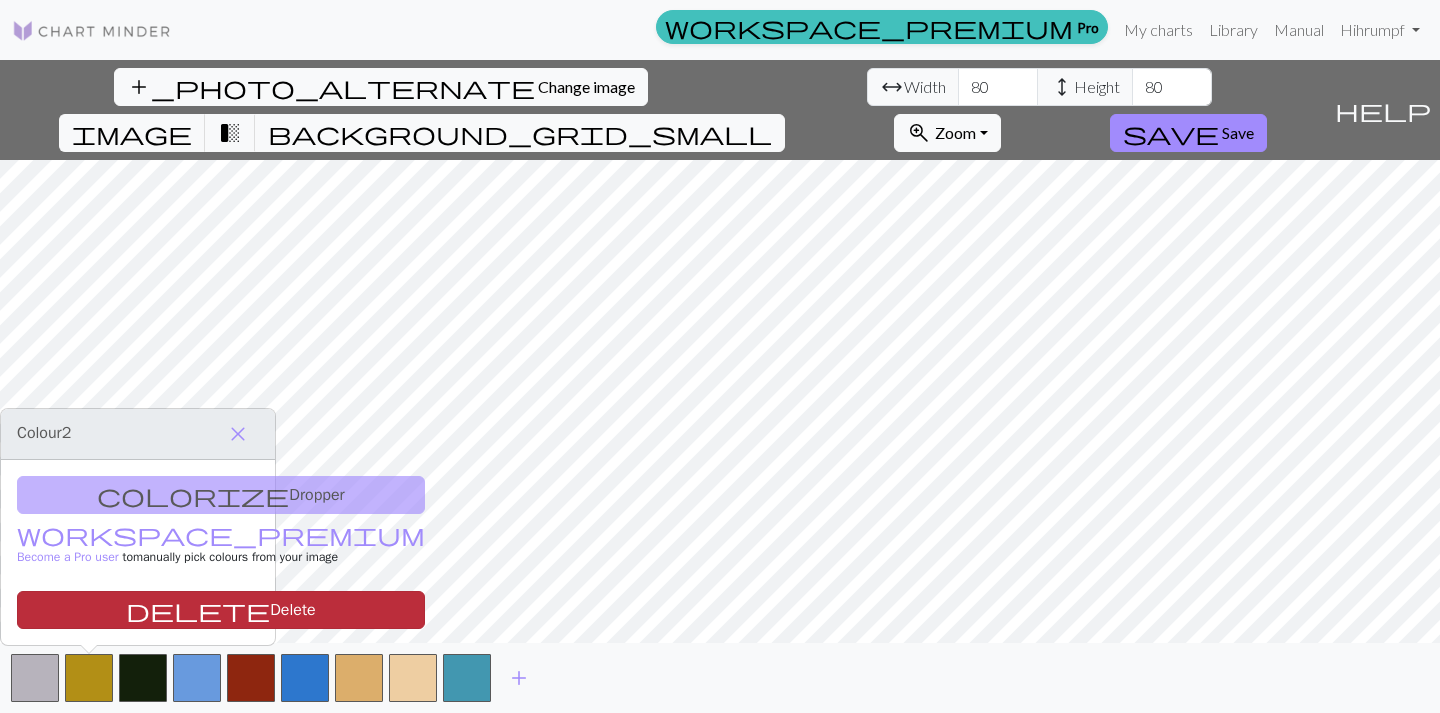 click on "delete Delete" at bounding box center [221, 610] 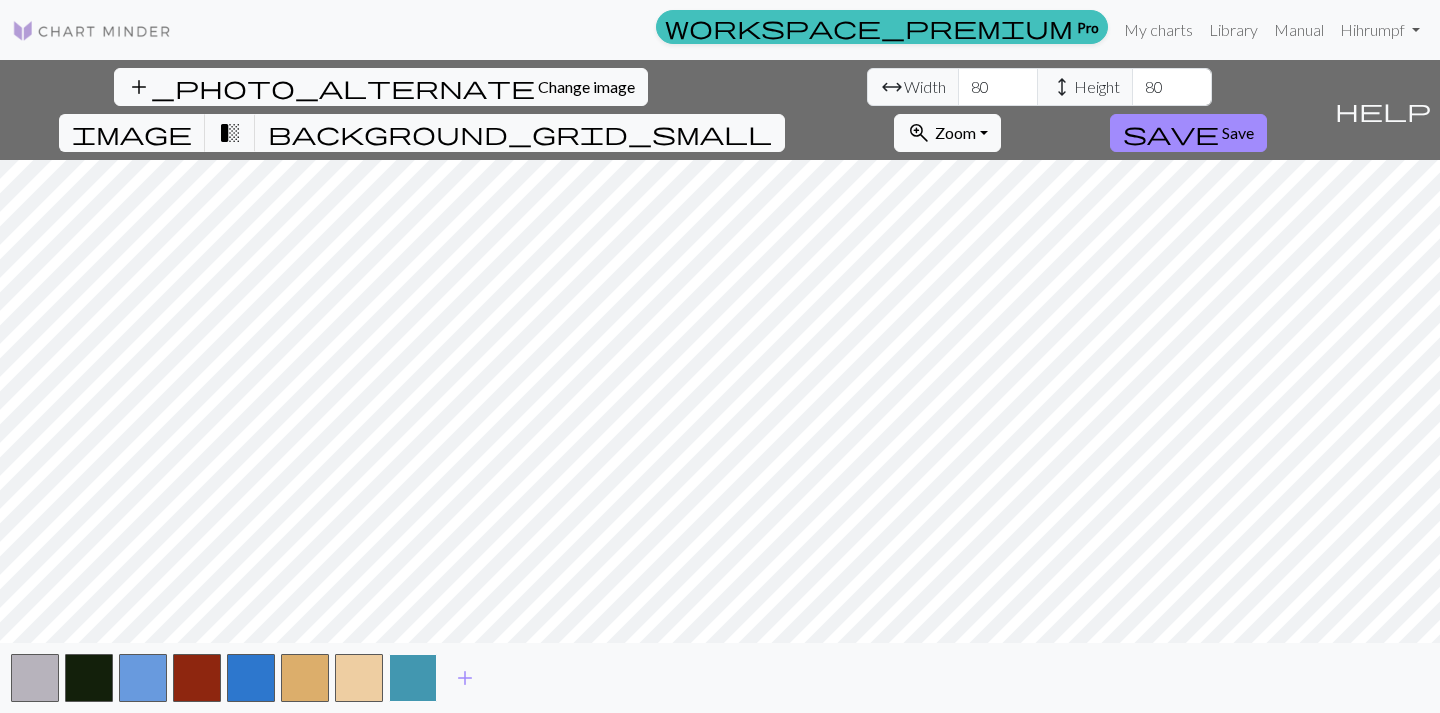 click at bounding box center [413, 678] 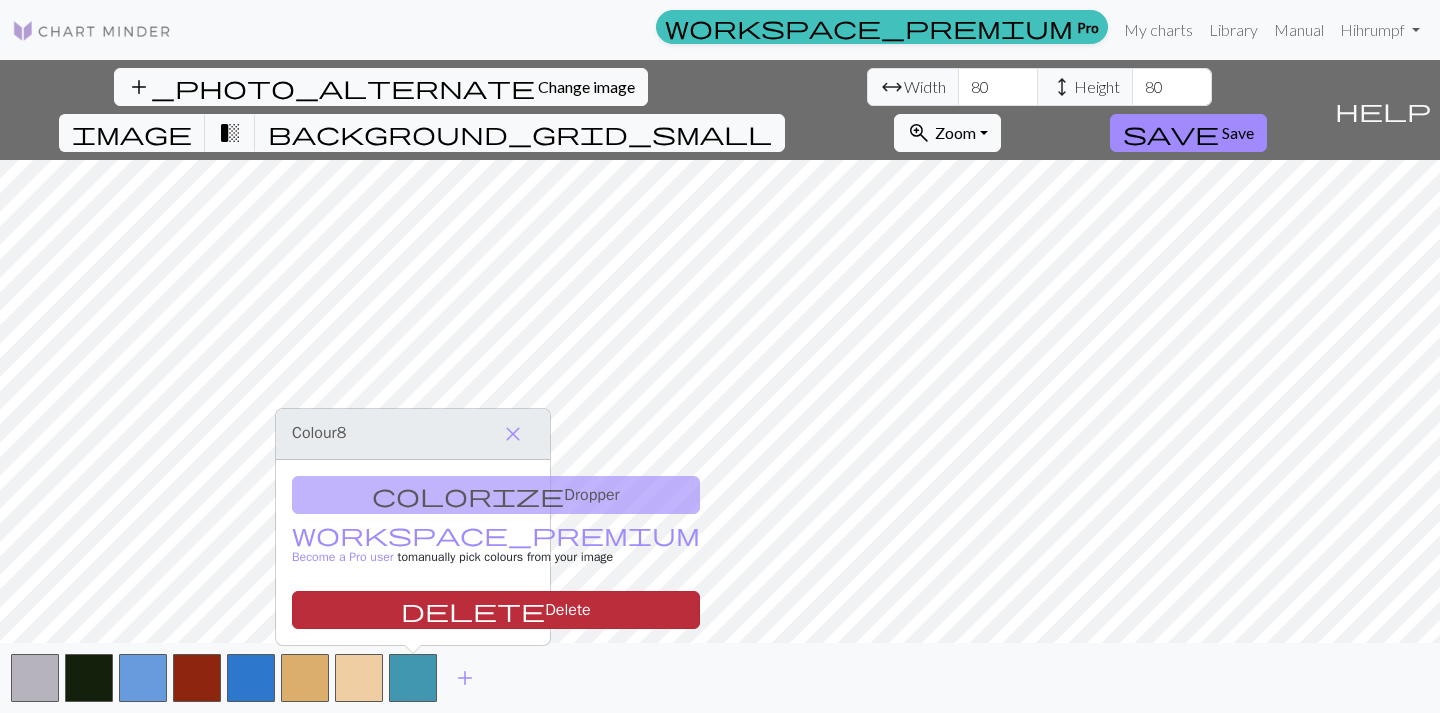 click on "delete Delete" at bounding box center [496, 610] 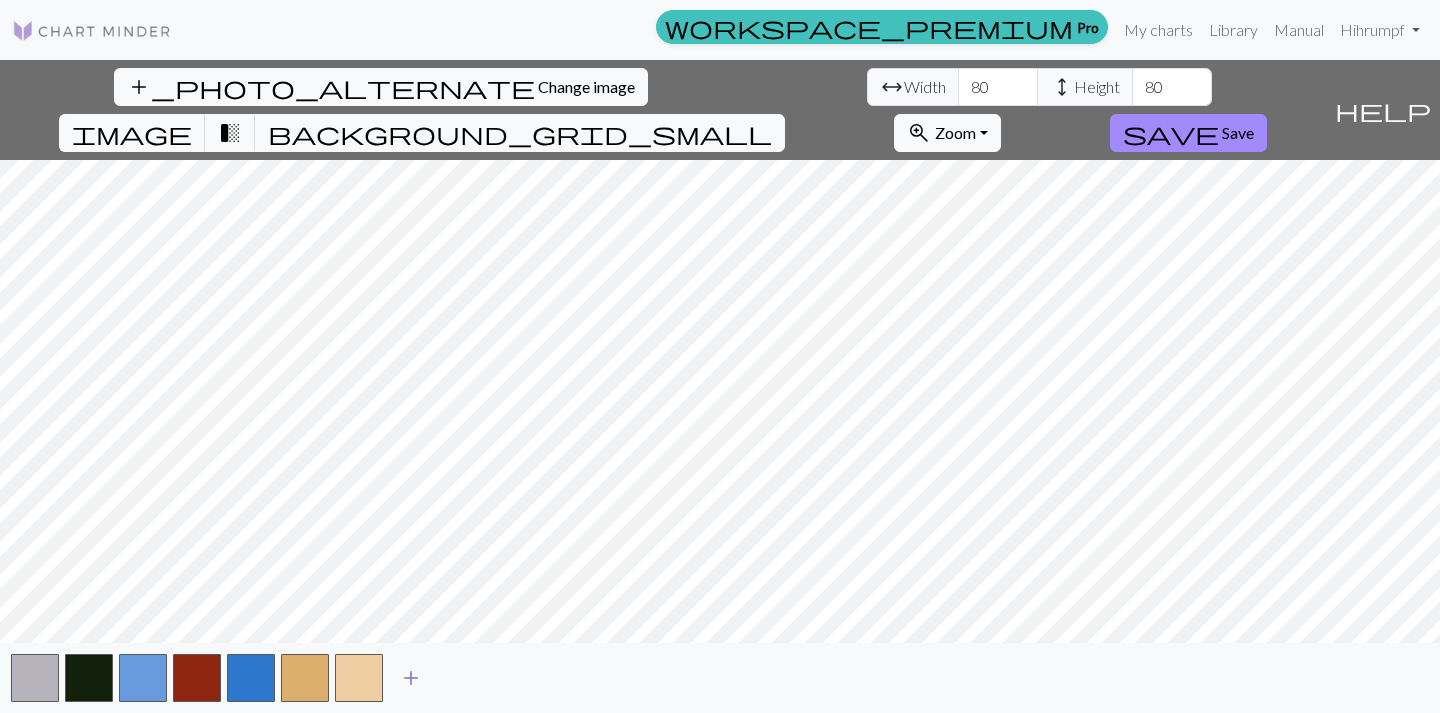 click on "add" at bounding box center [411, 678] 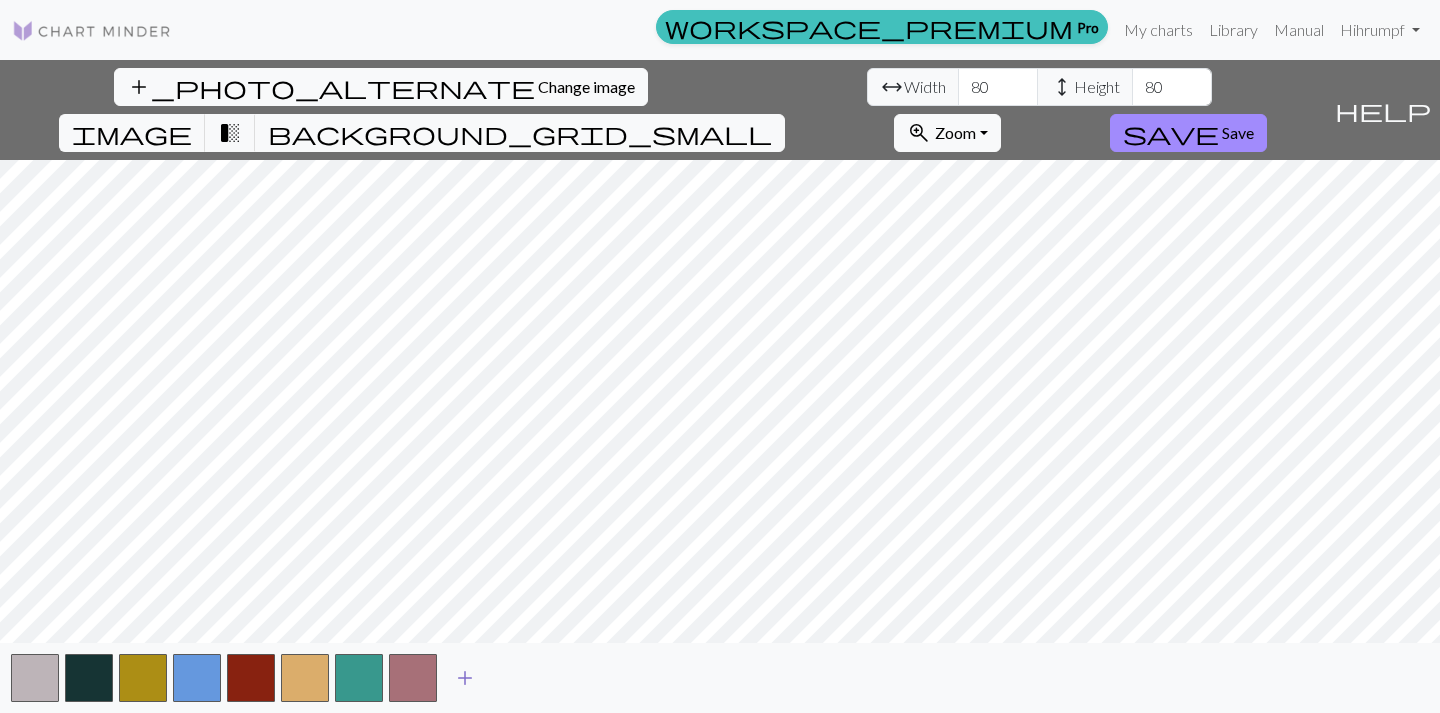 click on "add" at bounding box center (465, 678) 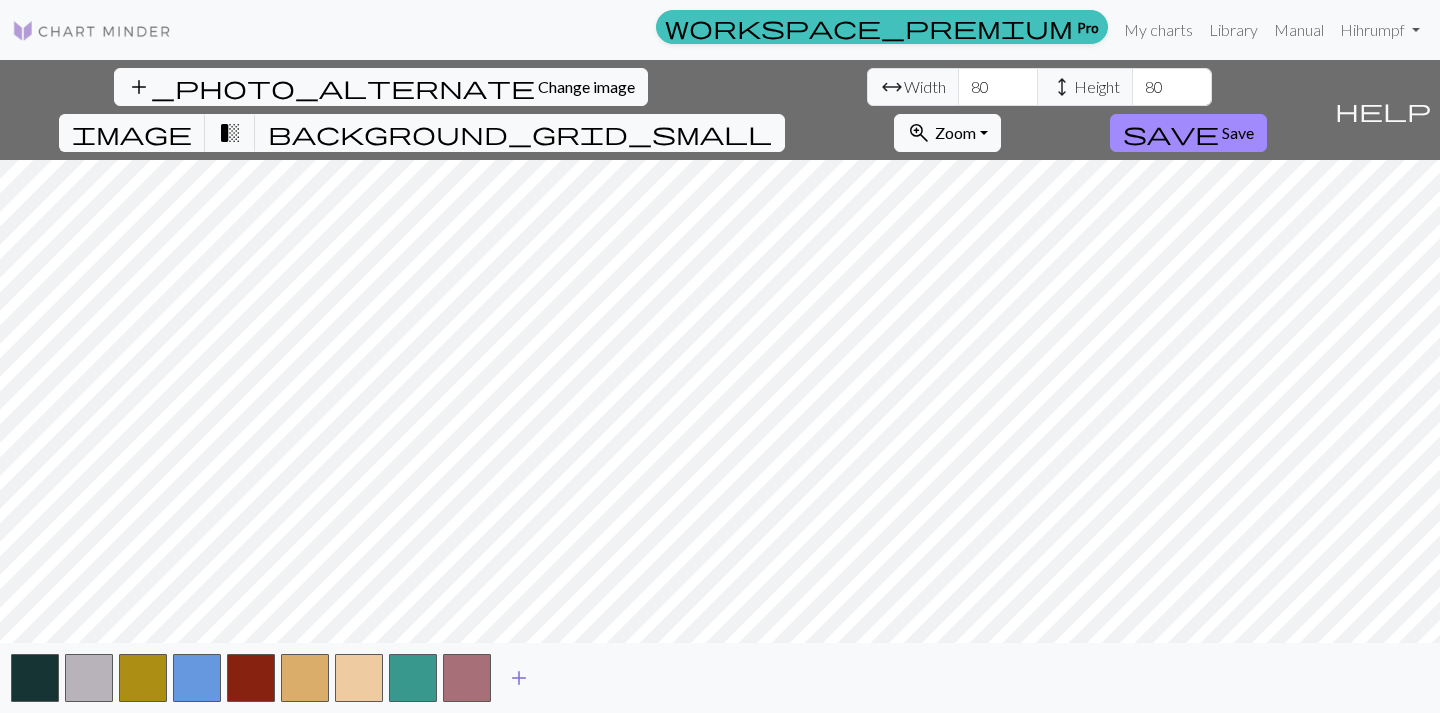 click on "add" at bounding box center [519, 678] 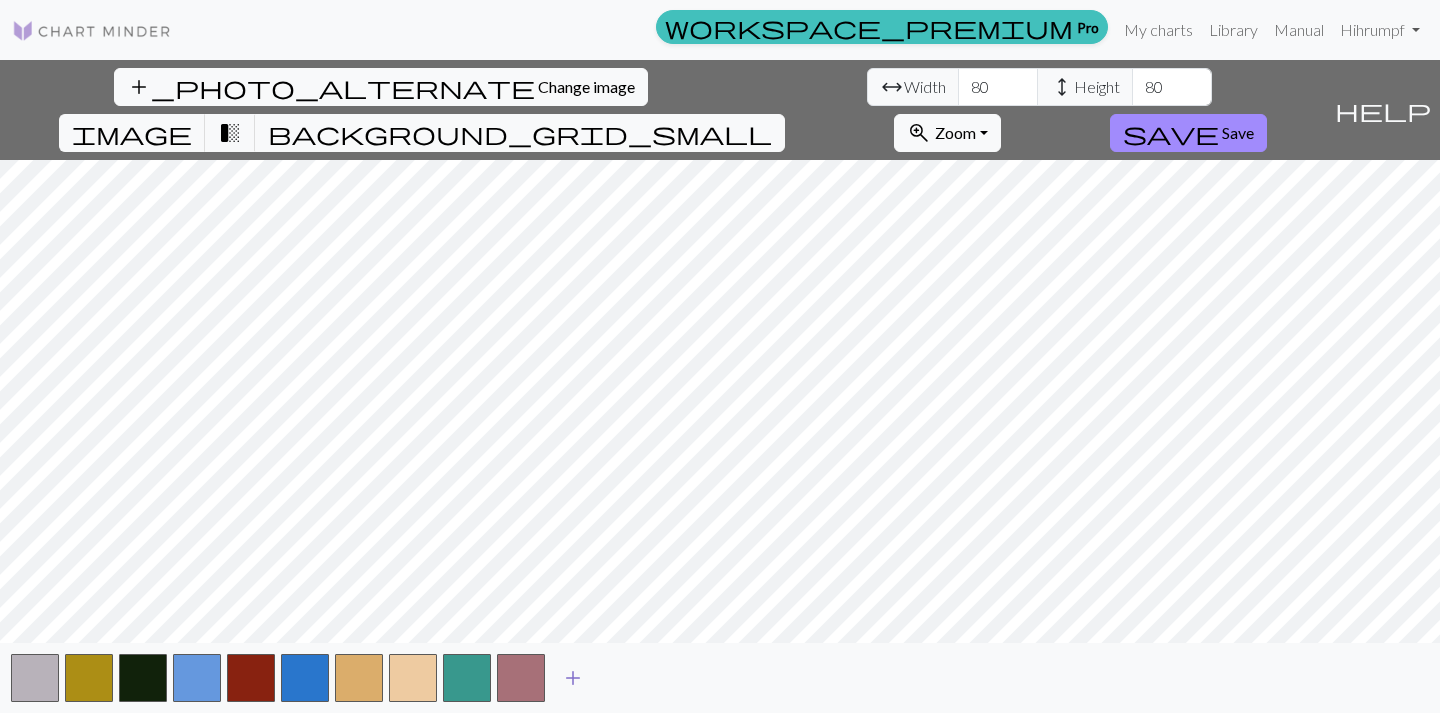 click on "add" at bounding box center (573, 678) 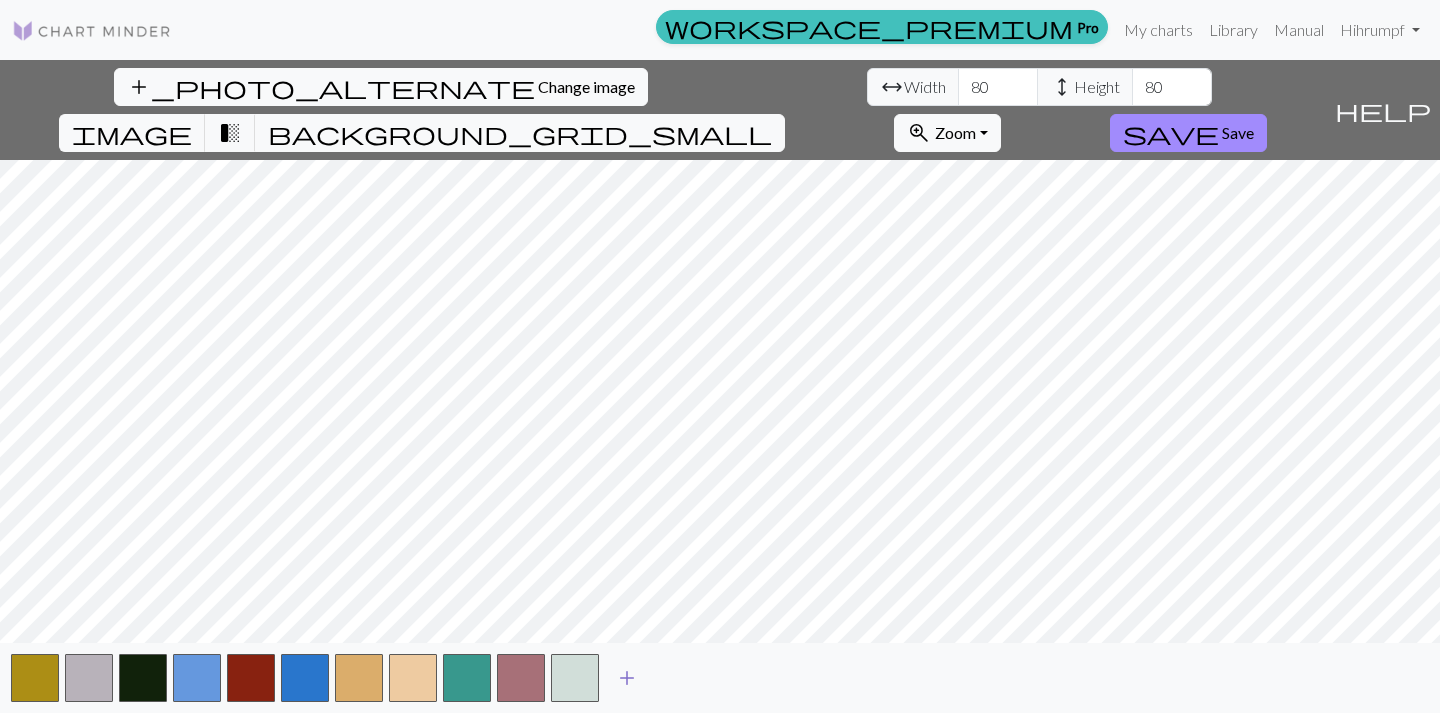 click on "add" at bounding box center [627, 678] 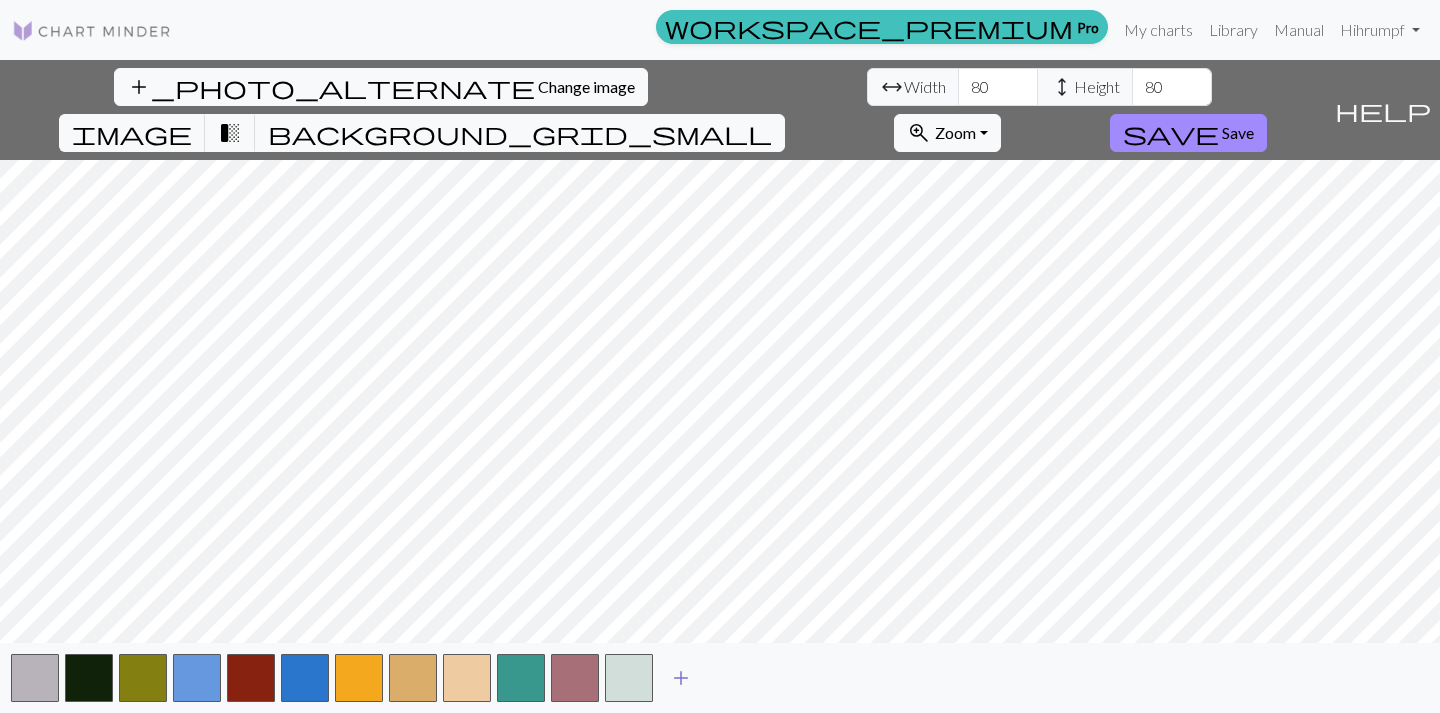 click on "add" at bounding box center (681, 678) 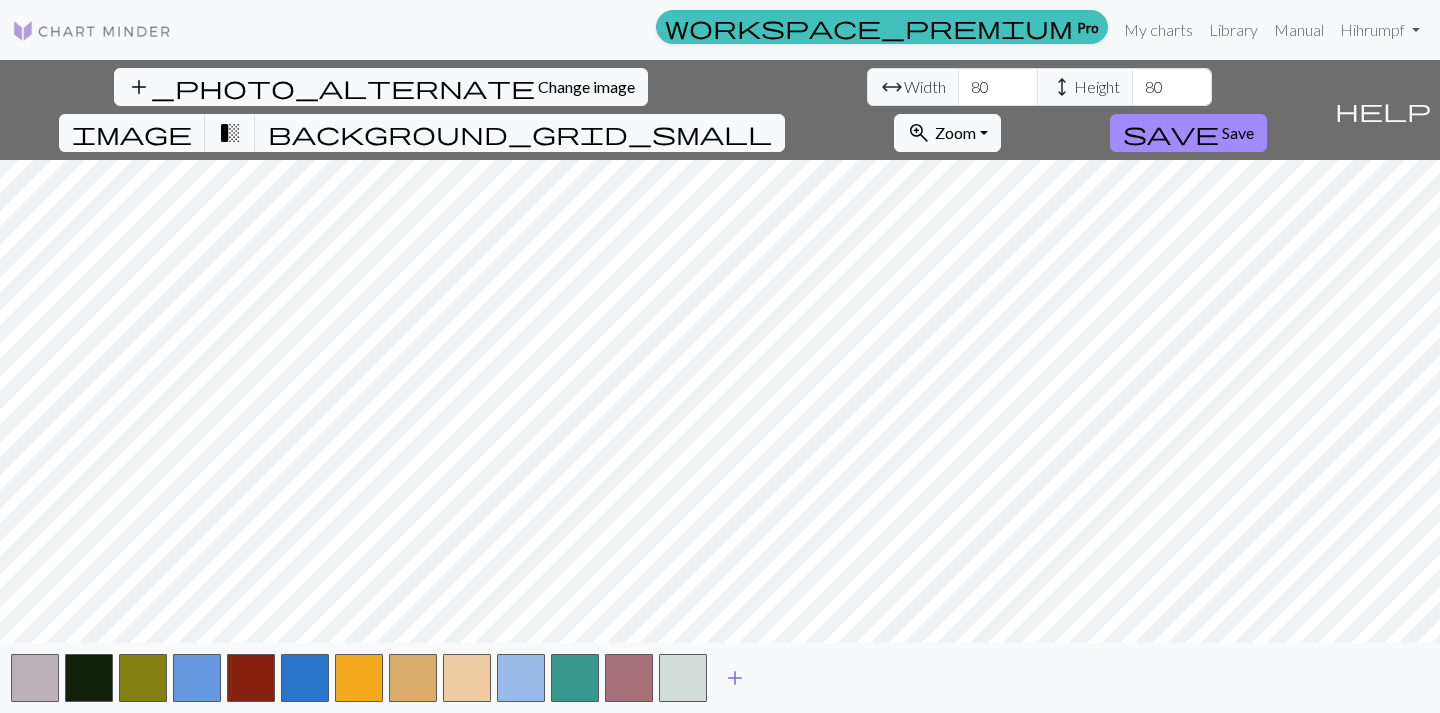 click on "add" at bounding box center (735, 678) 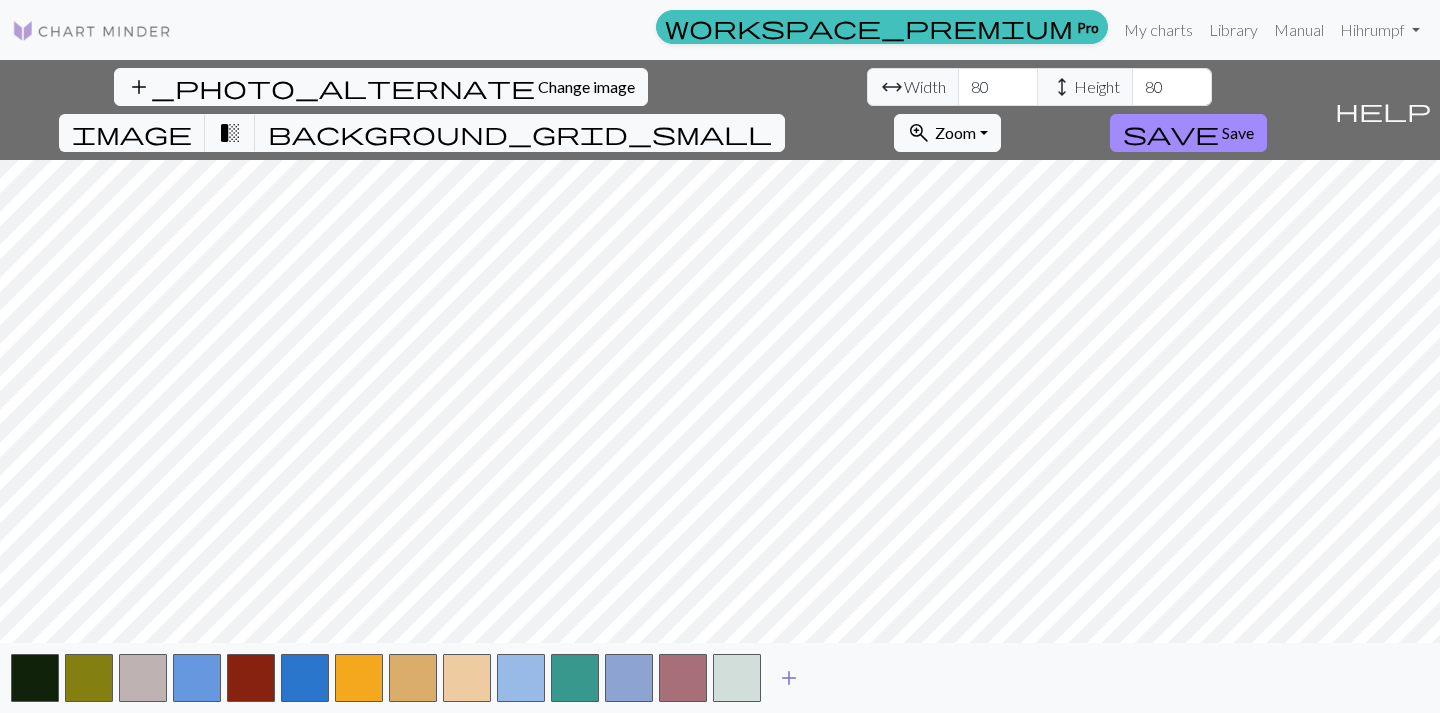 click on "add" at bounding box center (789, 678) 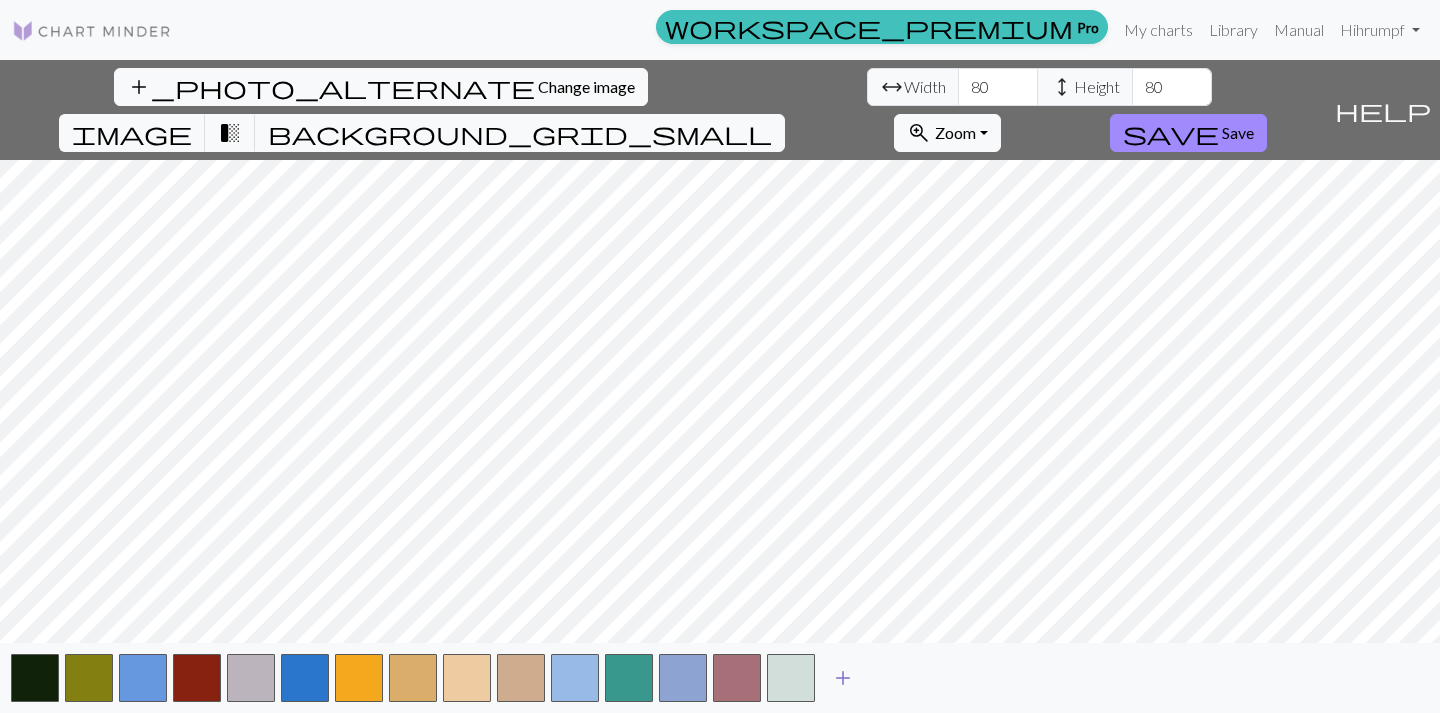 click on "add" at bounding box center (843, 678) 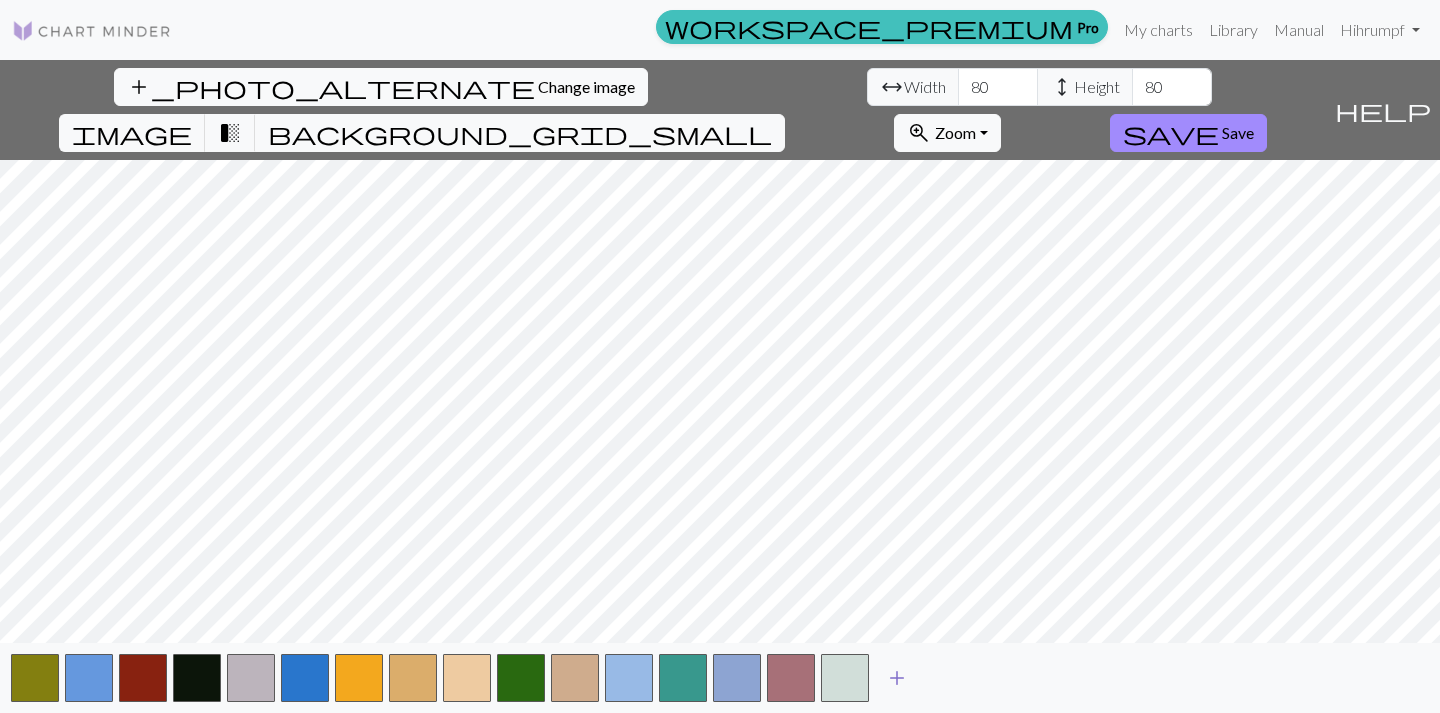 click on "add" at bounding box center (897, 678) 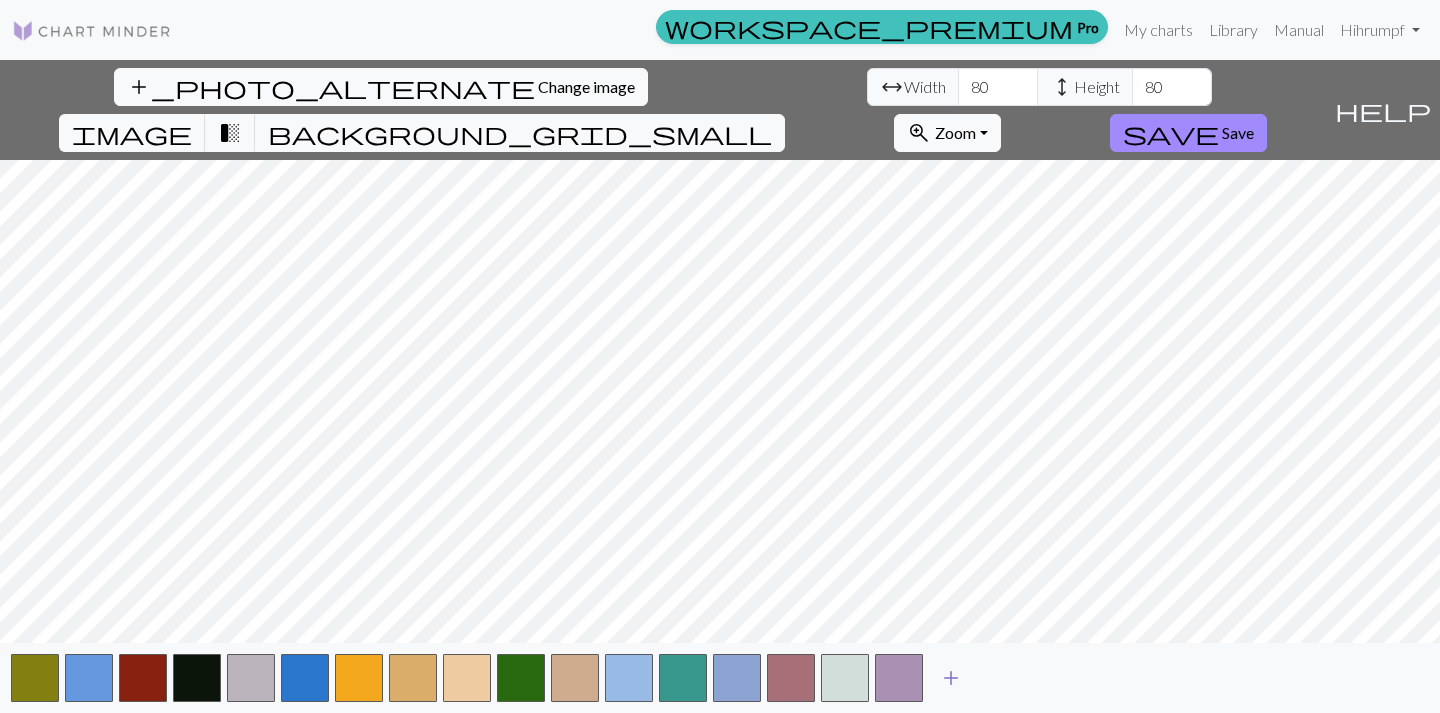 click on "add" at bounding box center (951, 678) 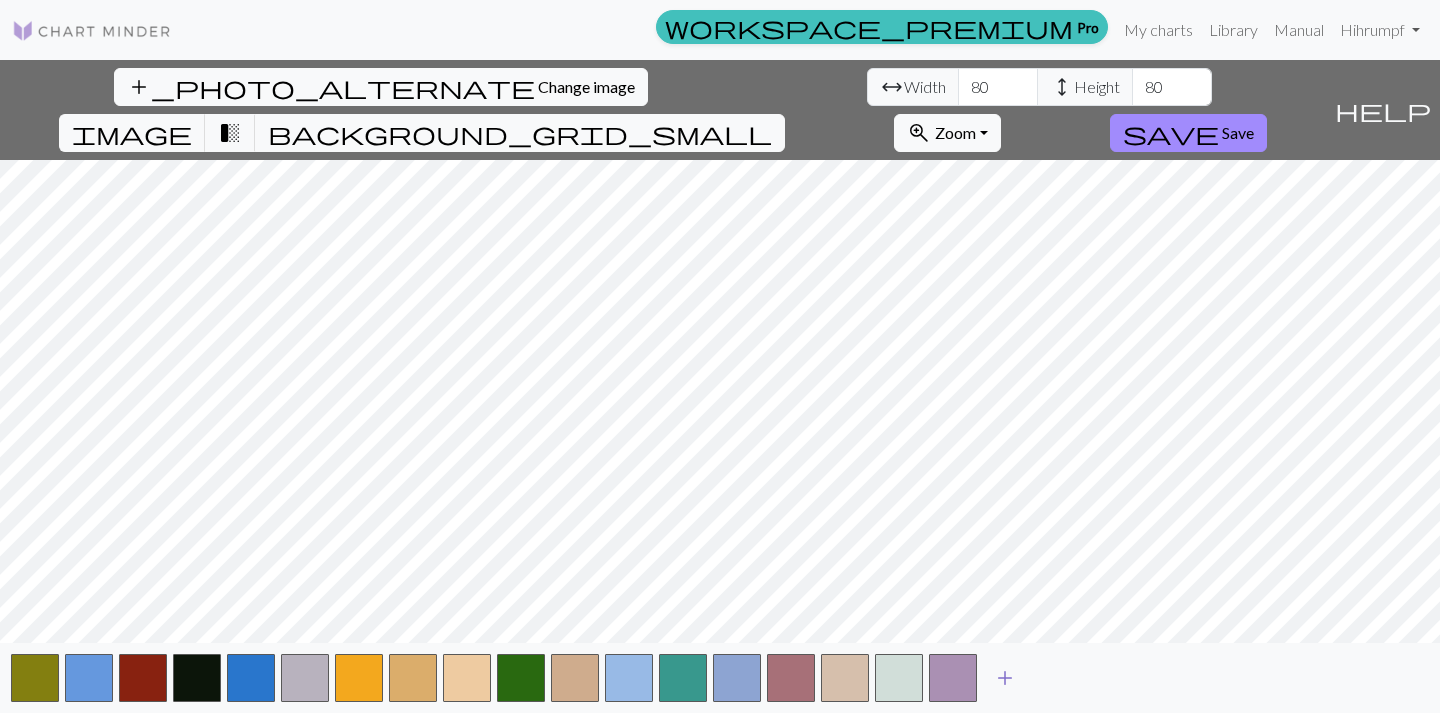 click on "add" at bounding box center (1005, 678) 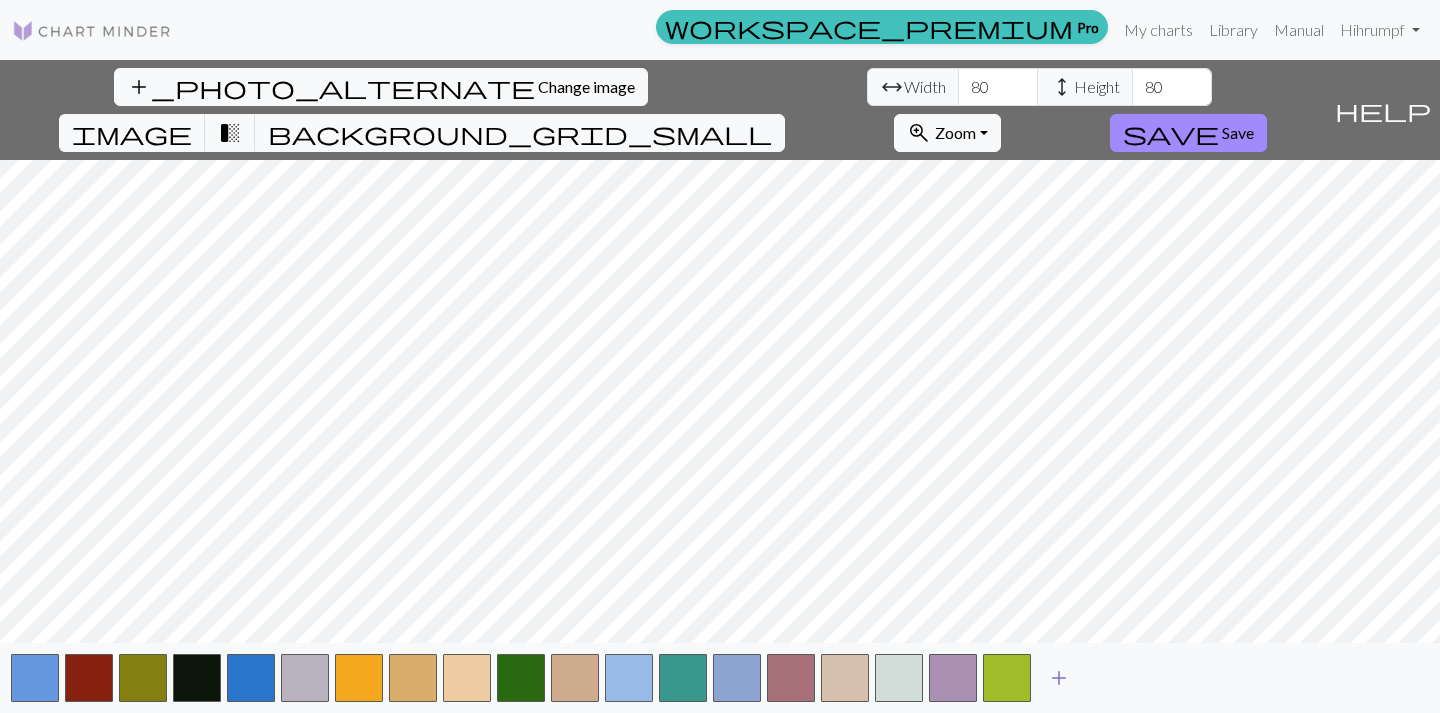 click on "add" at bounding box center (1059, 678) 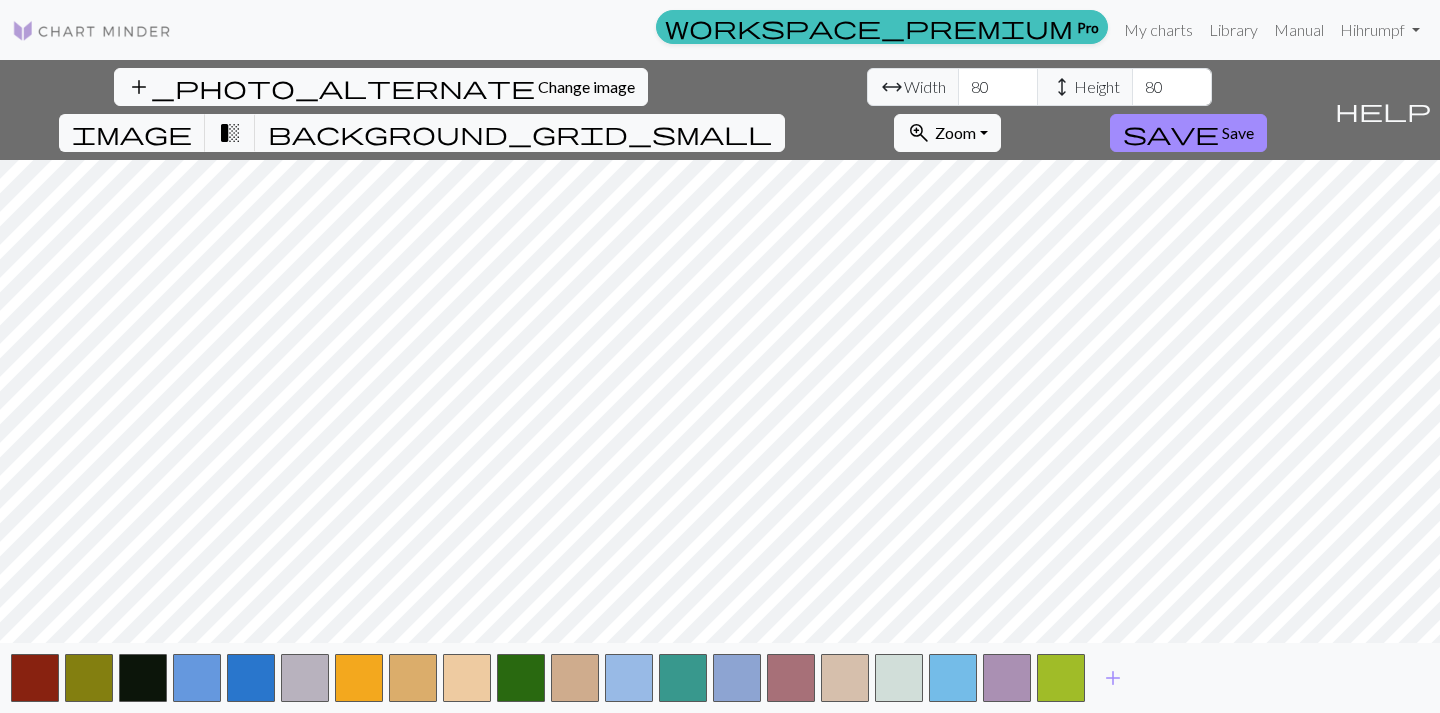 click on "add" at bounding box center (720, 678) 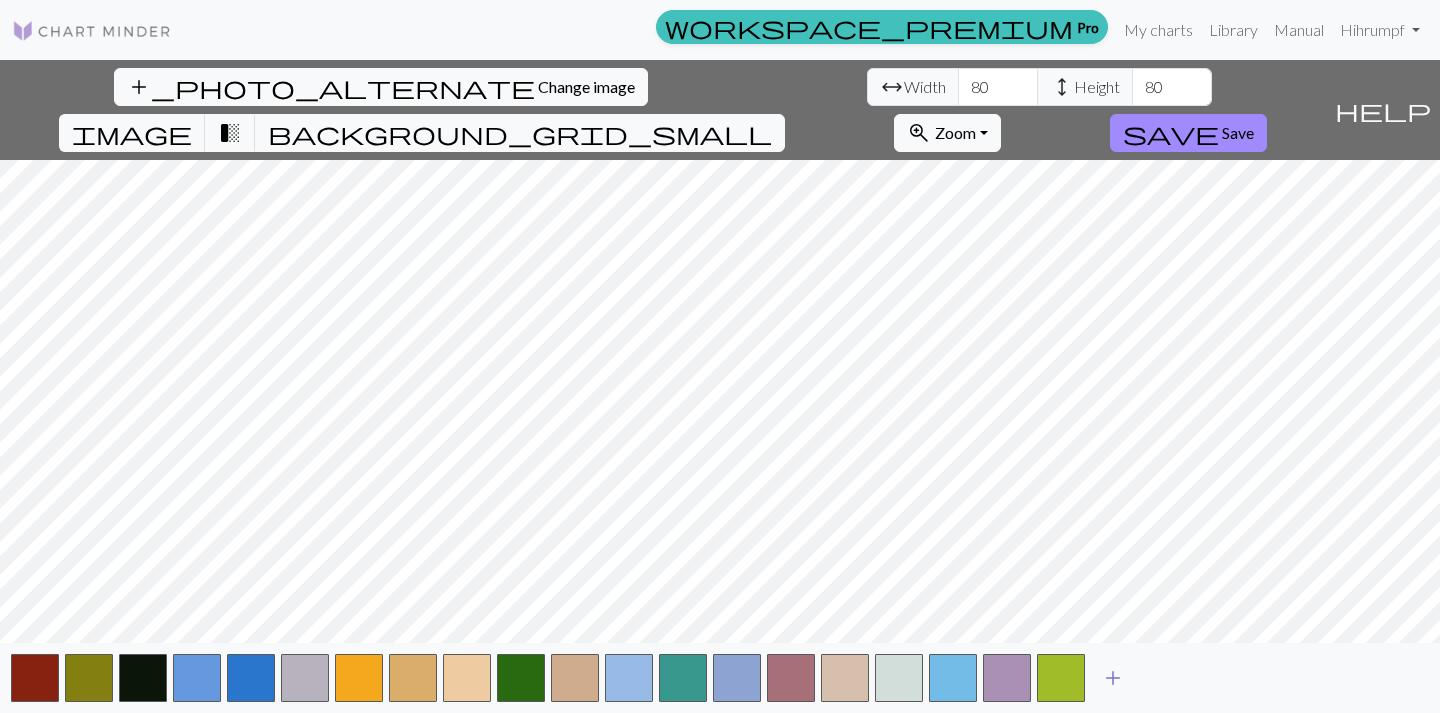 click on "add" at bounding box center (1113, 678) 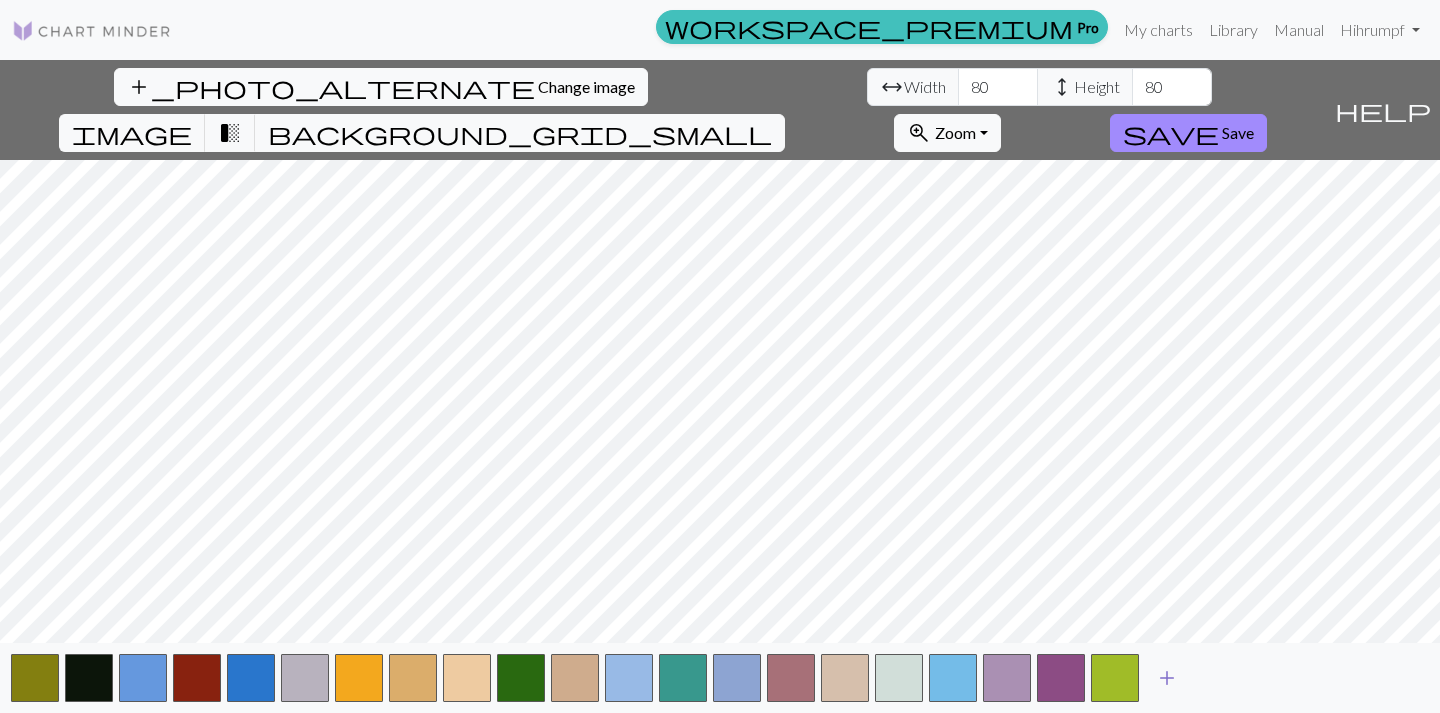 click on "add" at bounding box center (1167, 678) 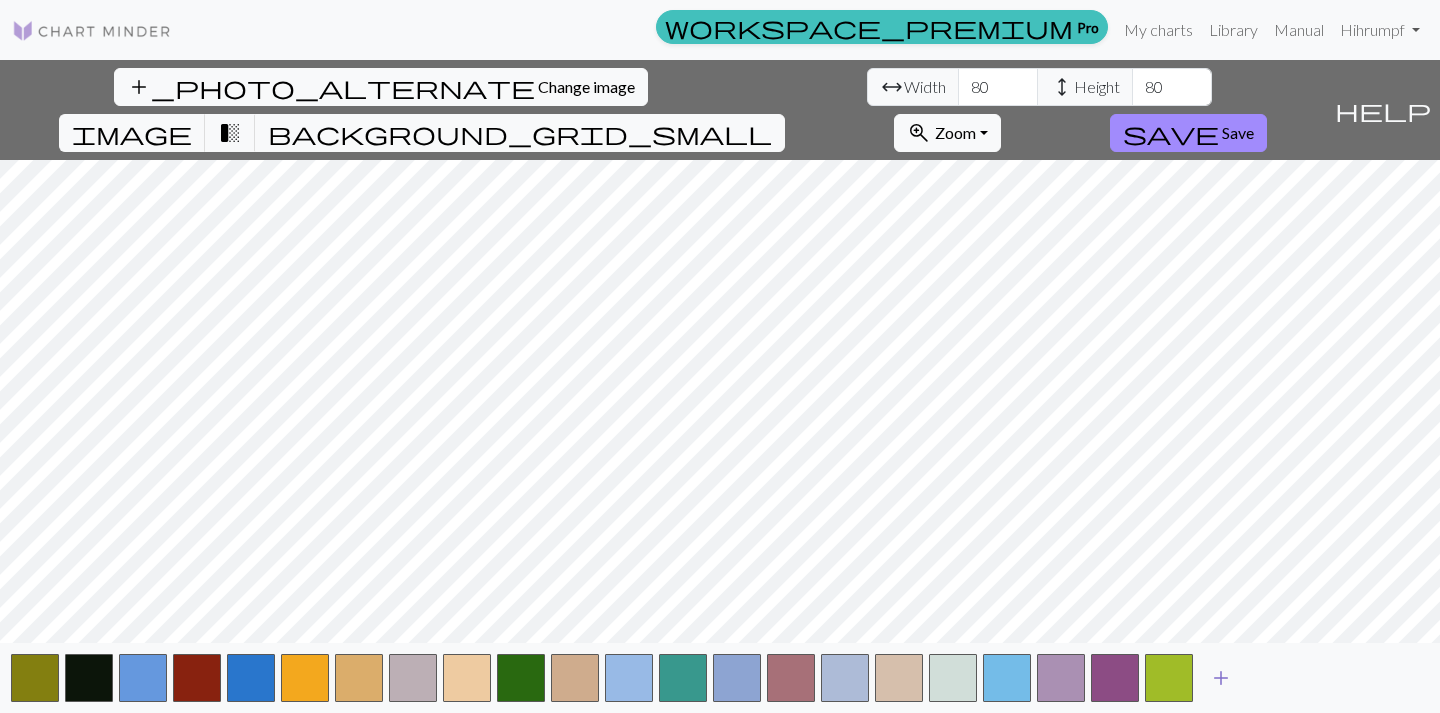 click on "add" at bounding box center [1221, 678] 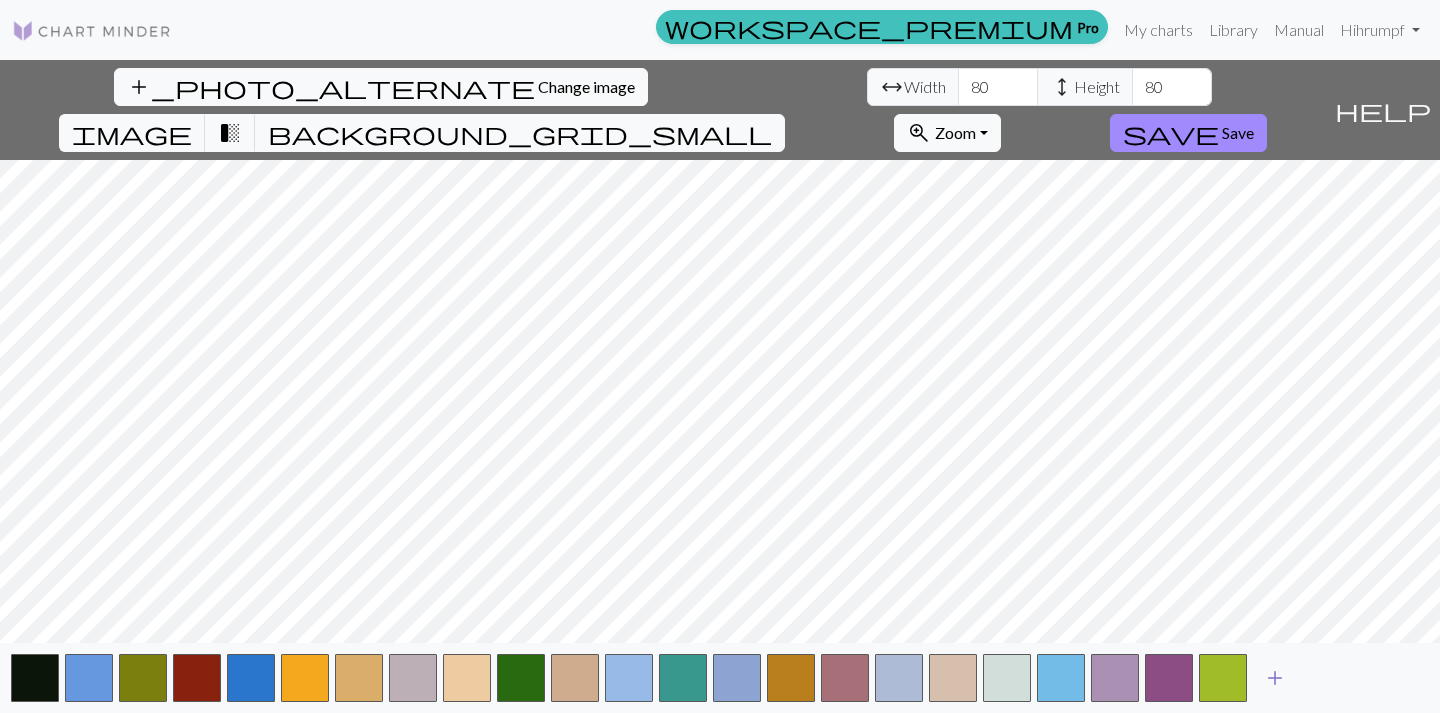 click on "add" at bounding box center [1275, 678] 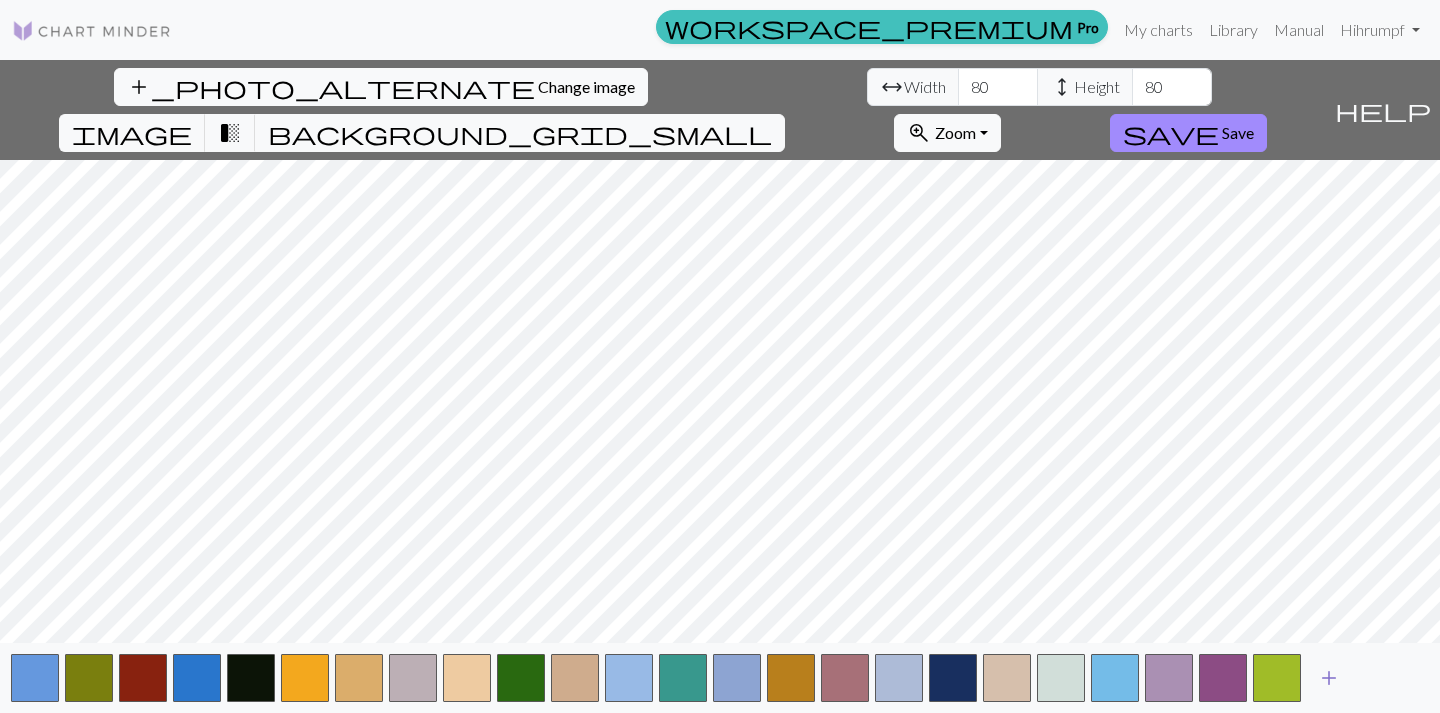 click on "add" at bounding box center [1329, 678] 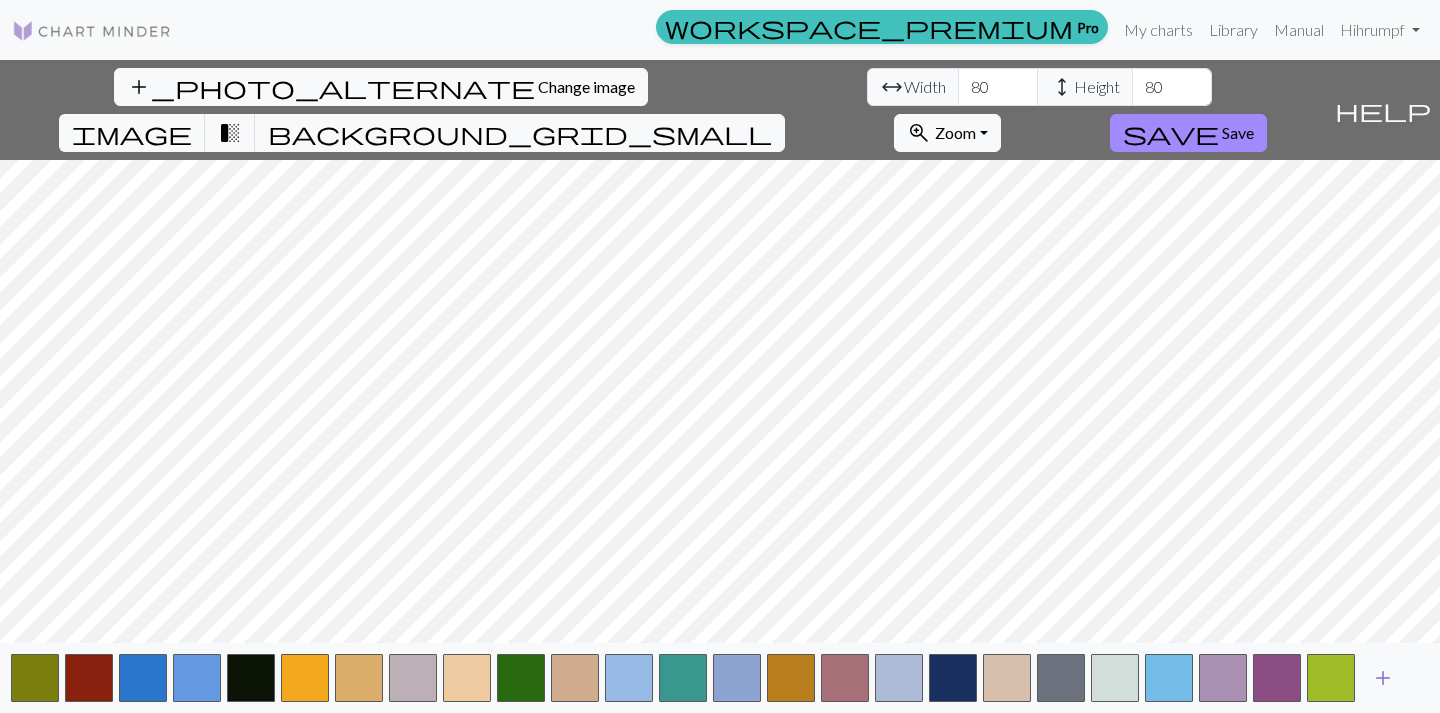 click on "add" at bounding box center (1383, 678) 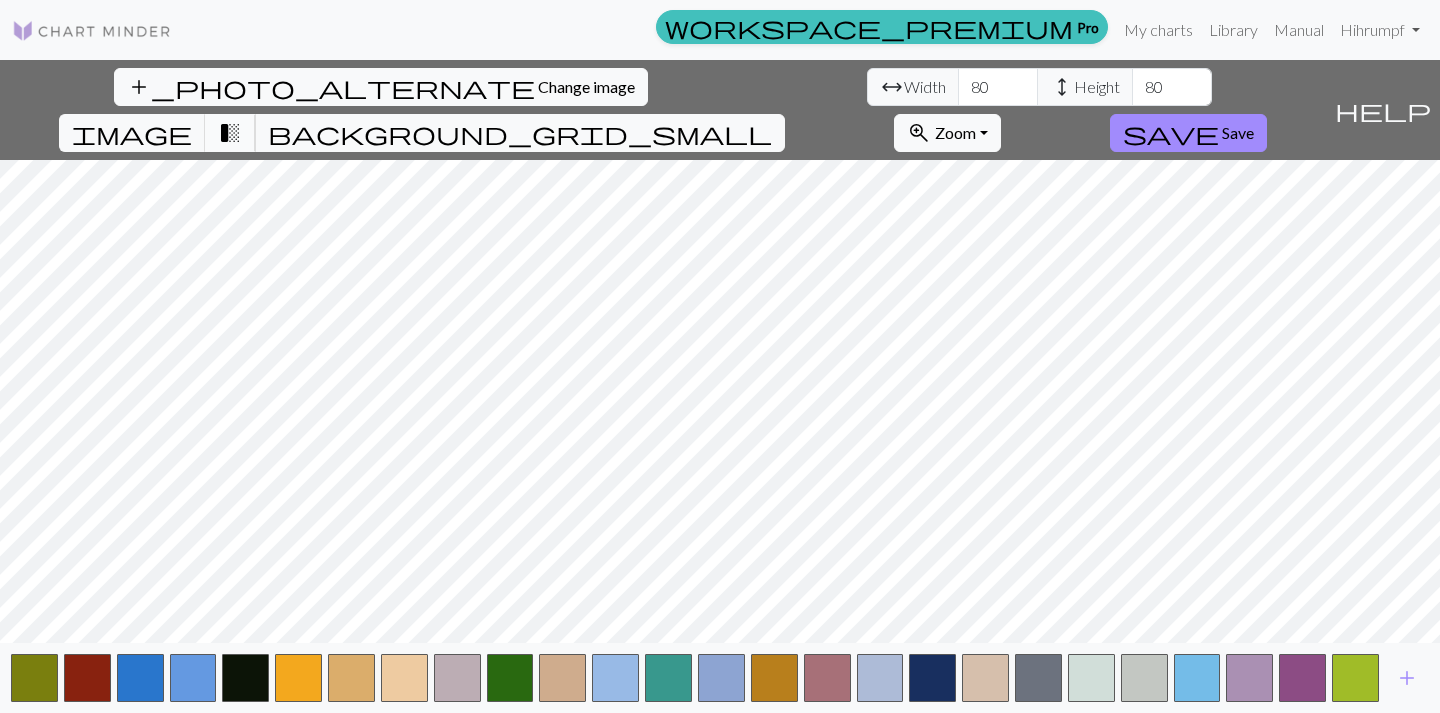 click on "transition_fade" at bounding box center [230, 133] 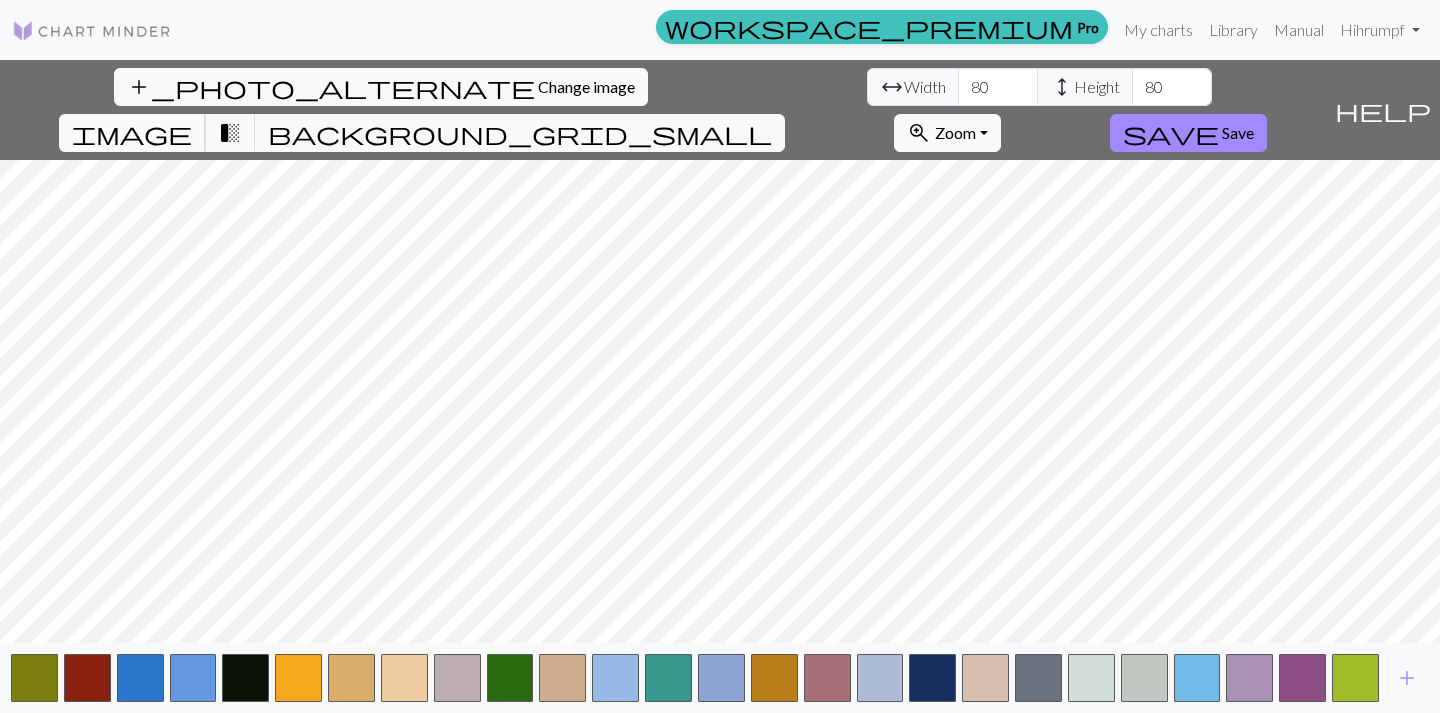click on "image" at bounding box center (132, 133) 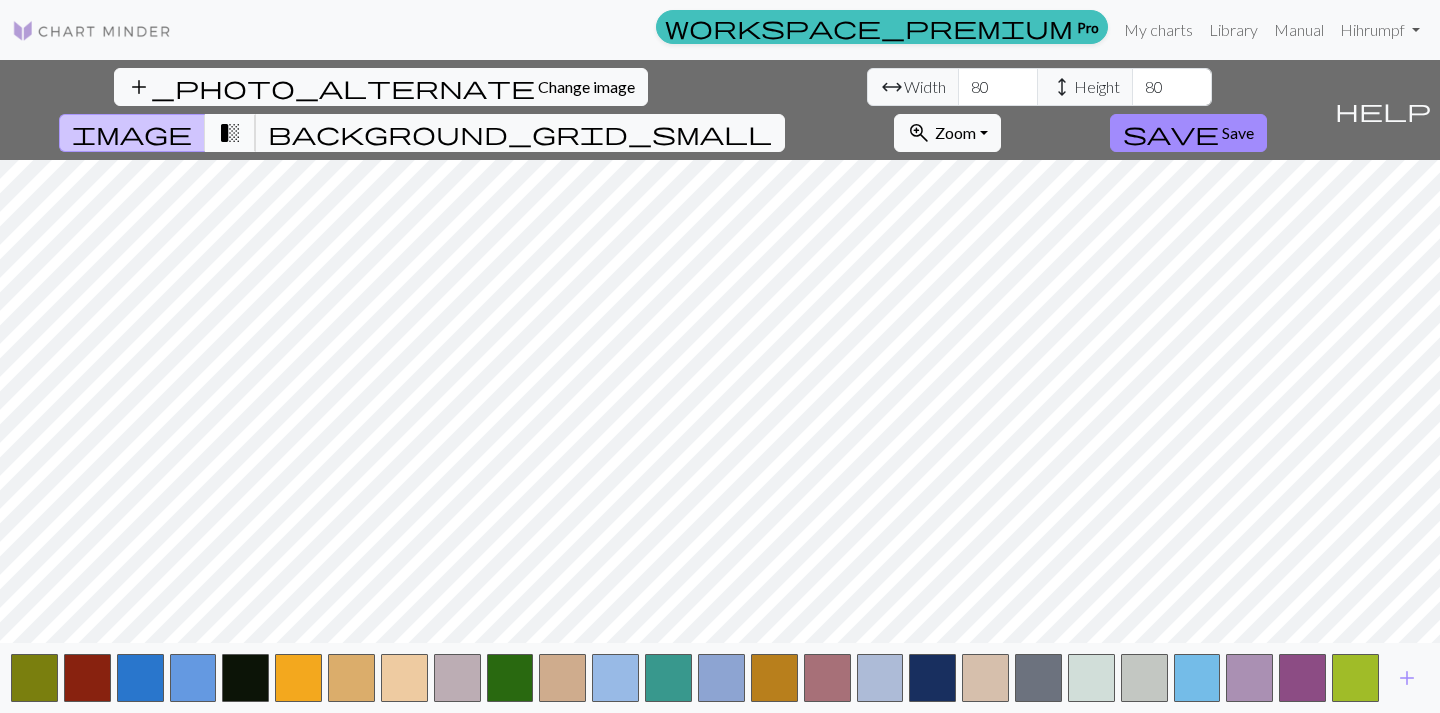 click on "transition_fade" at bounding box center [230, 133] 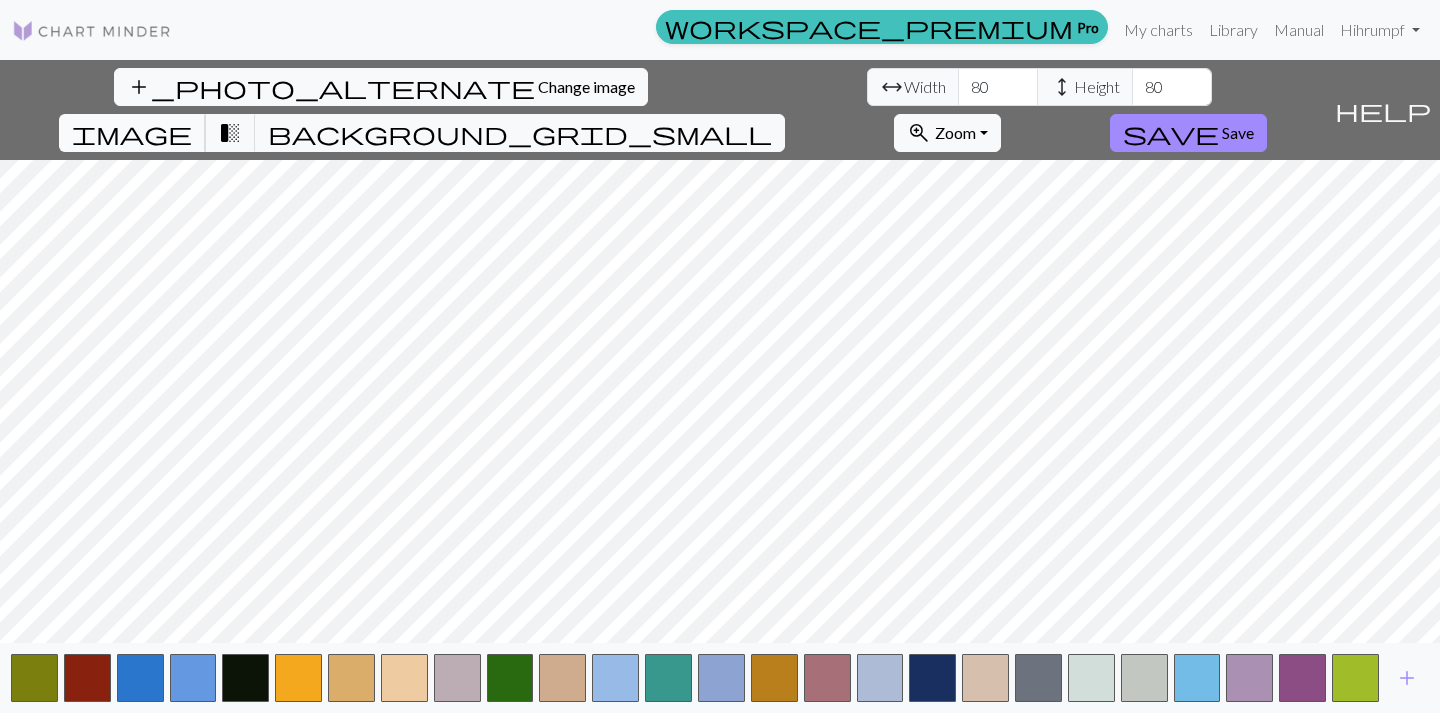 click on "image" at bounding box center (132, 133) 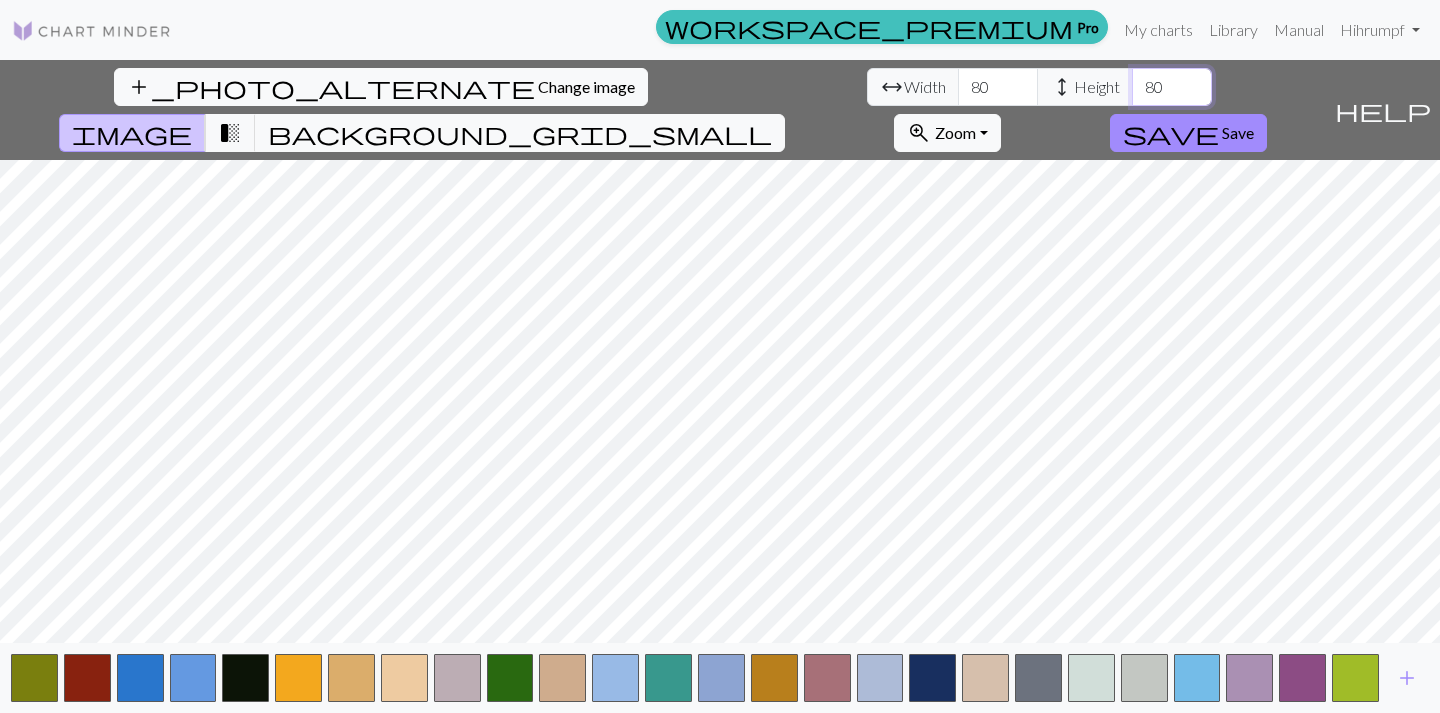 drag, startPoint x: 619, startPoint y: 84, endPoint x: 597, endPoint y: 83, distance: 22.022715 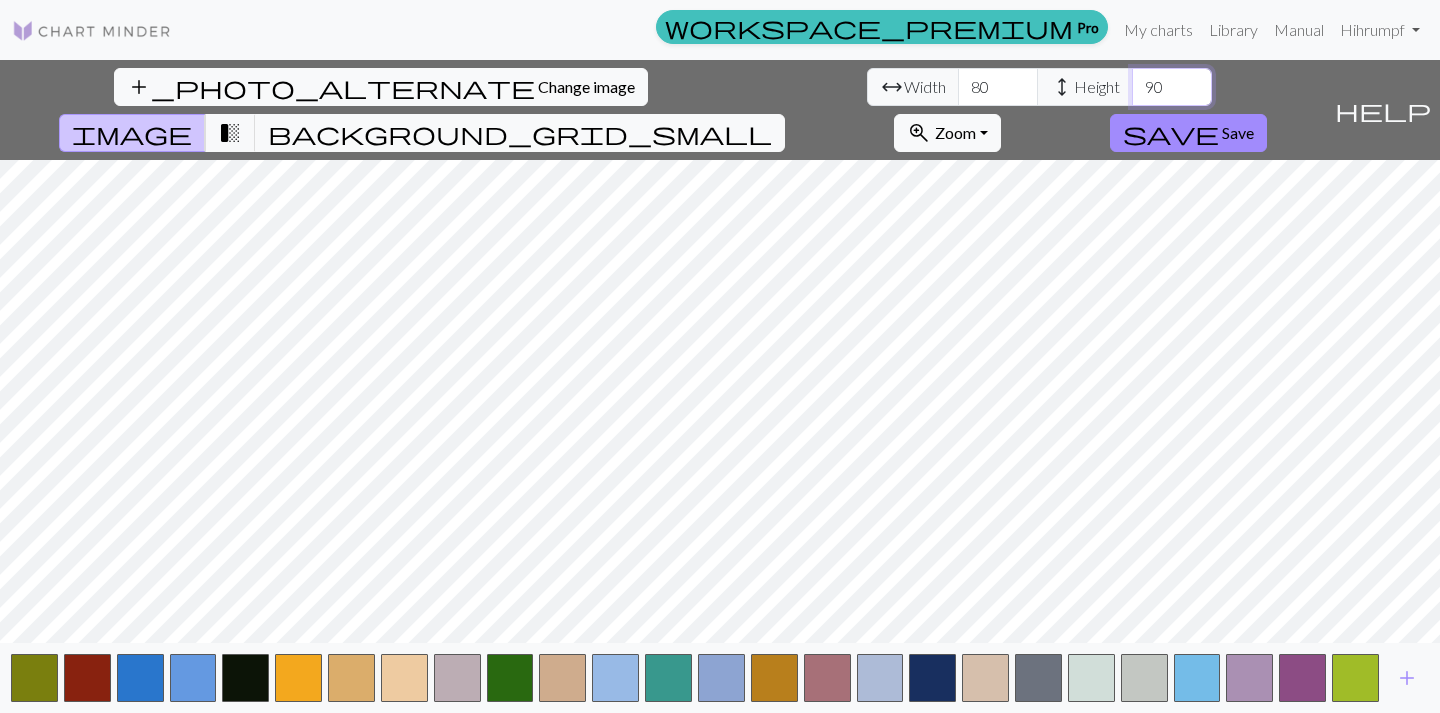 type on "90" 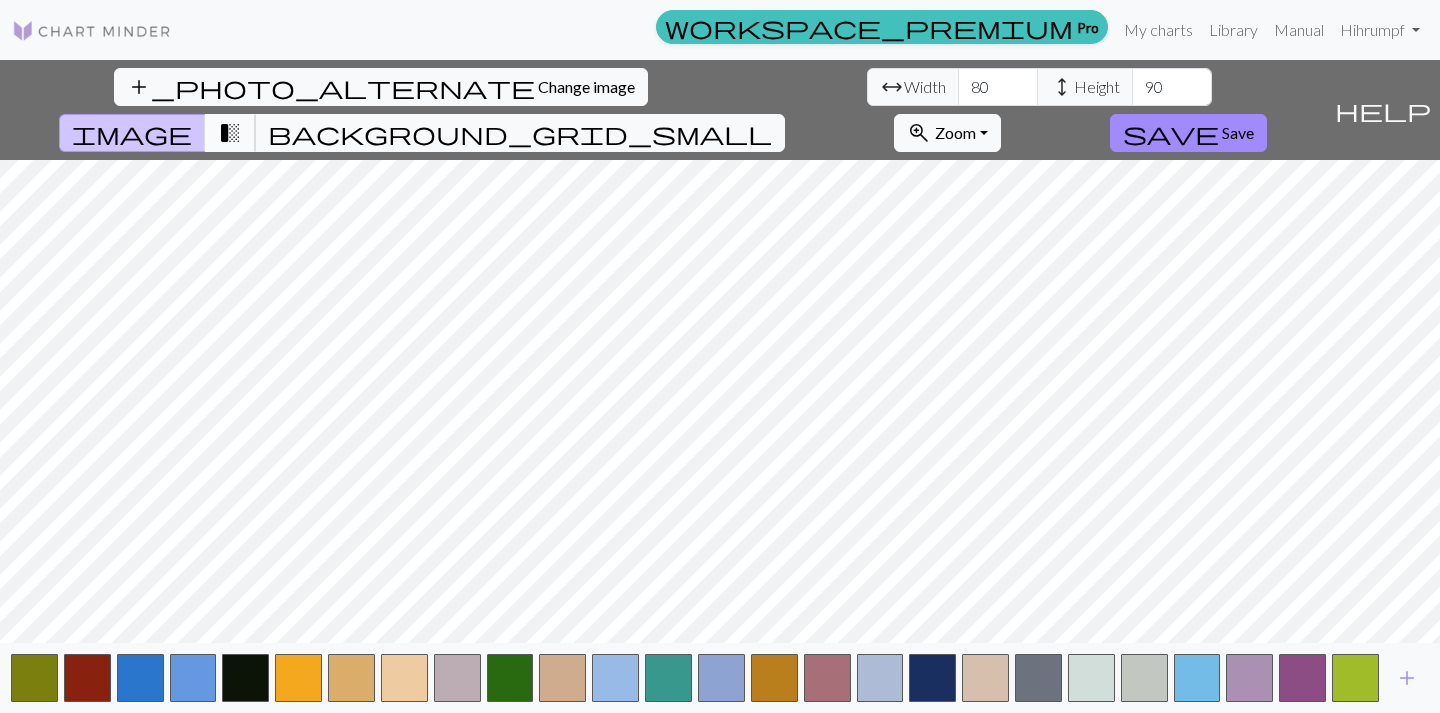 click on "transition_fade" at bounding box center [230, 133] 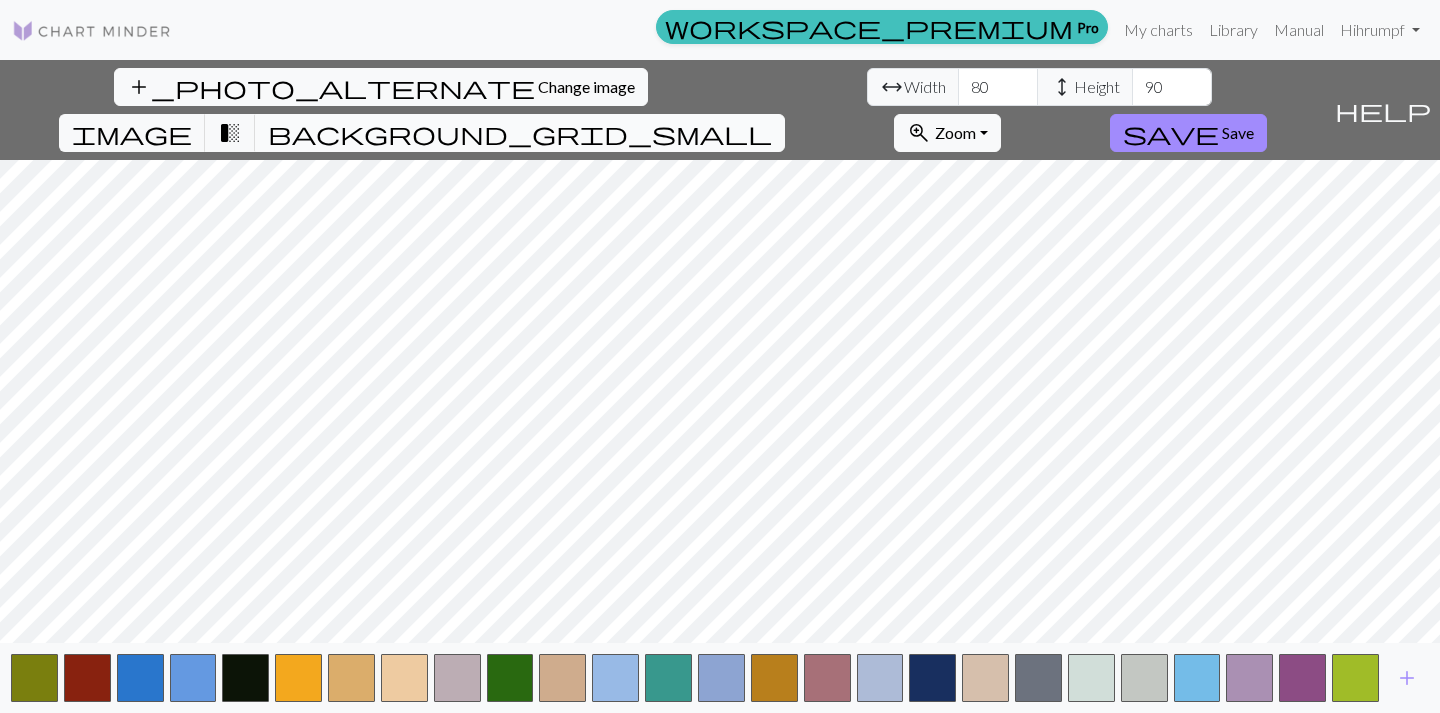 click on "background_grid_small" at bounding box center [520, 133] 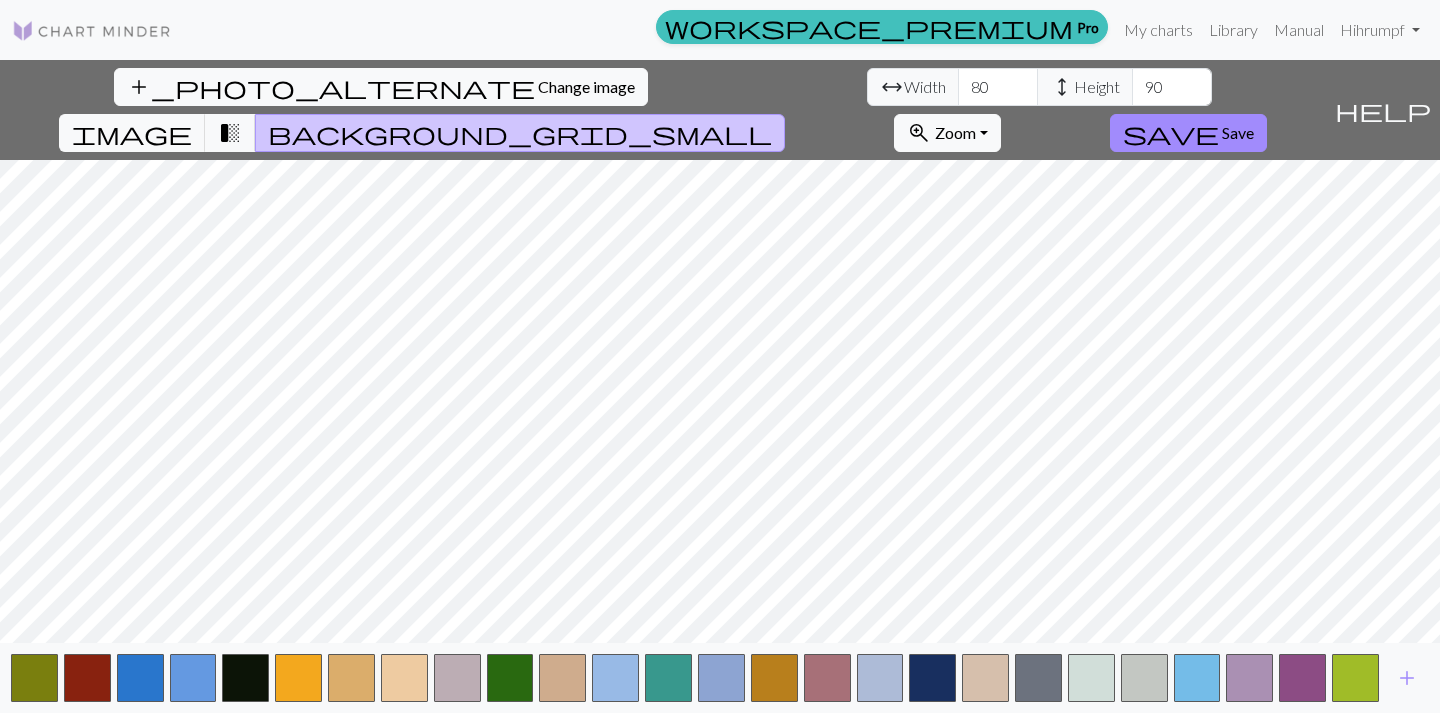 click on "background_grid_small" at bounding box center [520, 133] 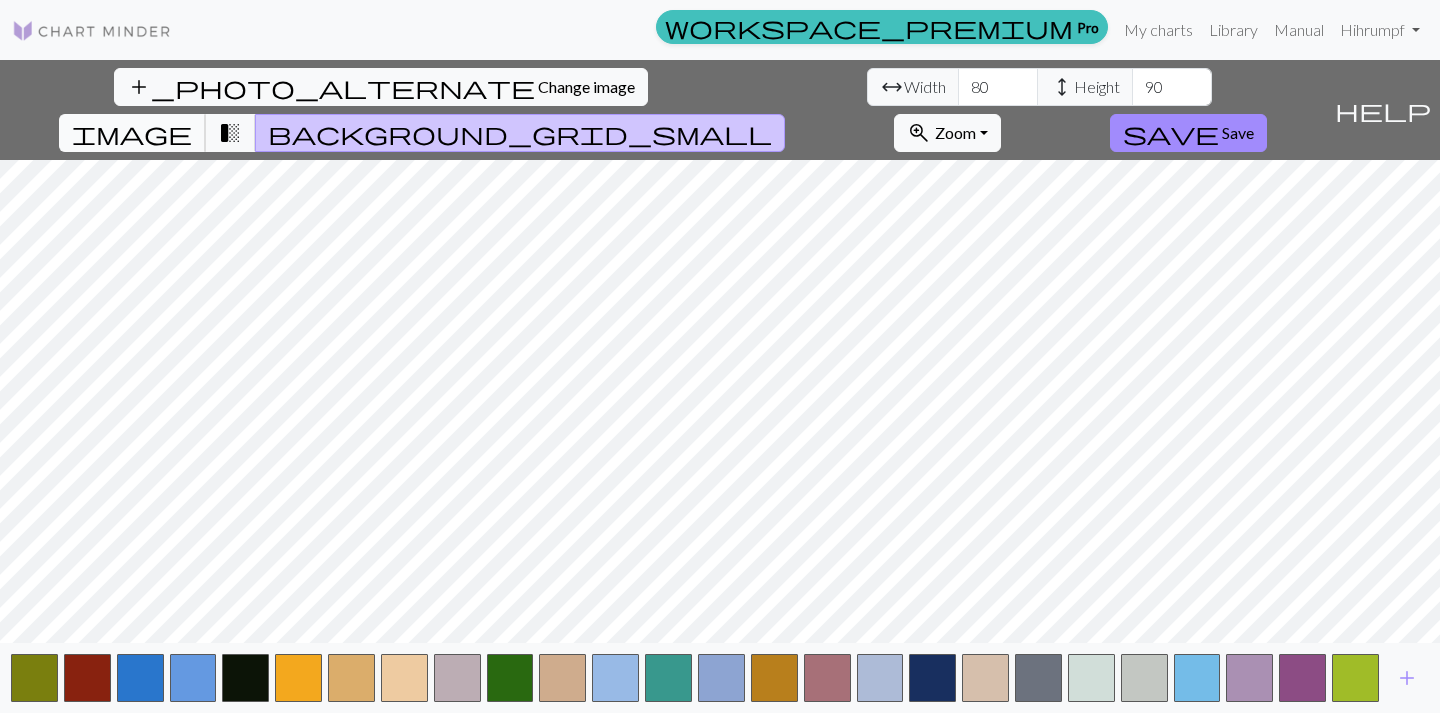 click on "image" at bounding box center (132, 133) 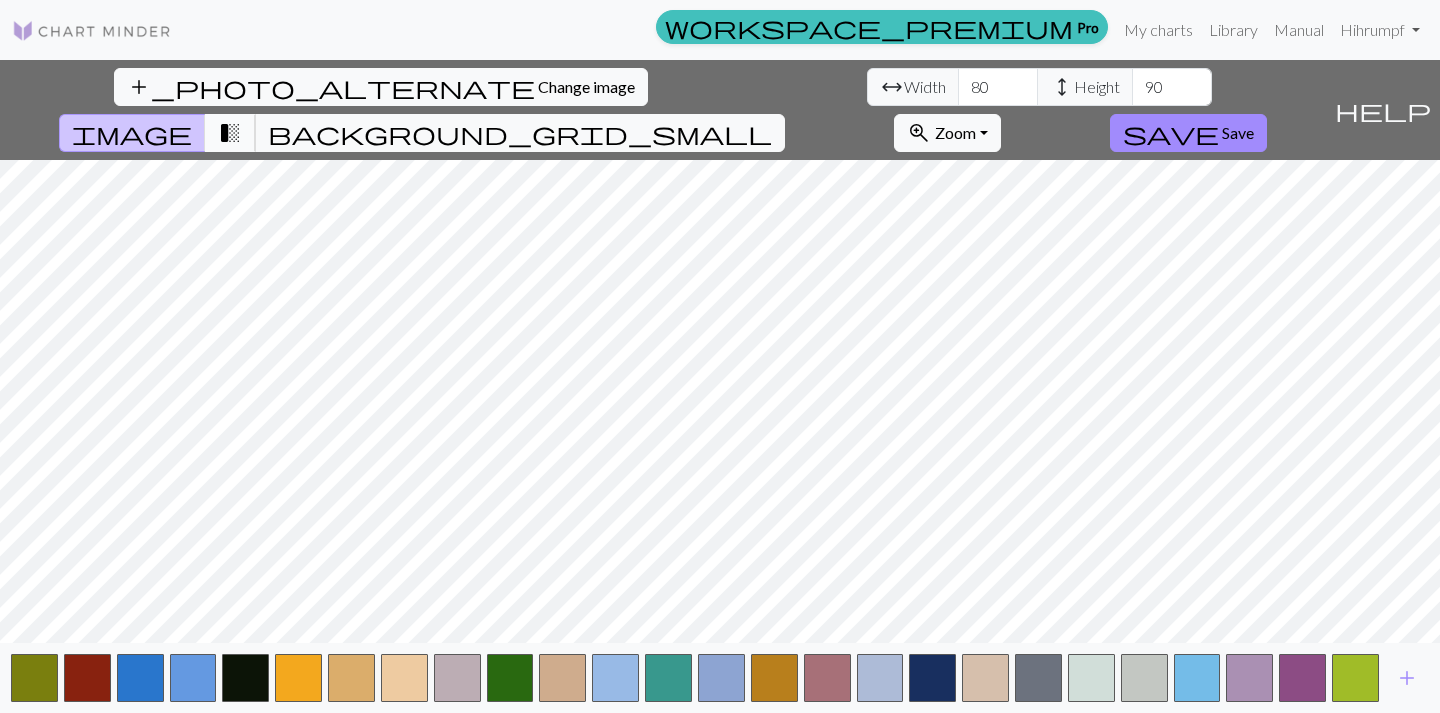 click on "transition_fade" at bounding box center (230, 133) 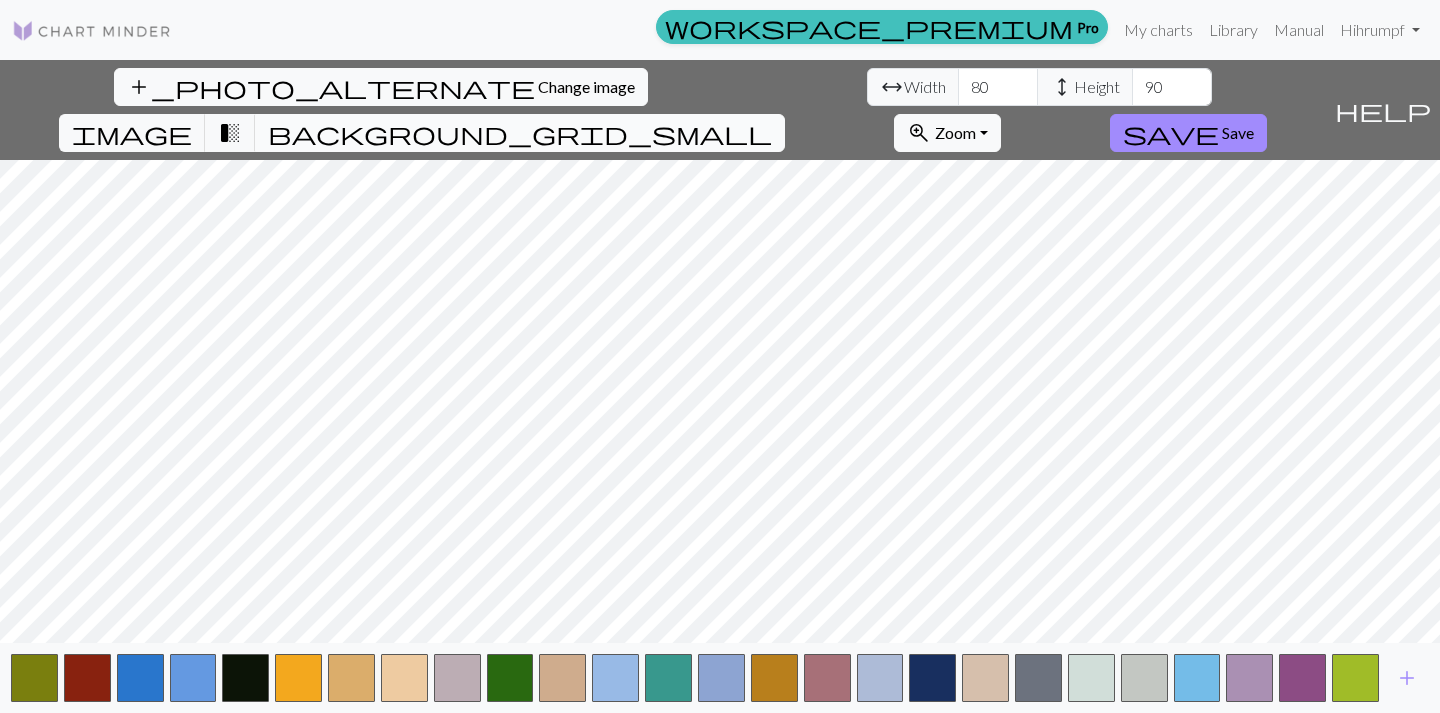click on "background_grid_small" at bounding box center [520, 133] 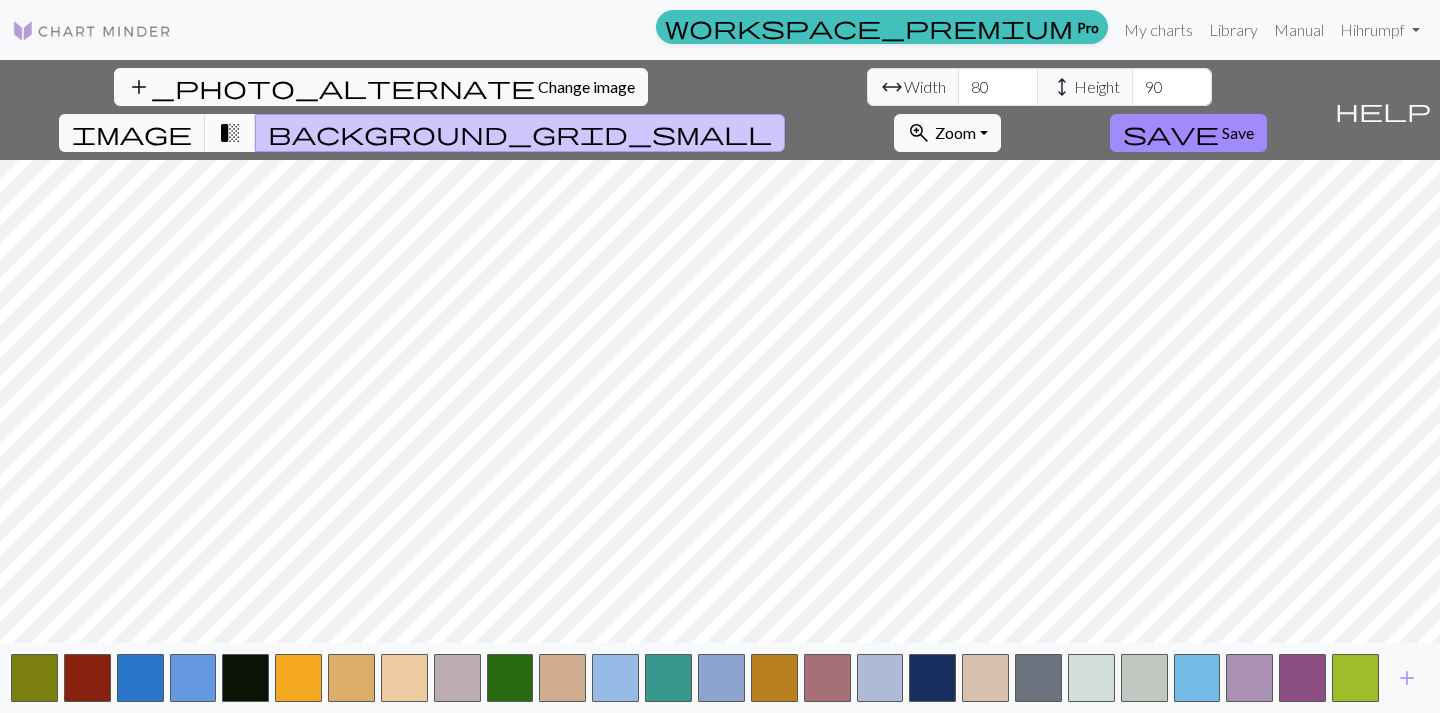 click on "transition_fade" at bounding box center (230, 133) 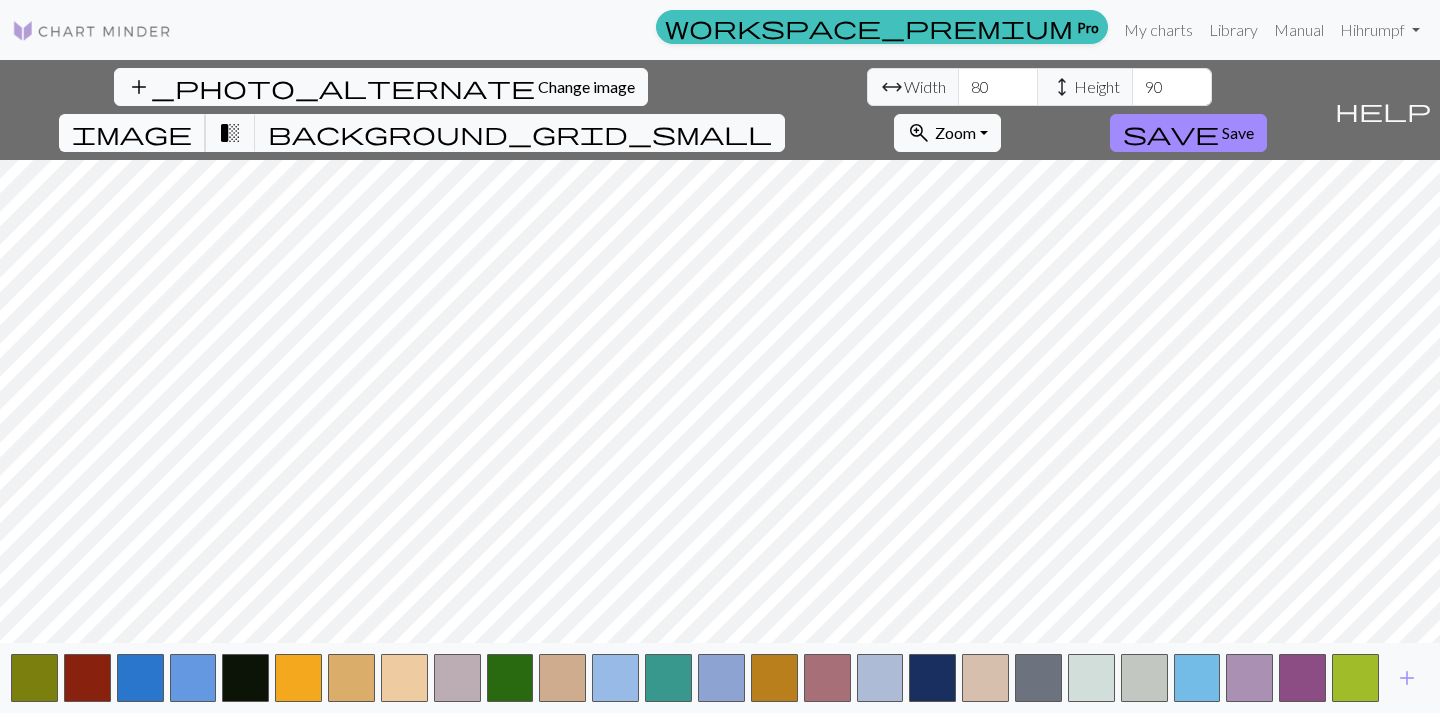 click on "image" at bounding box center [132, 133] 